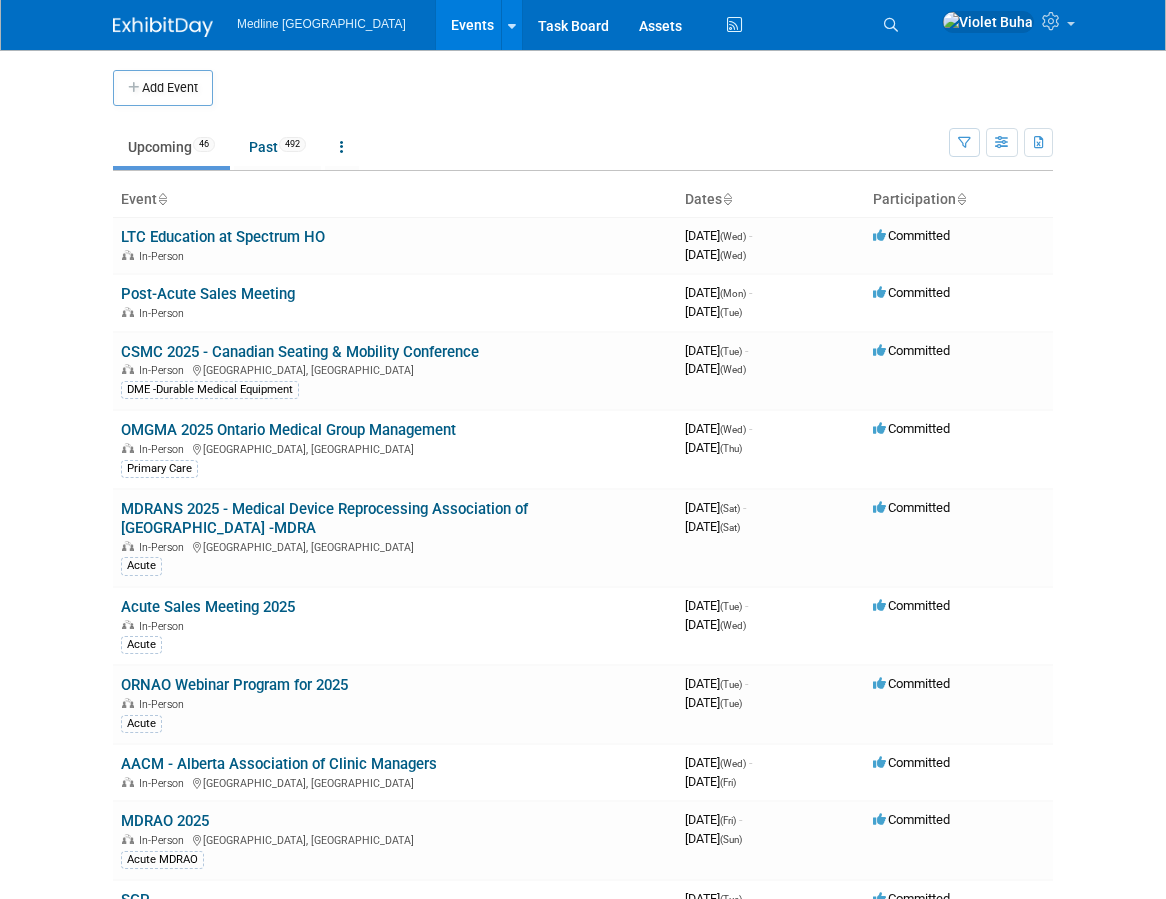 scroll, scrollTop: 0, scrollLeft: 0, axis: both 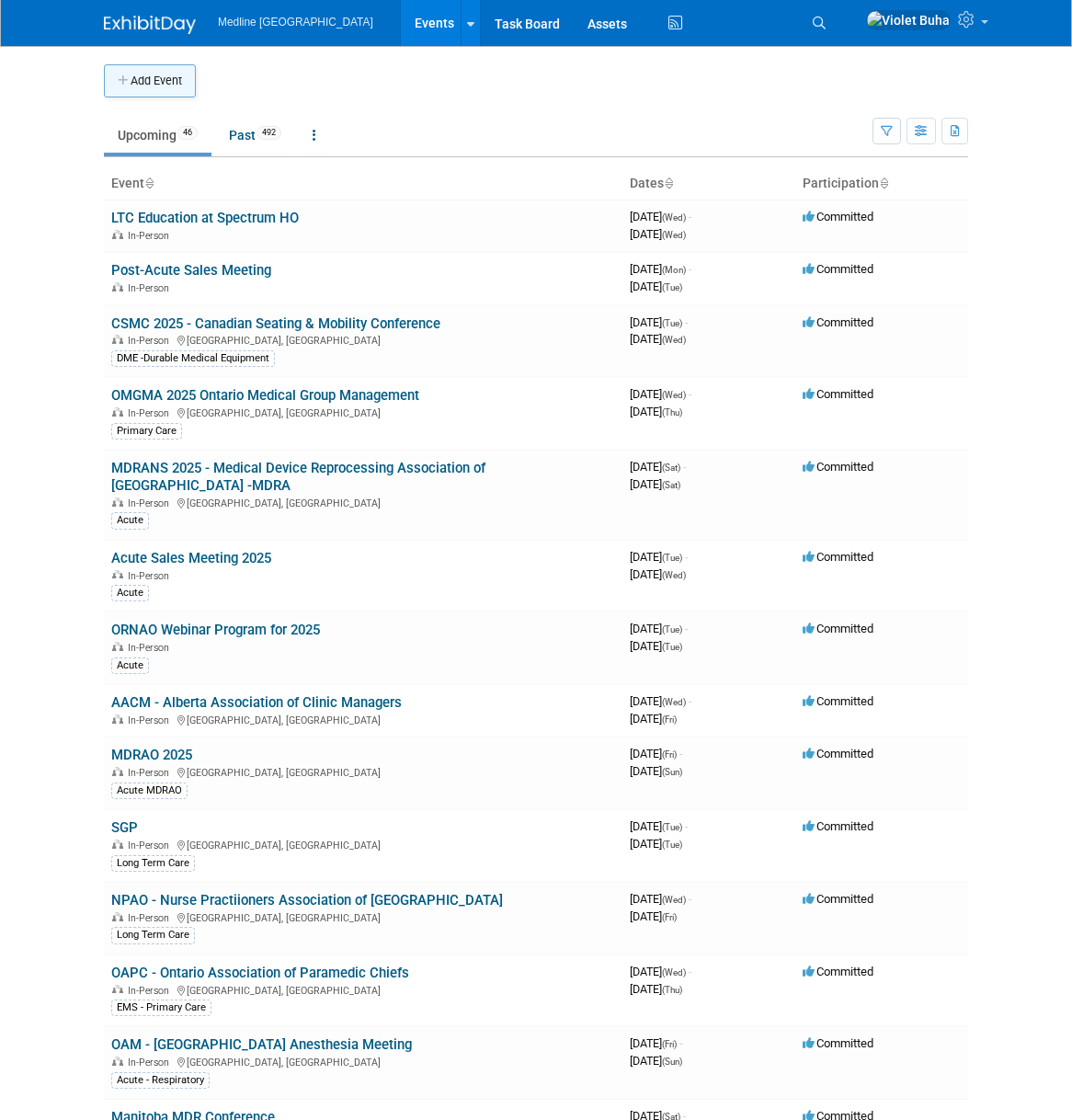 click on "Add Event" at bounding box center (150, 81) 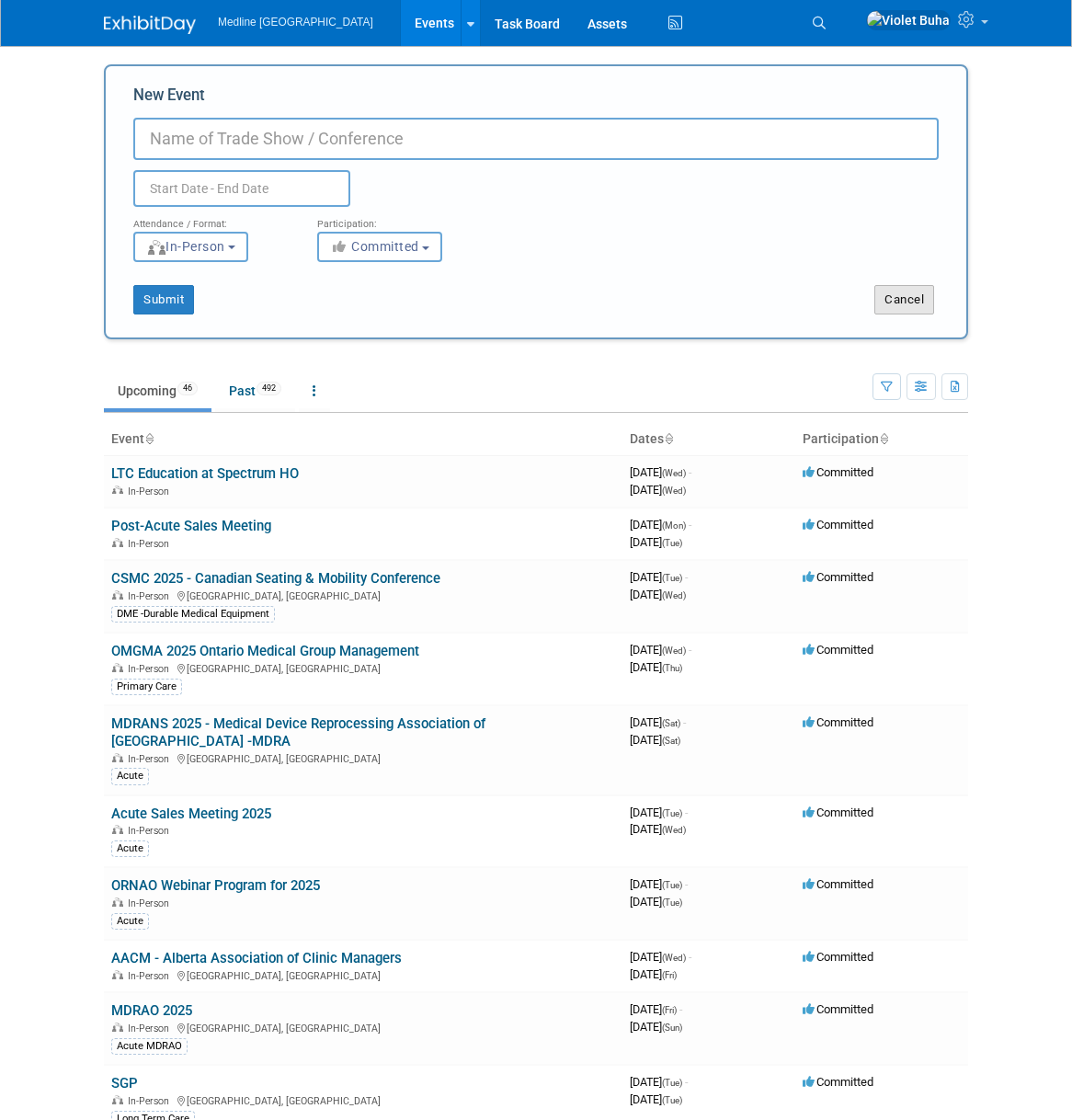 click on "Cancel" at bounding box center (904, 300) 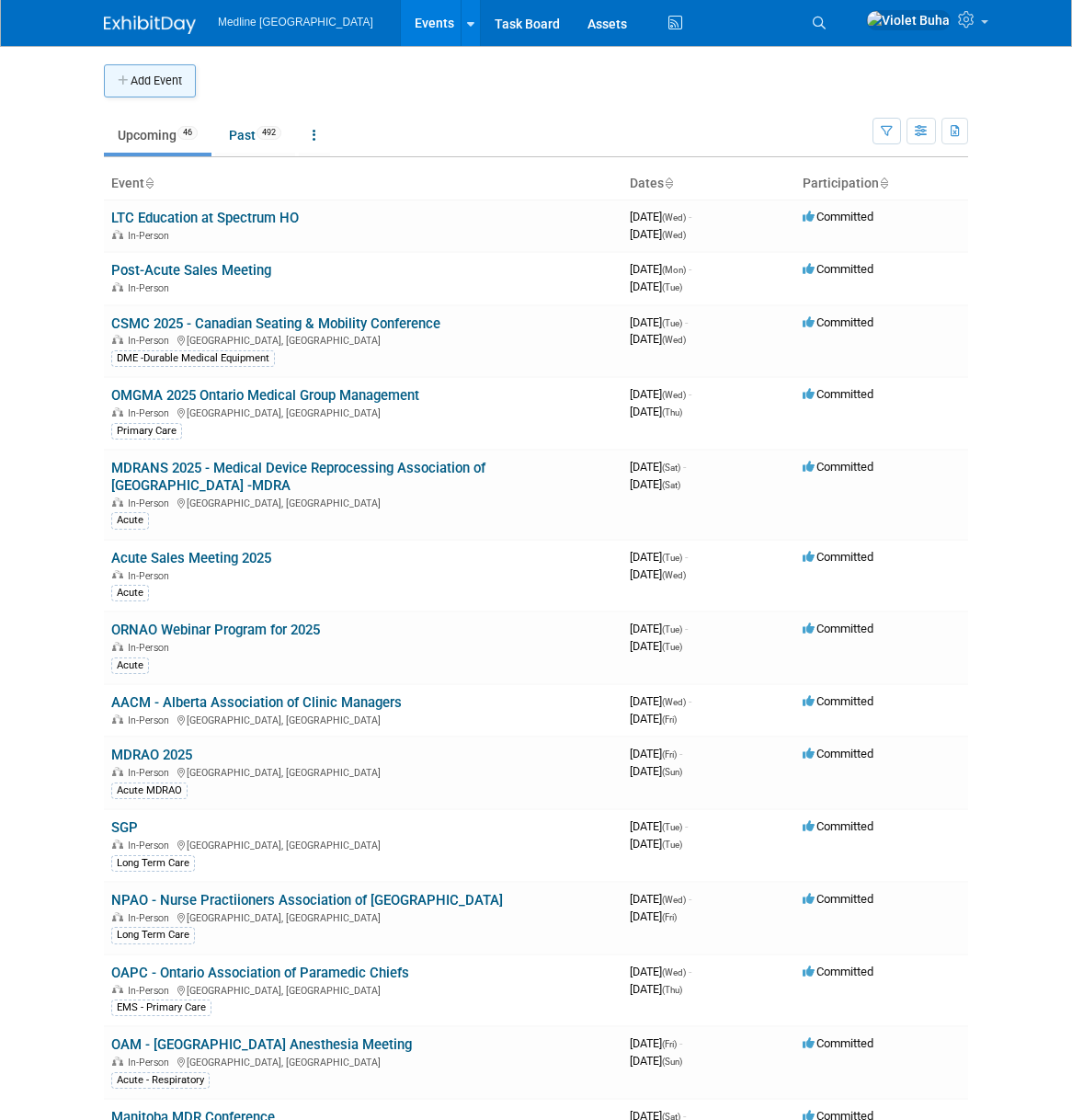 click on "Add Event" at bounding box center (150, 81) 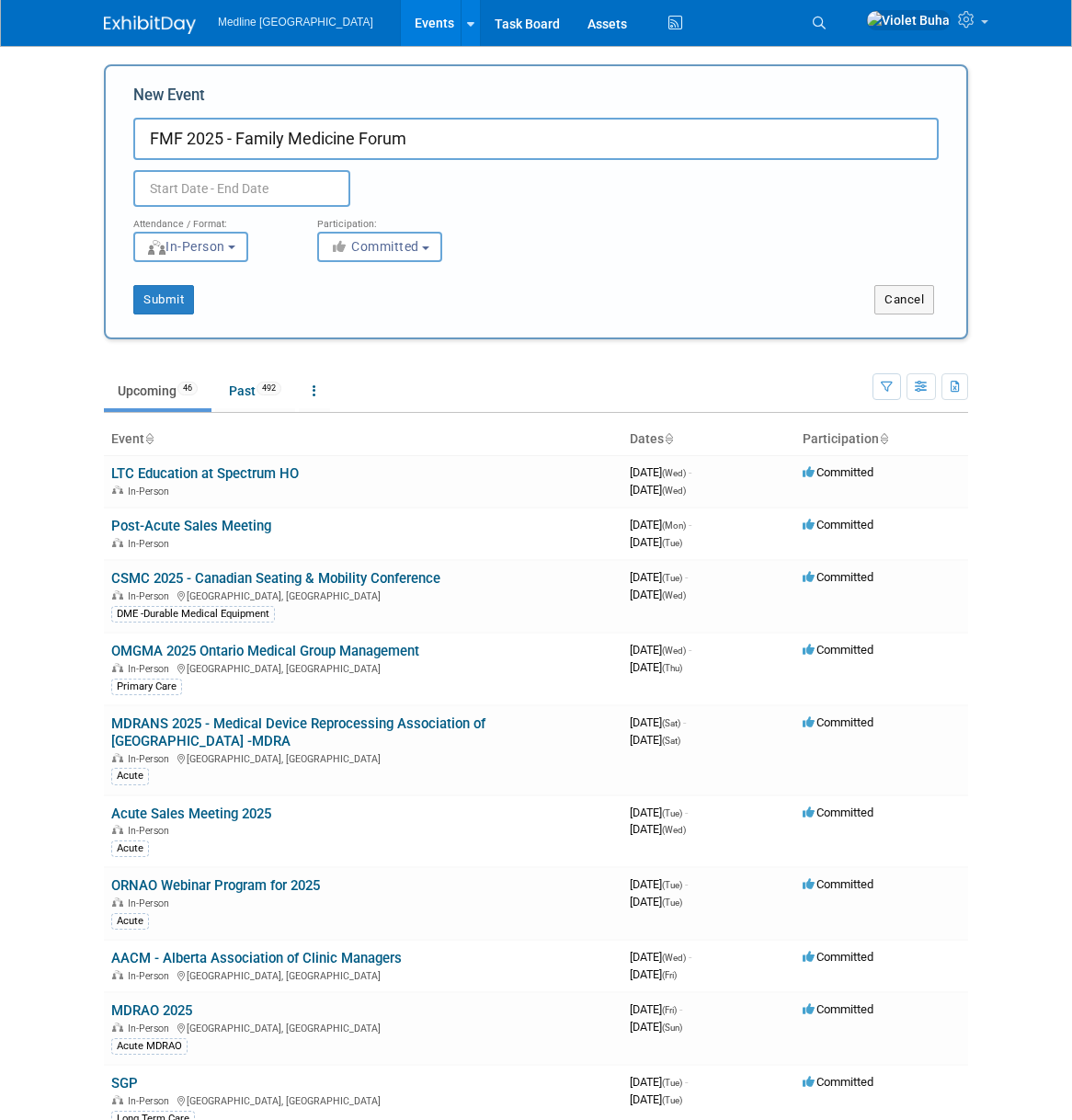 type on "FMF 2025 - Family Medicine Forum" 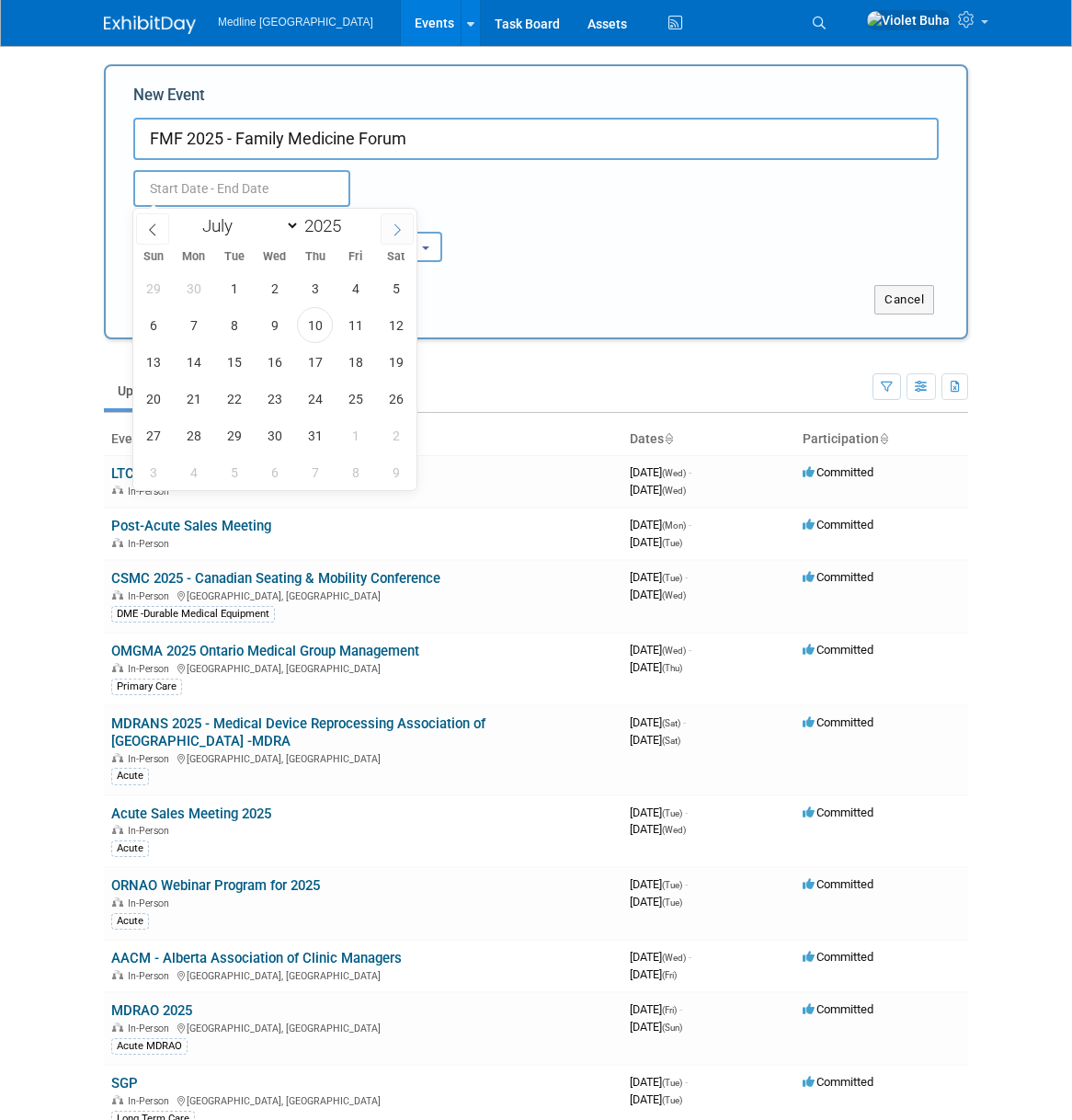 click 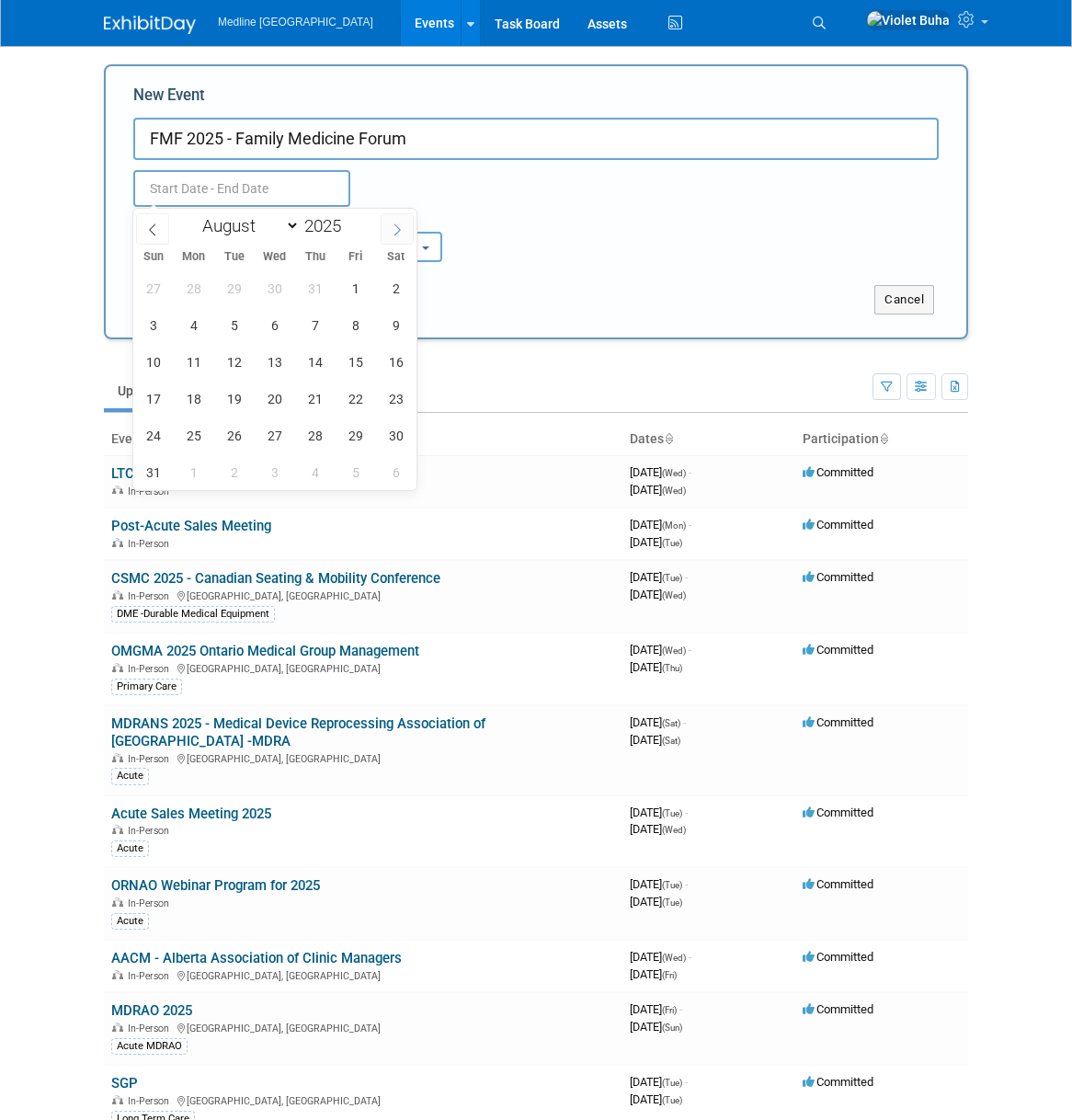 click 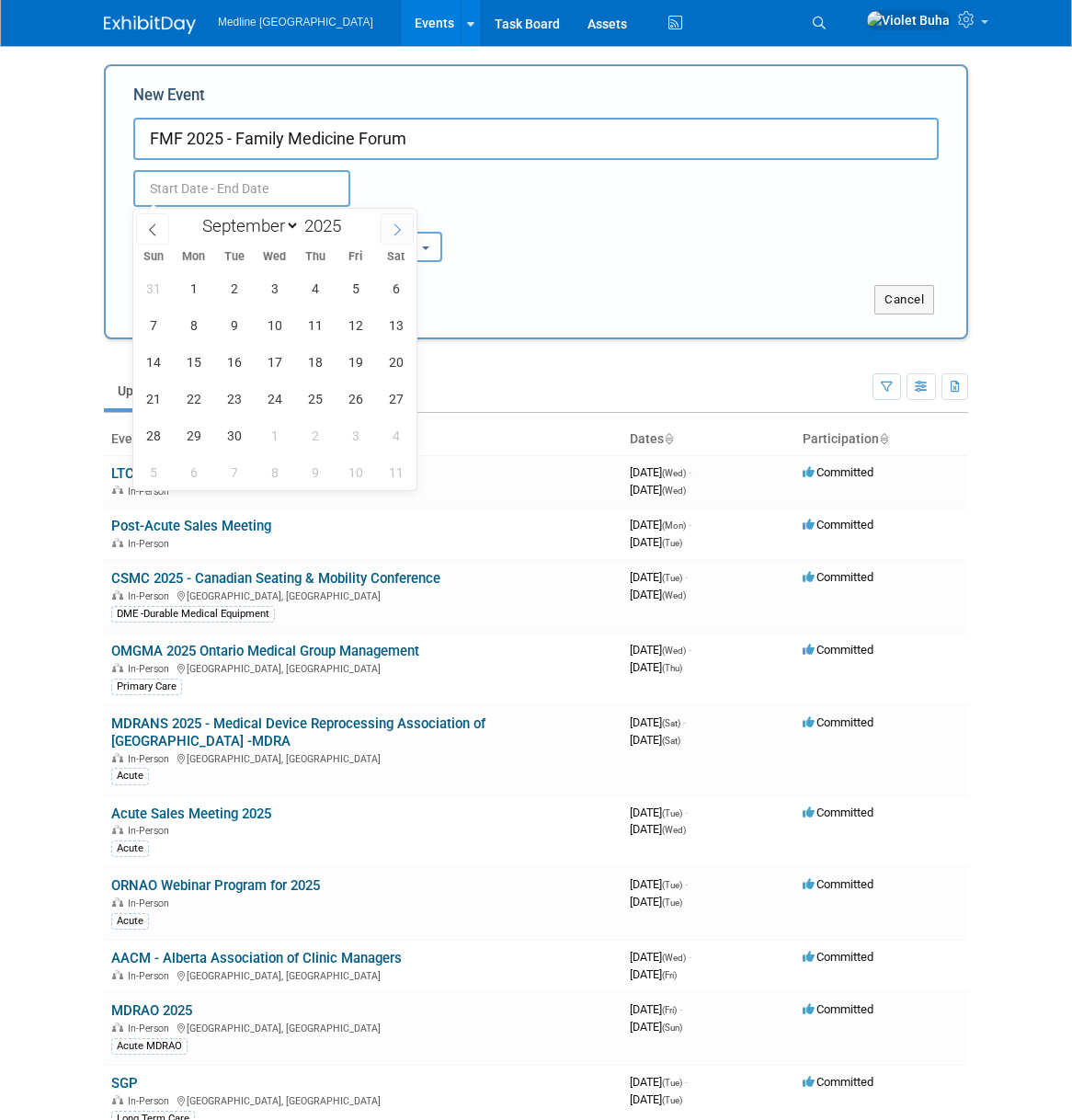 click 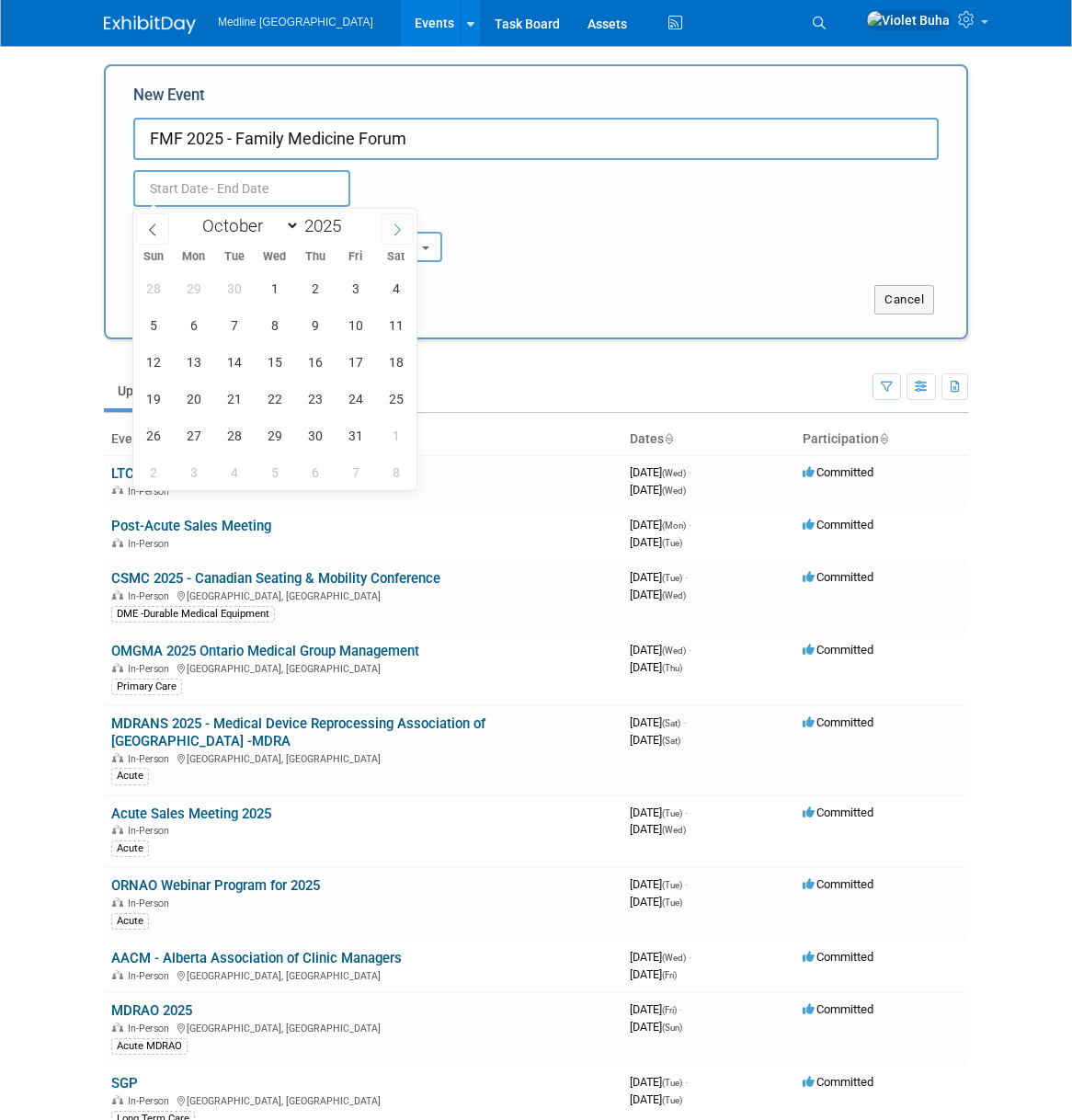 click 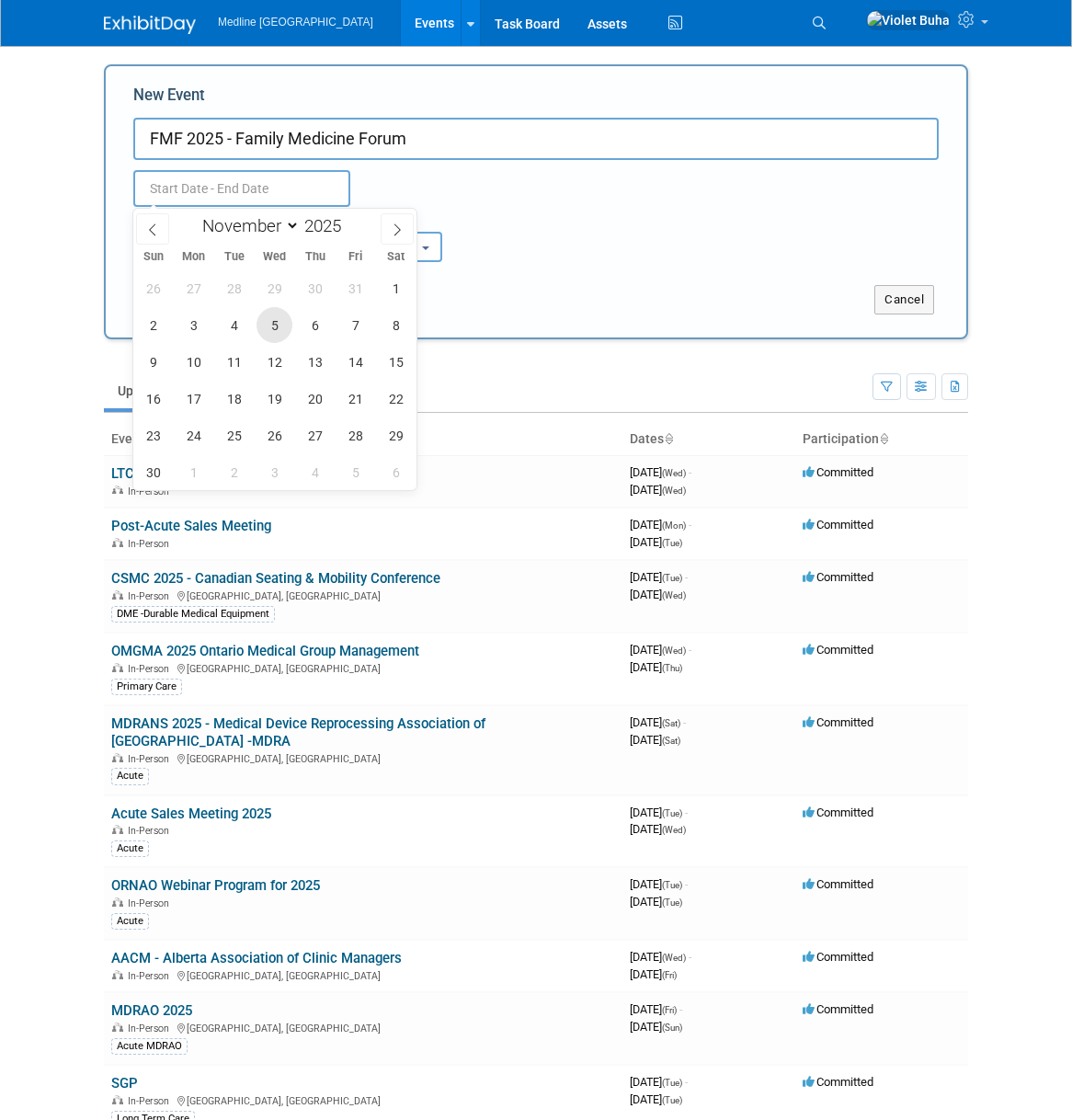 click on "5" at bounding box center [274, 325] 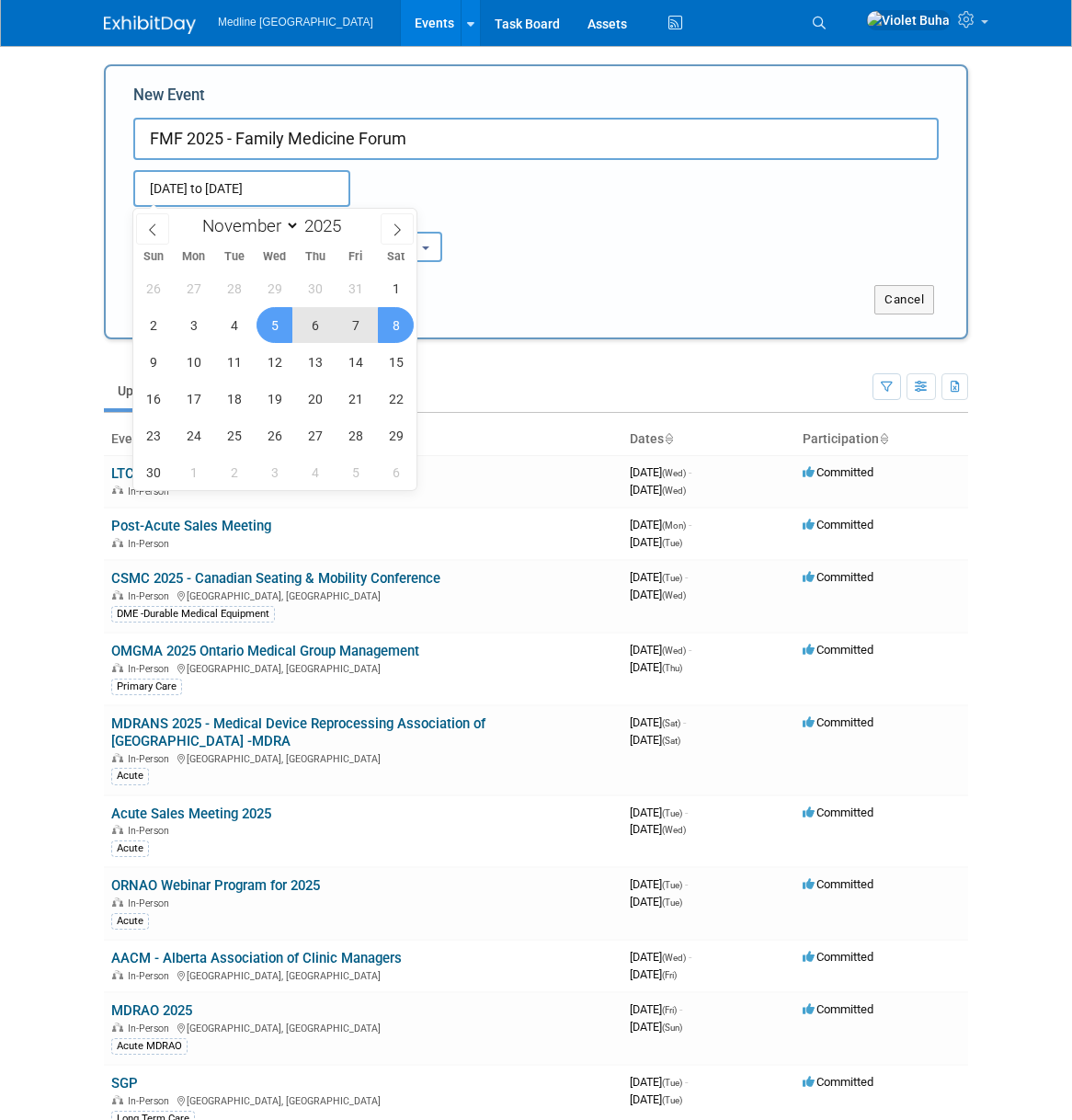 click on "8" at bounding box center (395, 325) 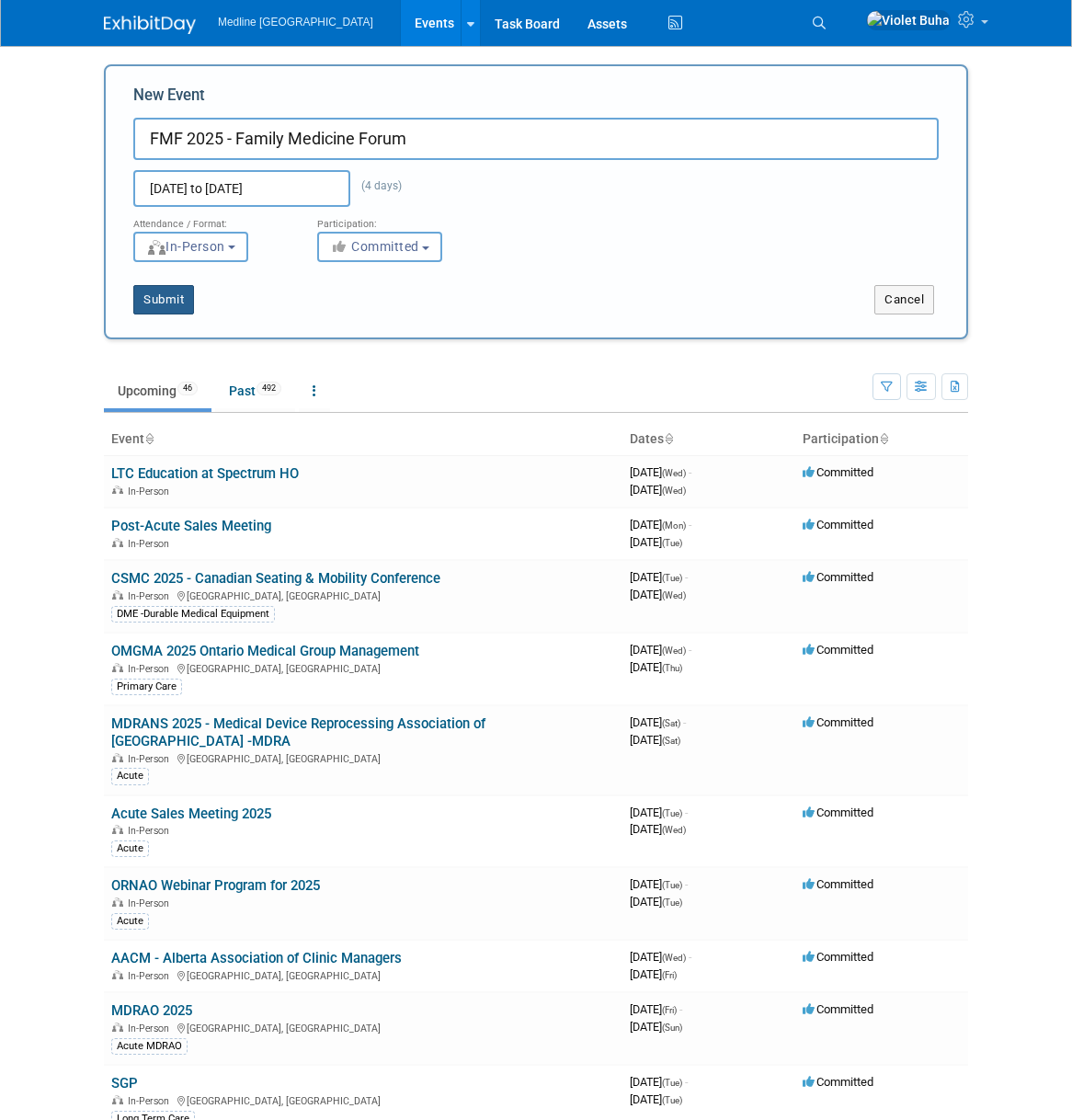 click on "Submit" at bounding box center (164, 300) 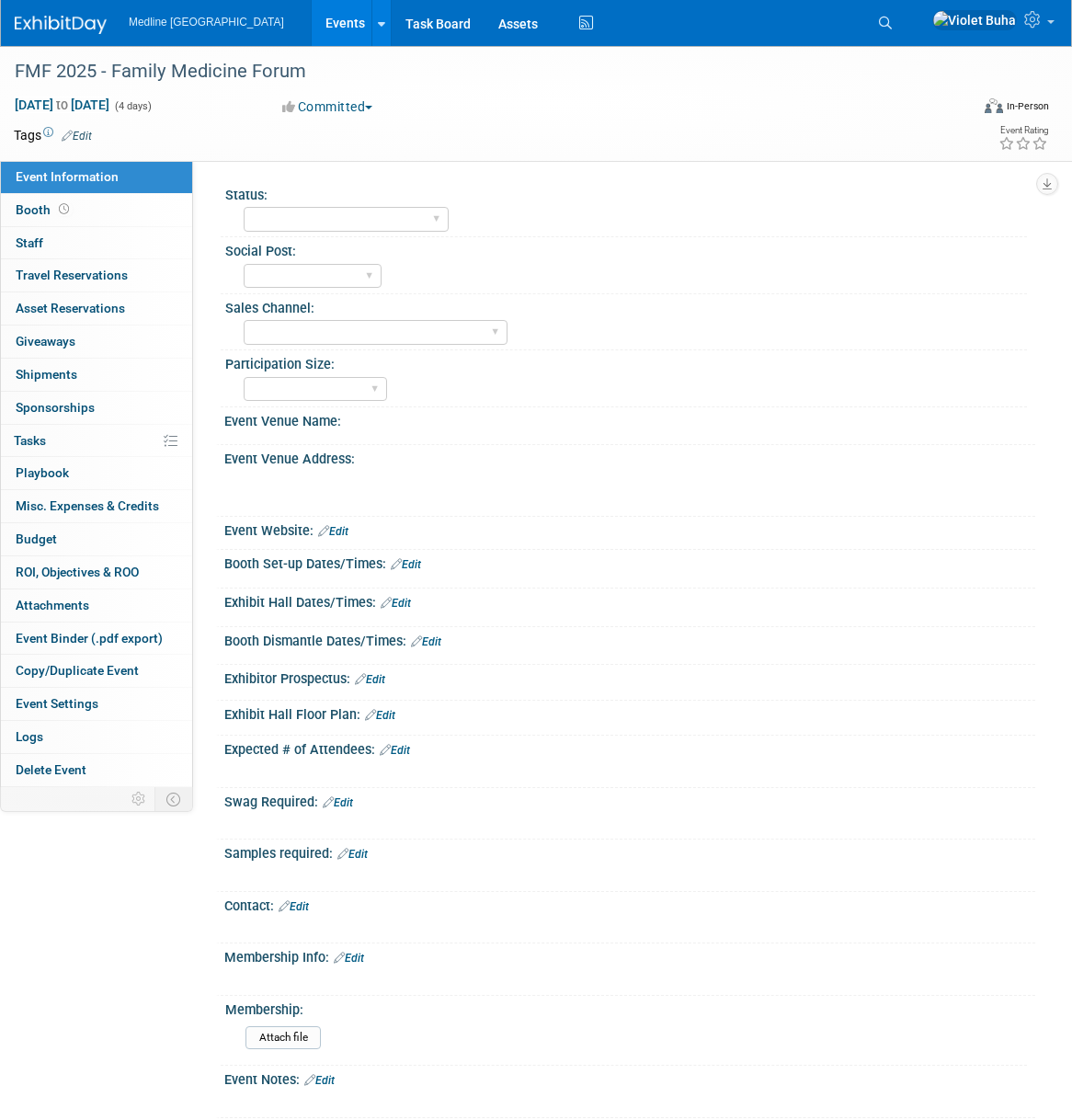 scroll, scrollTop: 0, scrollLeft: 0, axis: both 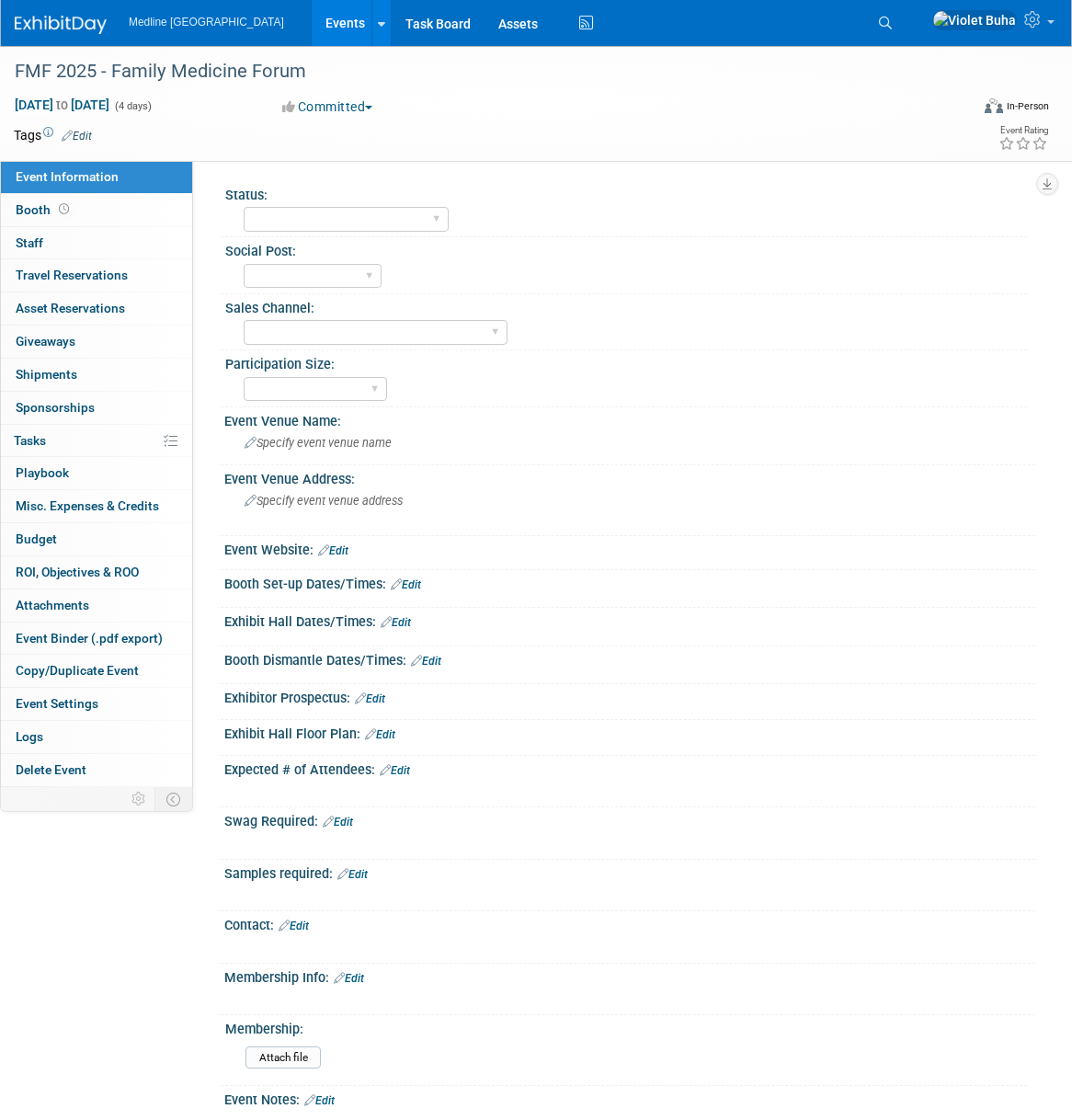 click on "Edit" at bounding box center [76, 136] 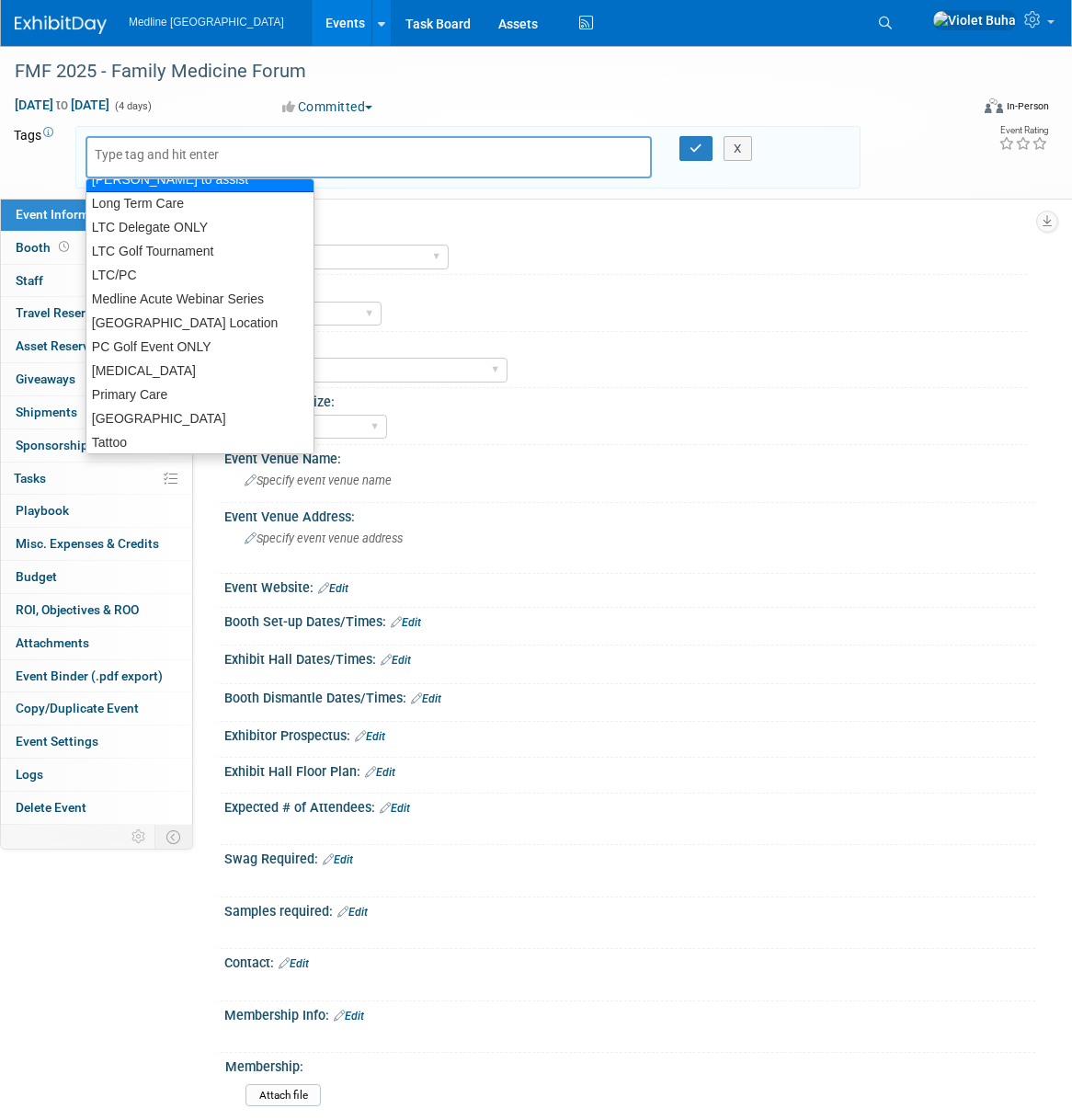 scroll, scrollTop: 357, scrollLeft: 0, axis: vertical 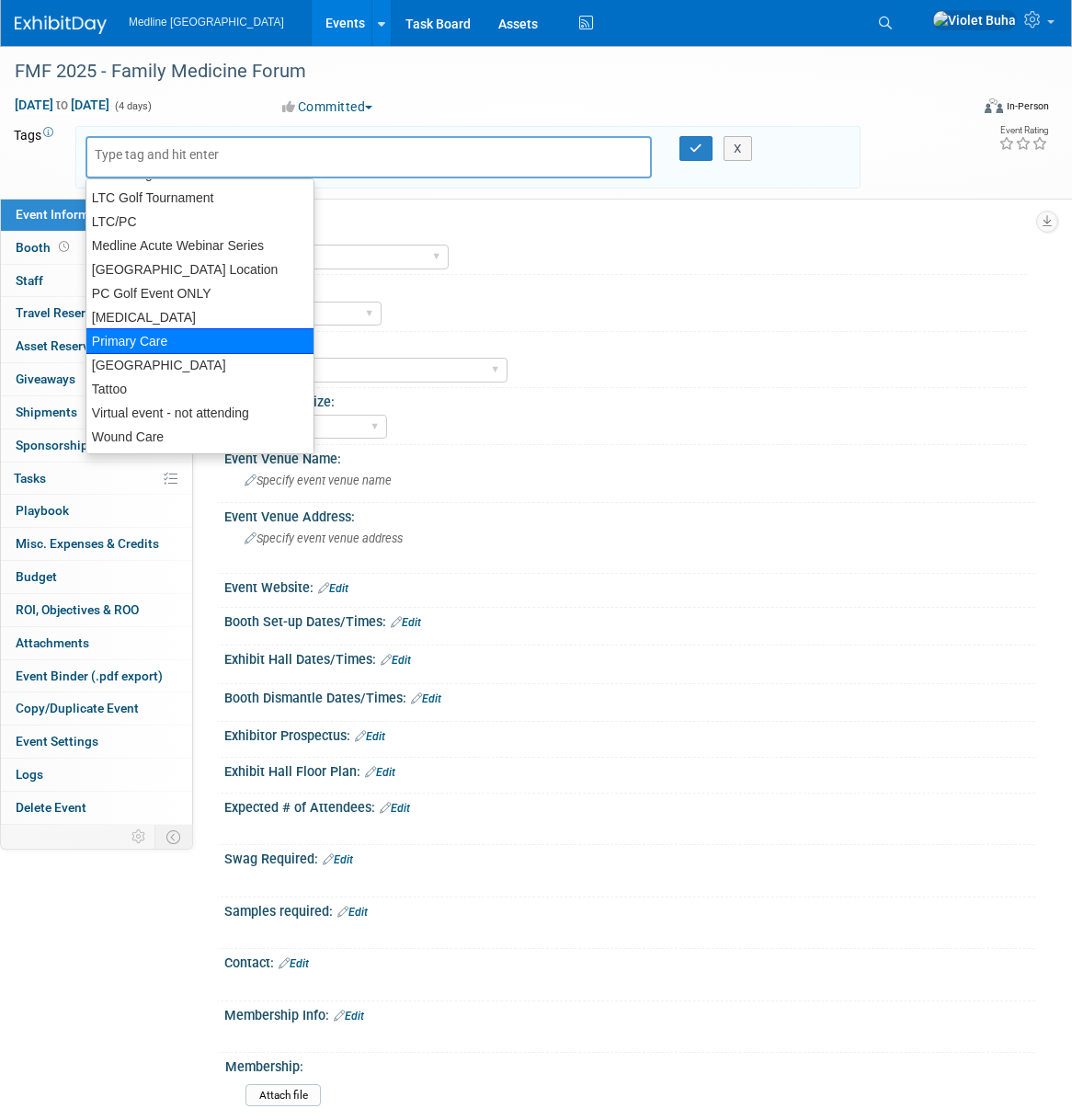 click on "Primary Care" at bounding box center (200, 341) 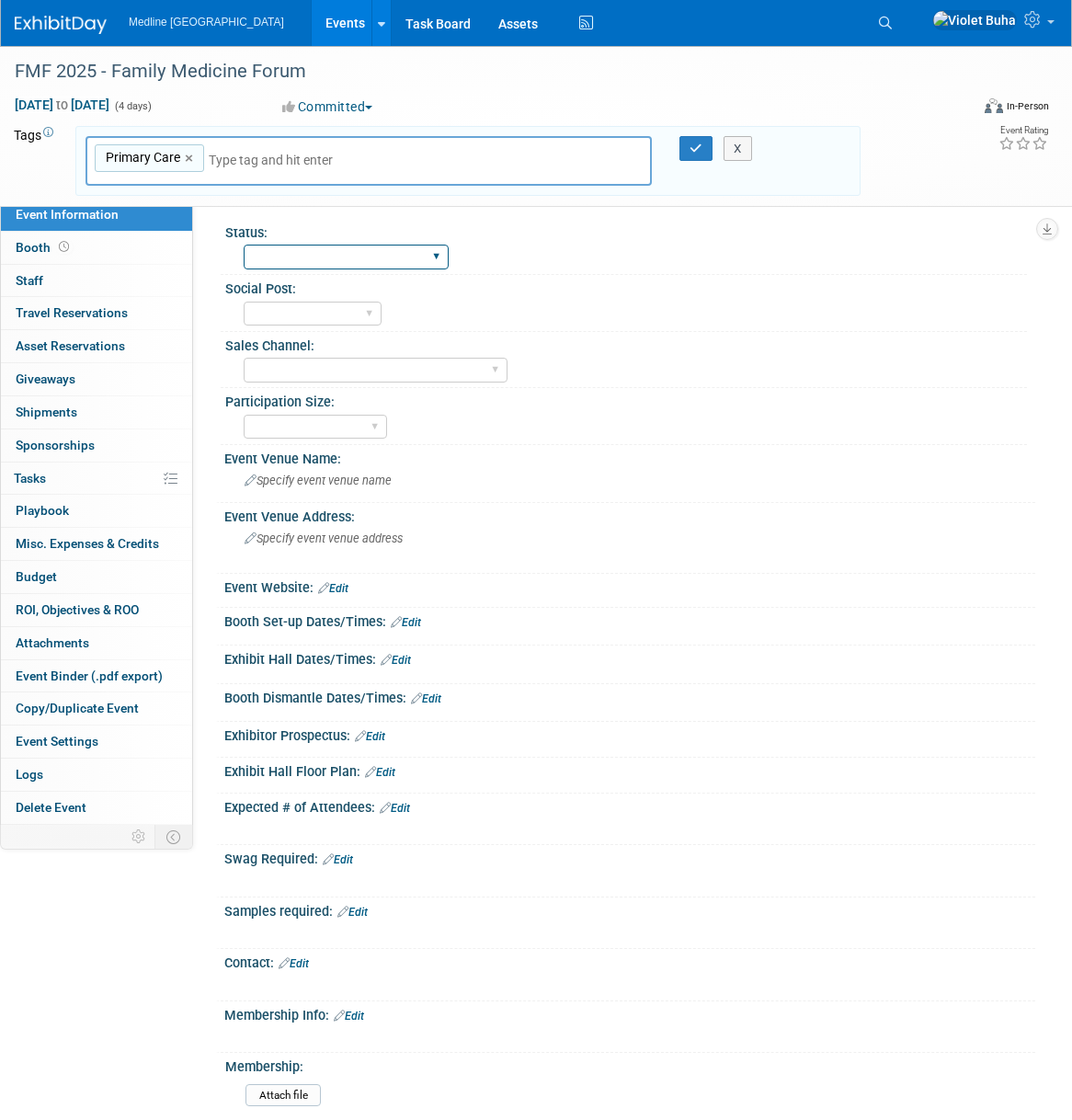click on "Waiting for information
In progress
Need to order Samples/Swag
Complete" at bounding box center (346, 257) 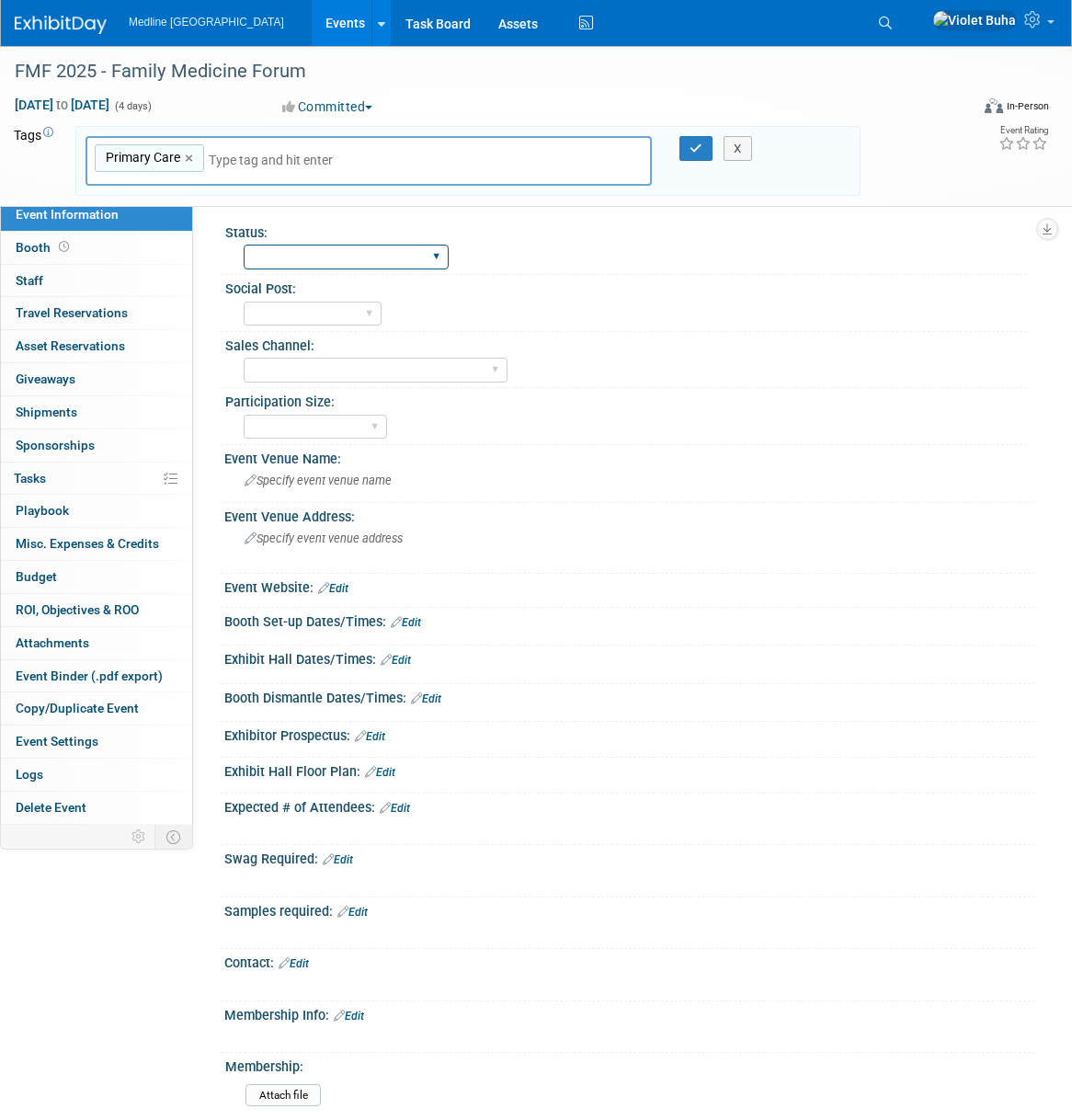 select on "Waiting for information" 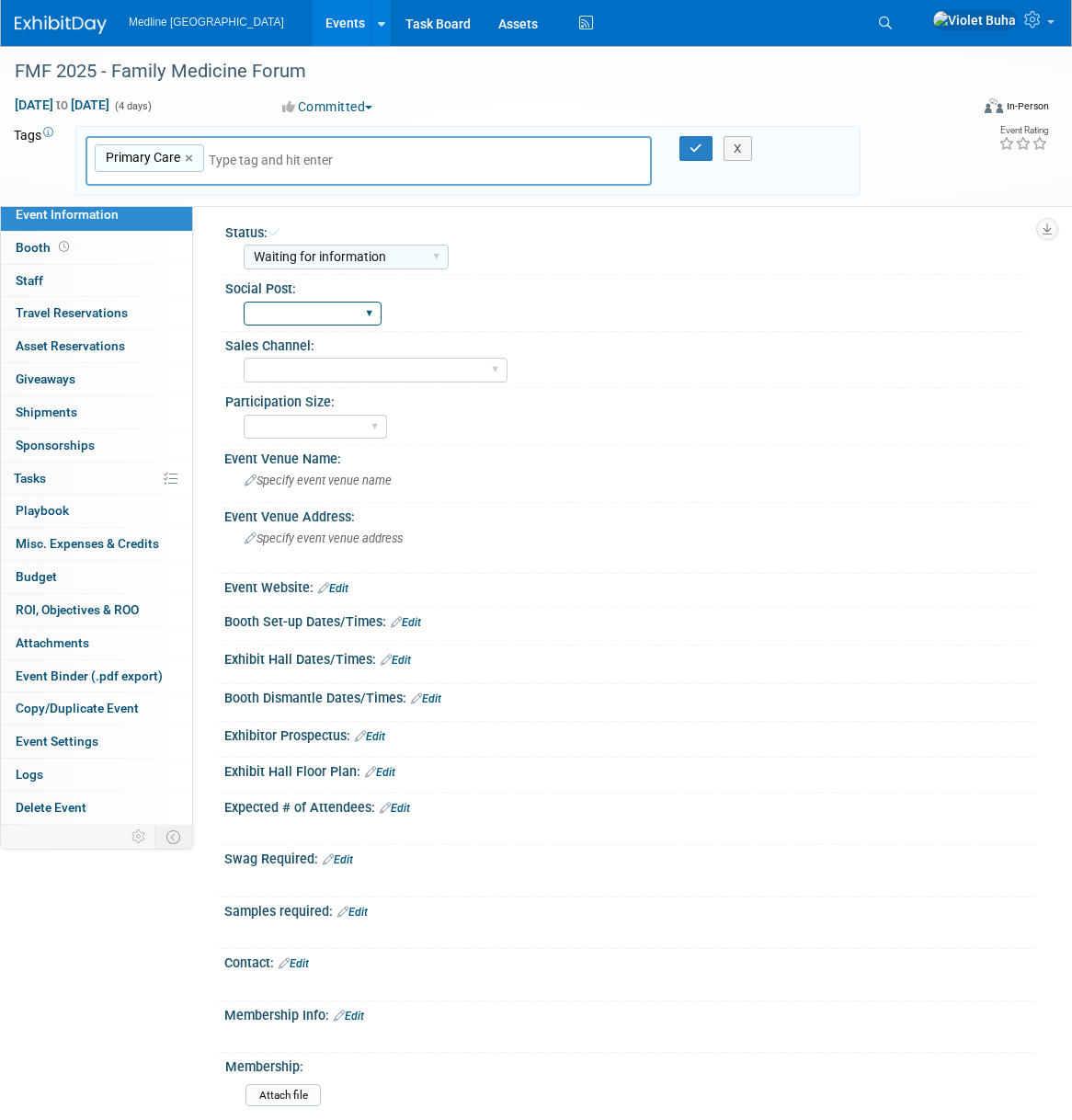 click on "To do
Done" at bounding box center [313, 314] 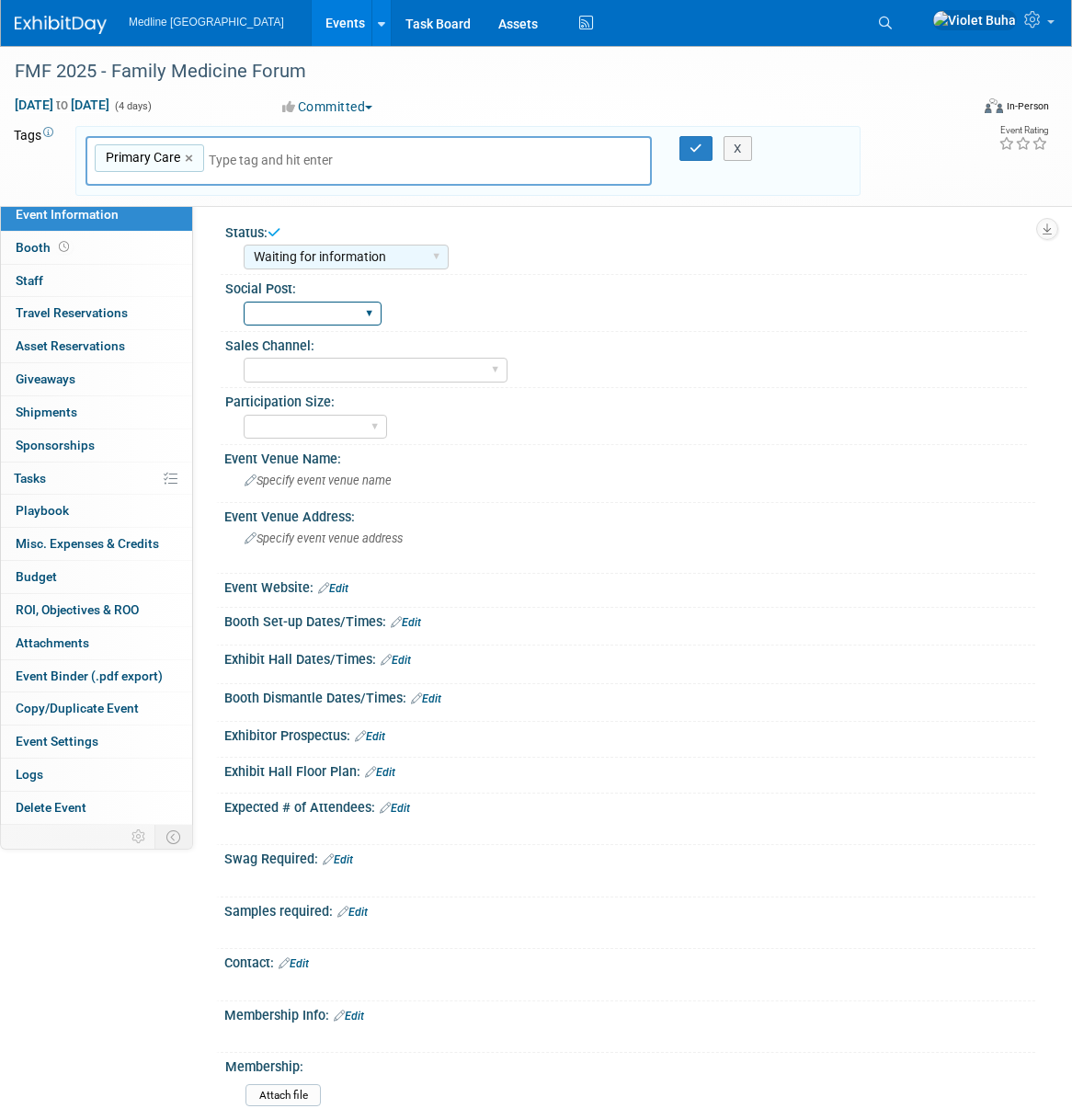 select on "To do" 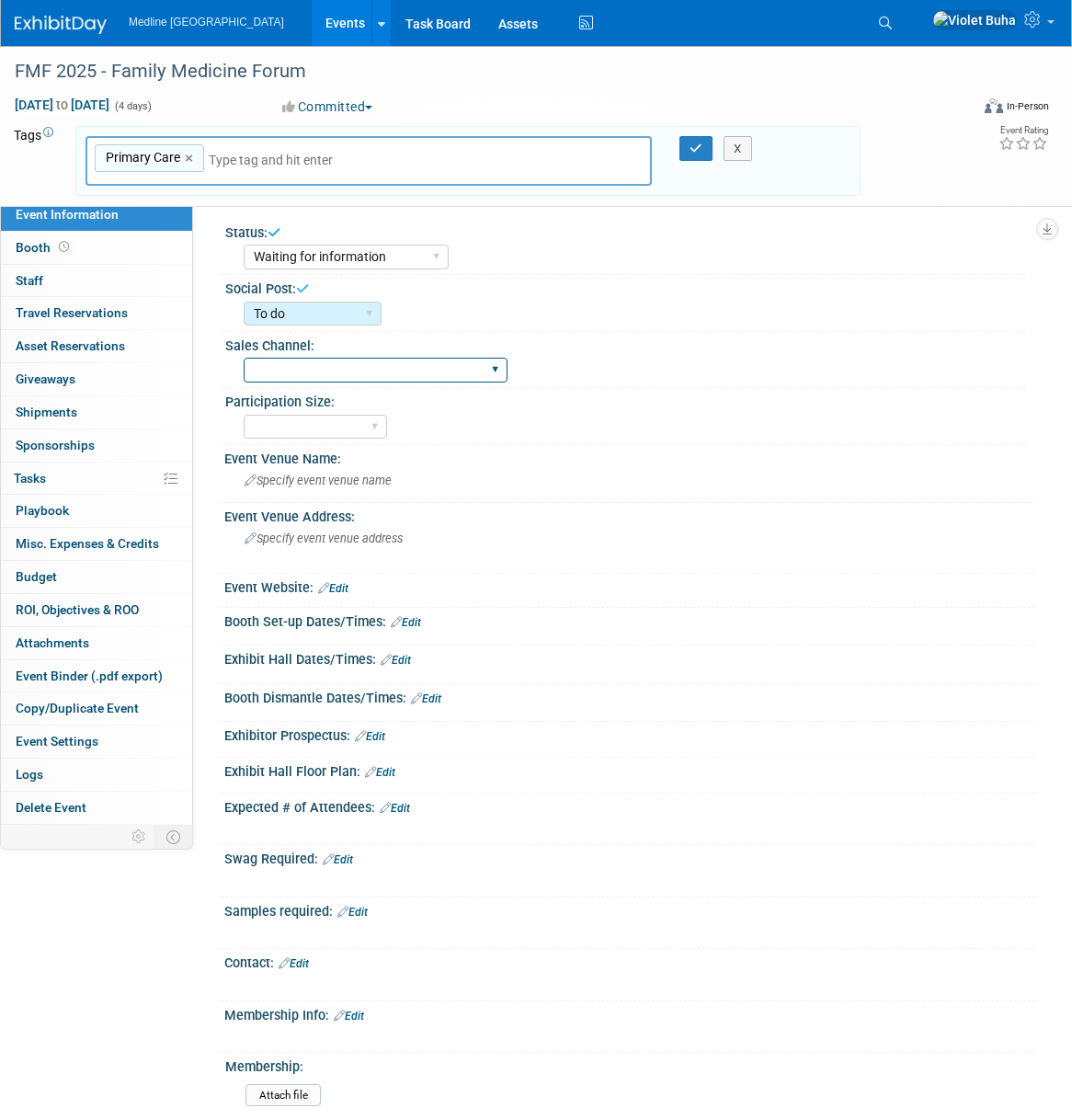 click on "Acute
Consumer
Dental
Long Term Care
Podiatry
Home Health Care
Primary Care
Advanced Wound and Skin Care" at bounding box center [375, 370] 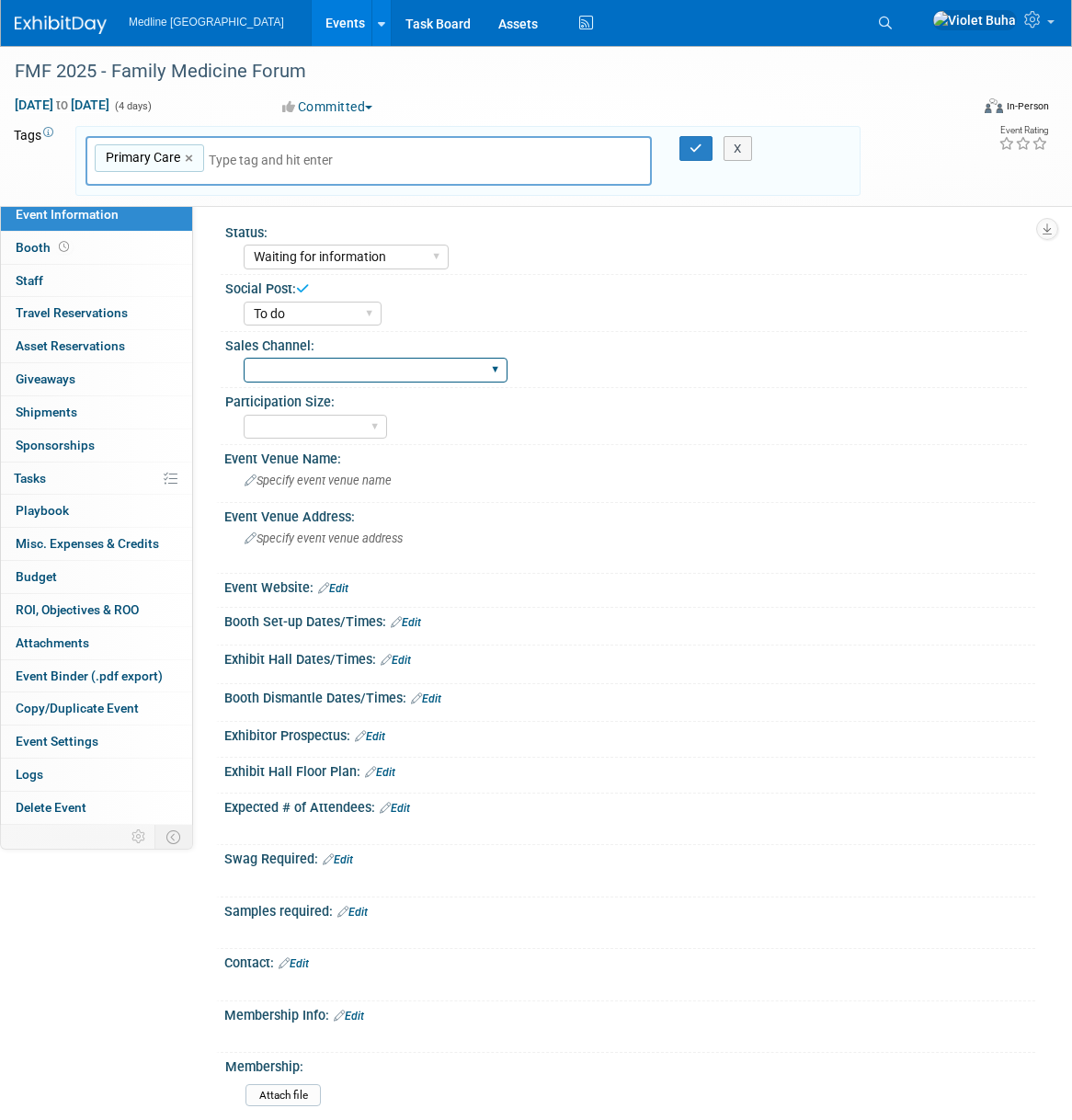 select on "Primary Care" 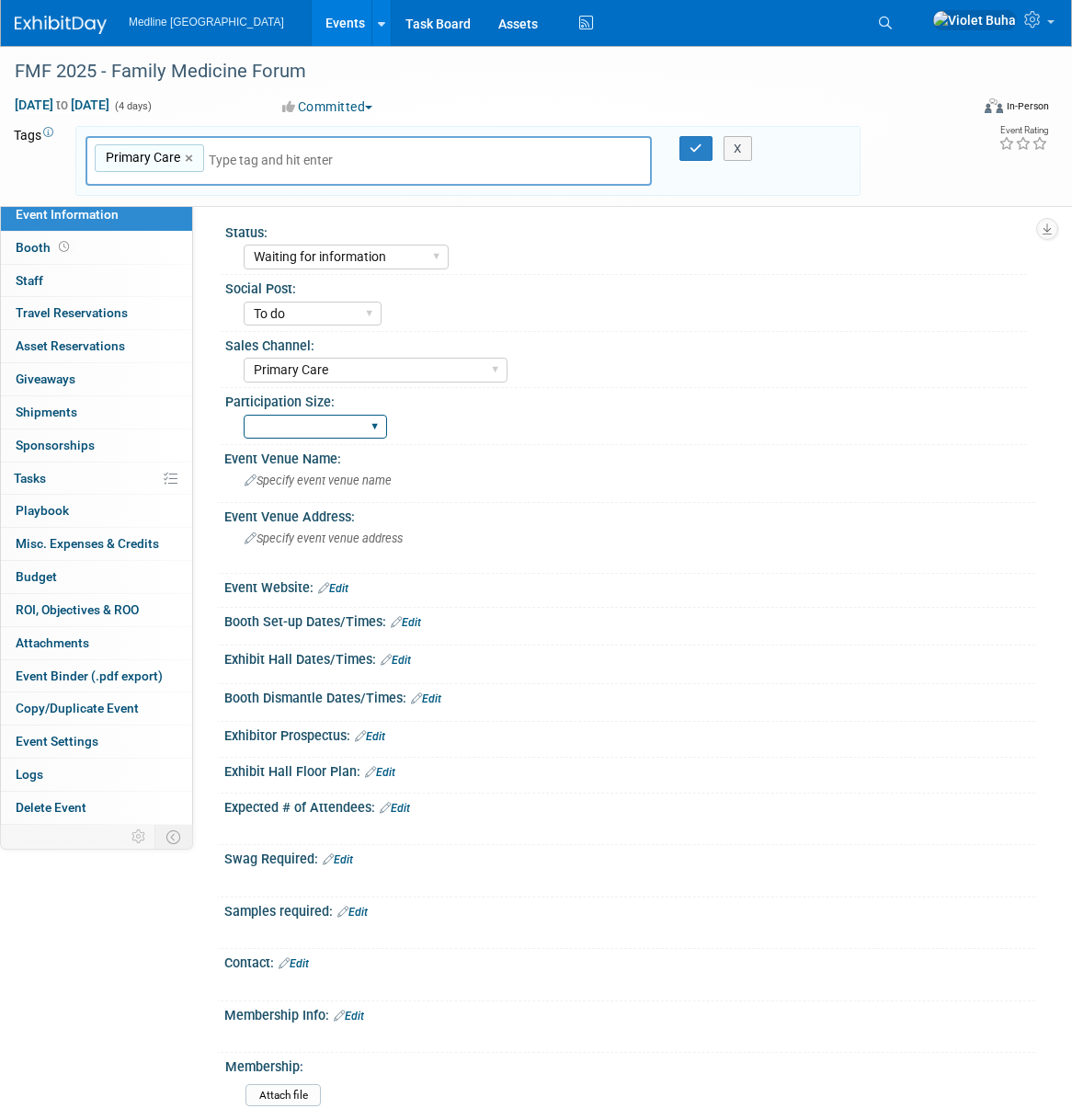 click on "National - Level 1
Provincial - Level 2
Regional - Level 3" at bounding box center [315, 427] 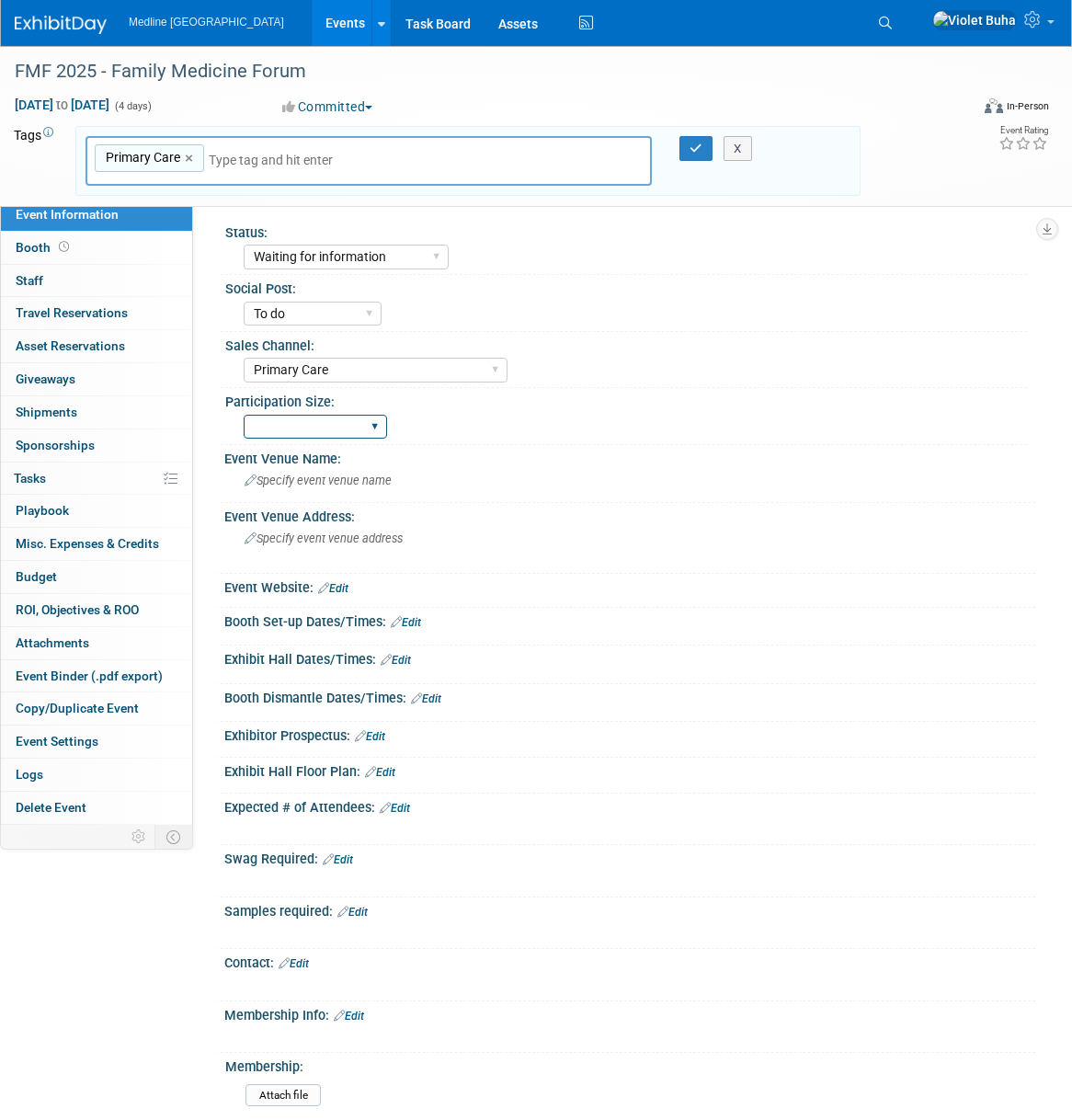 select on "National - Level 1" 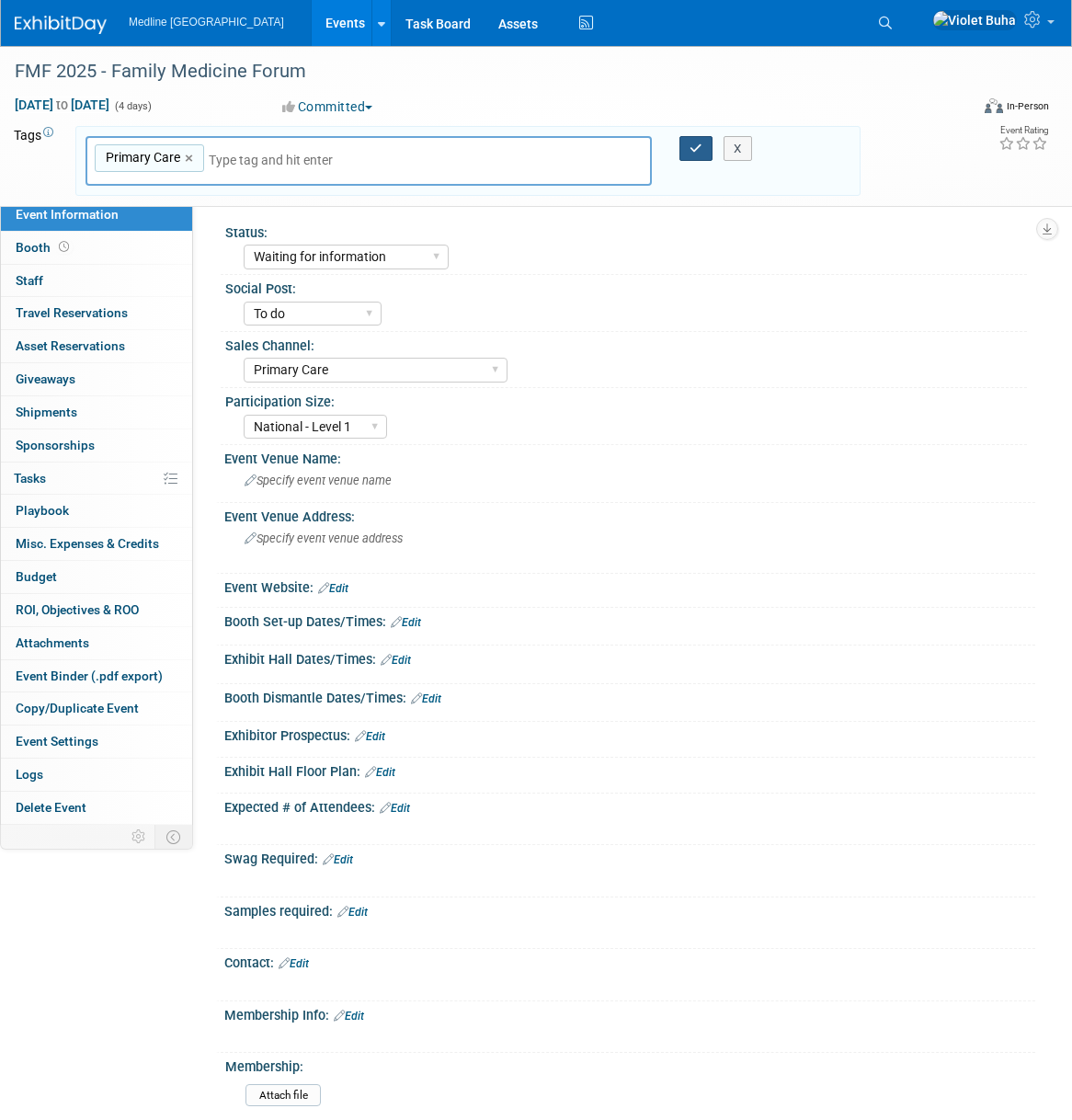 click on "X" at bounding box center [737, 149] 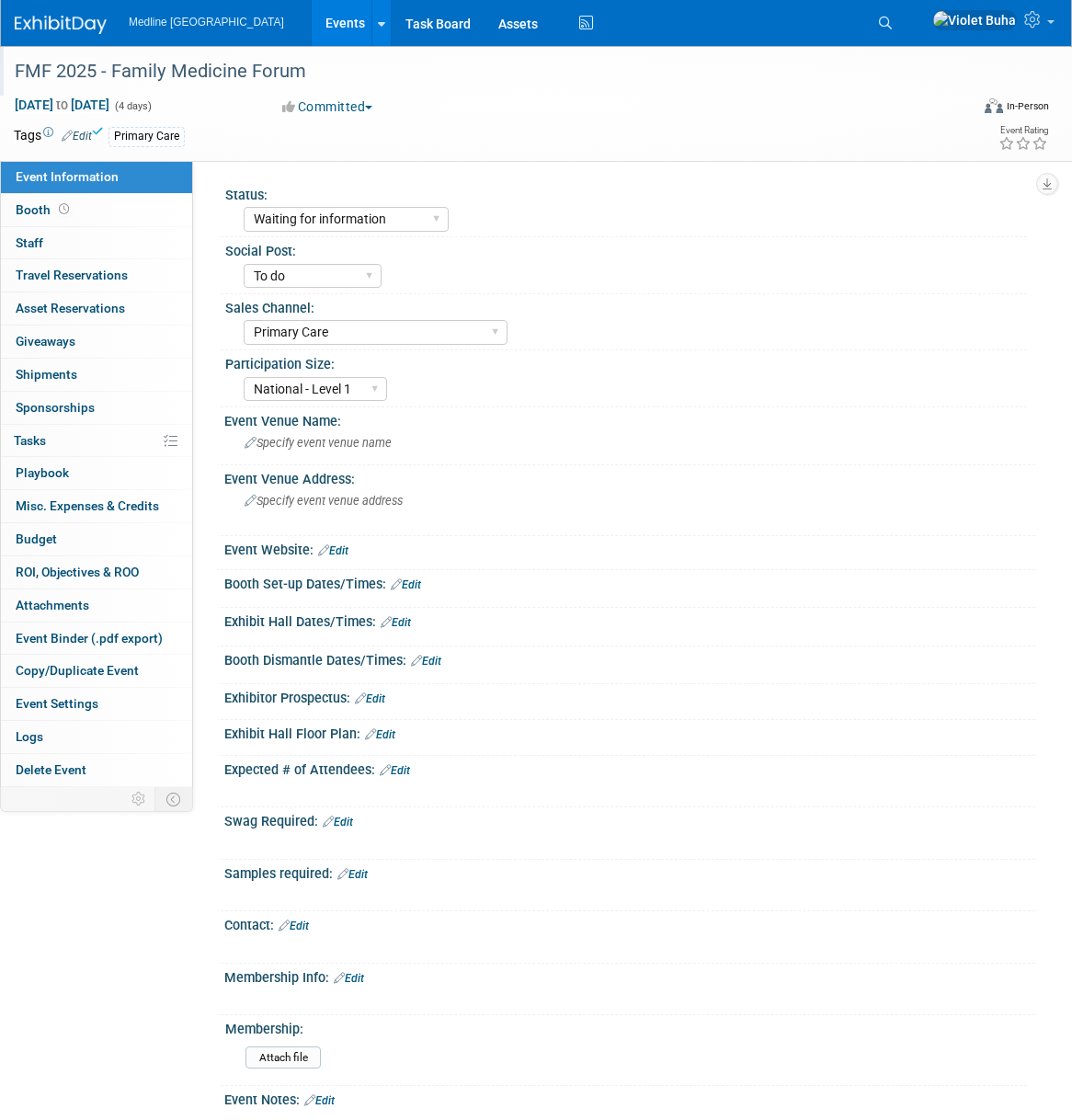 click on "FMF 2025 - Family Medicine Forum" at bounding box center (478, 72) 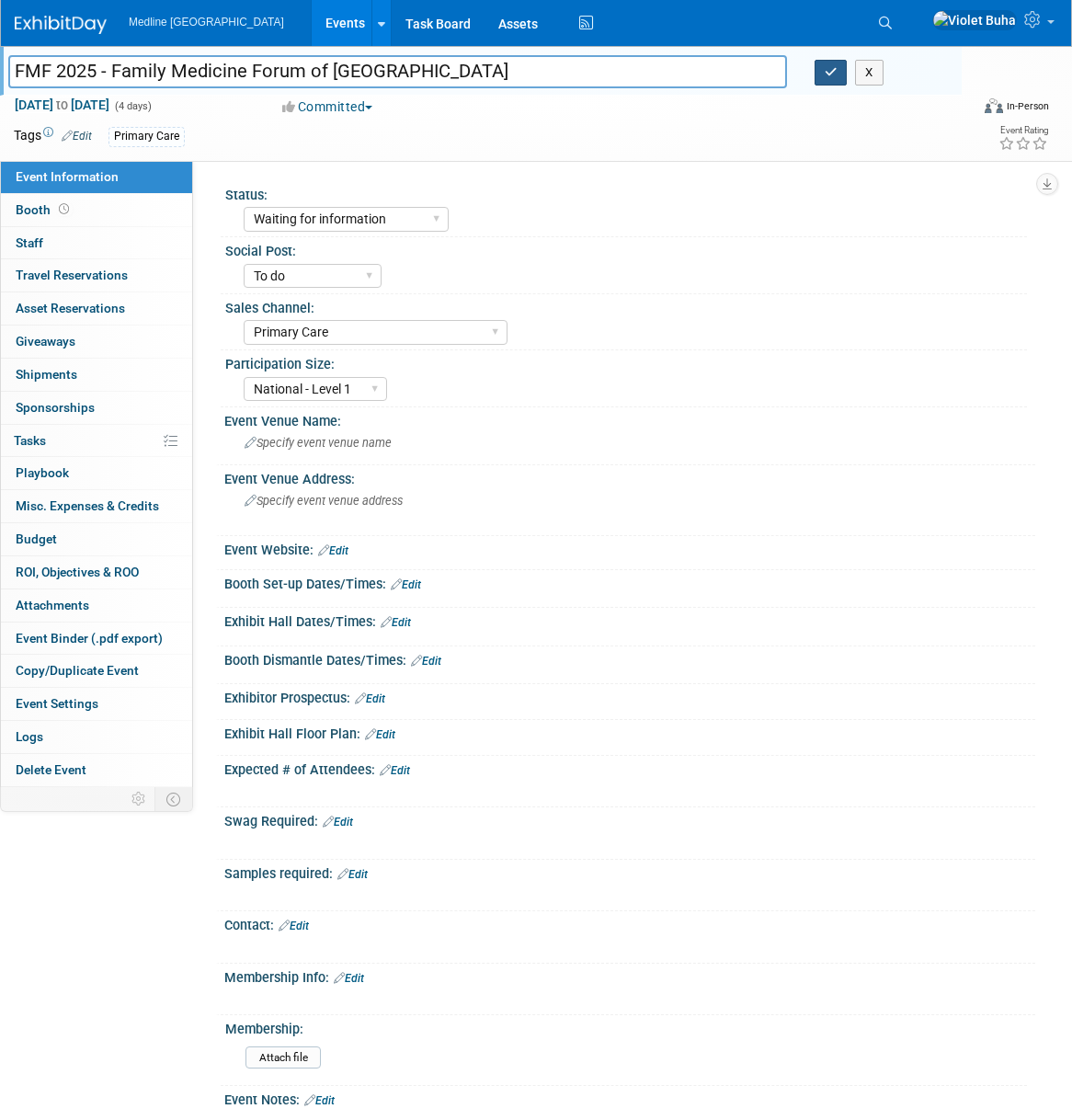 type on "FMF 2025 - Family Medicine Forum of Canada" 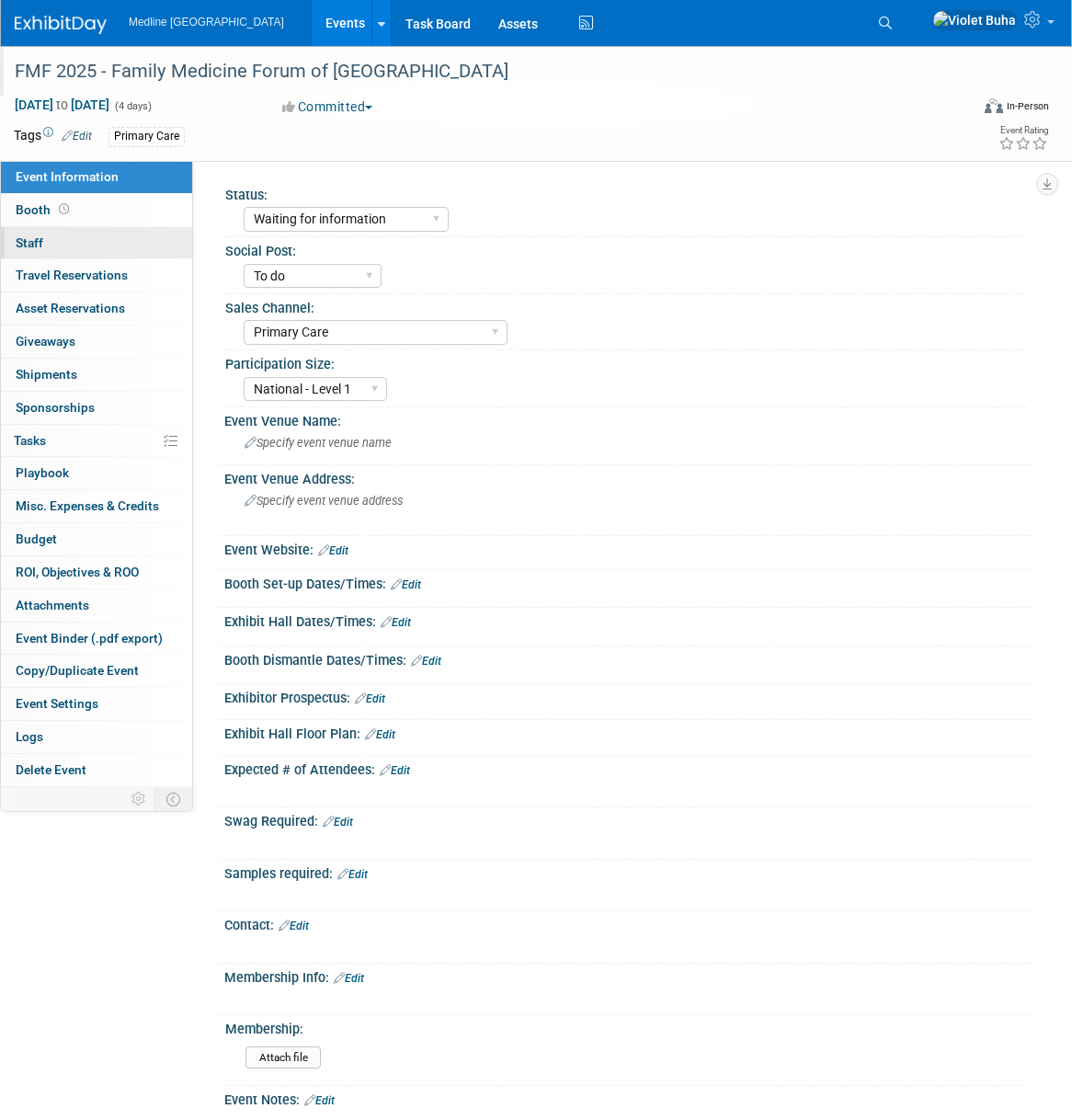 click on "0
Staff 0" at bounding box center (97, 243) 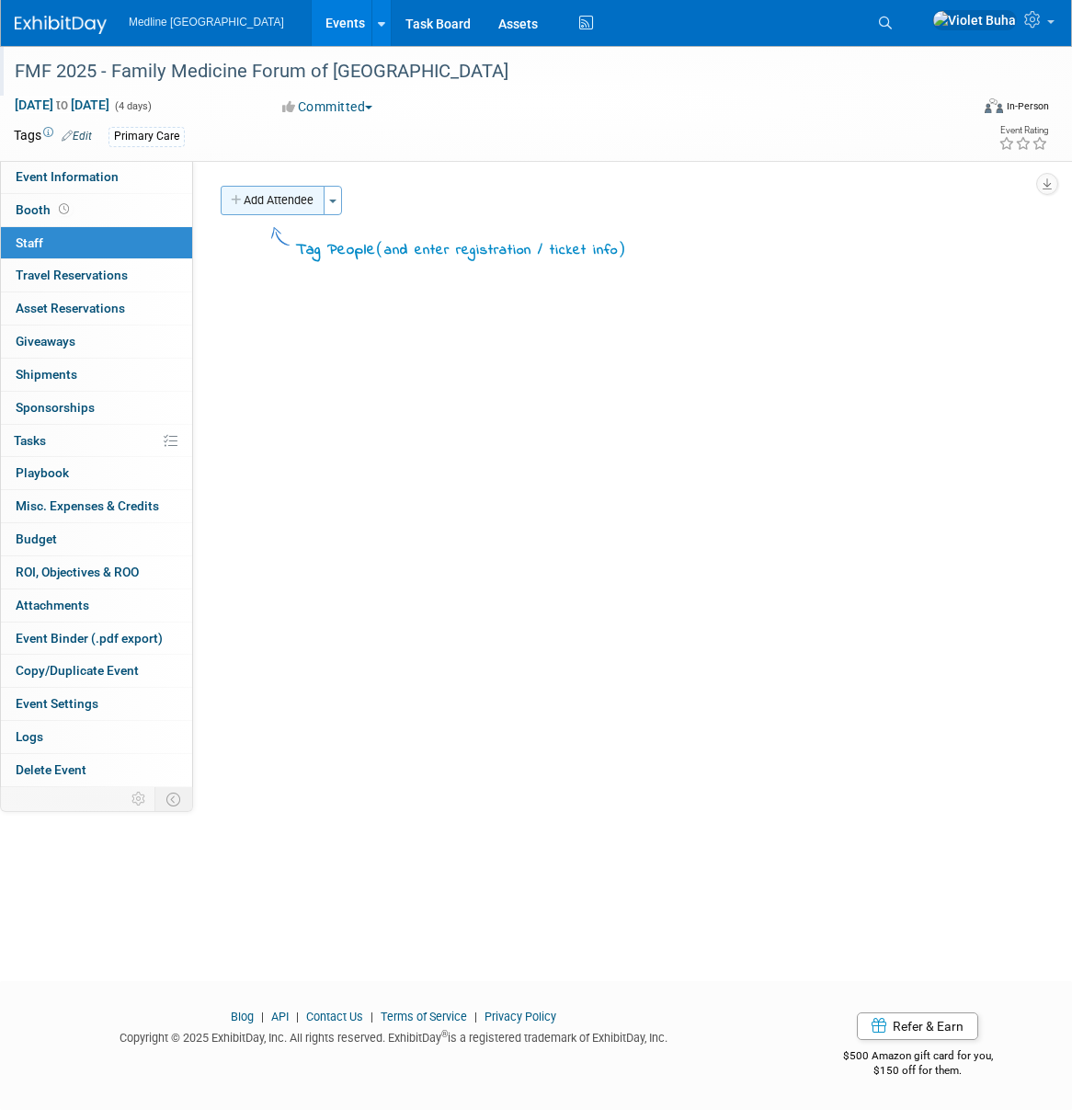 click on "Add Attendee" at bounding box center (272, 200) 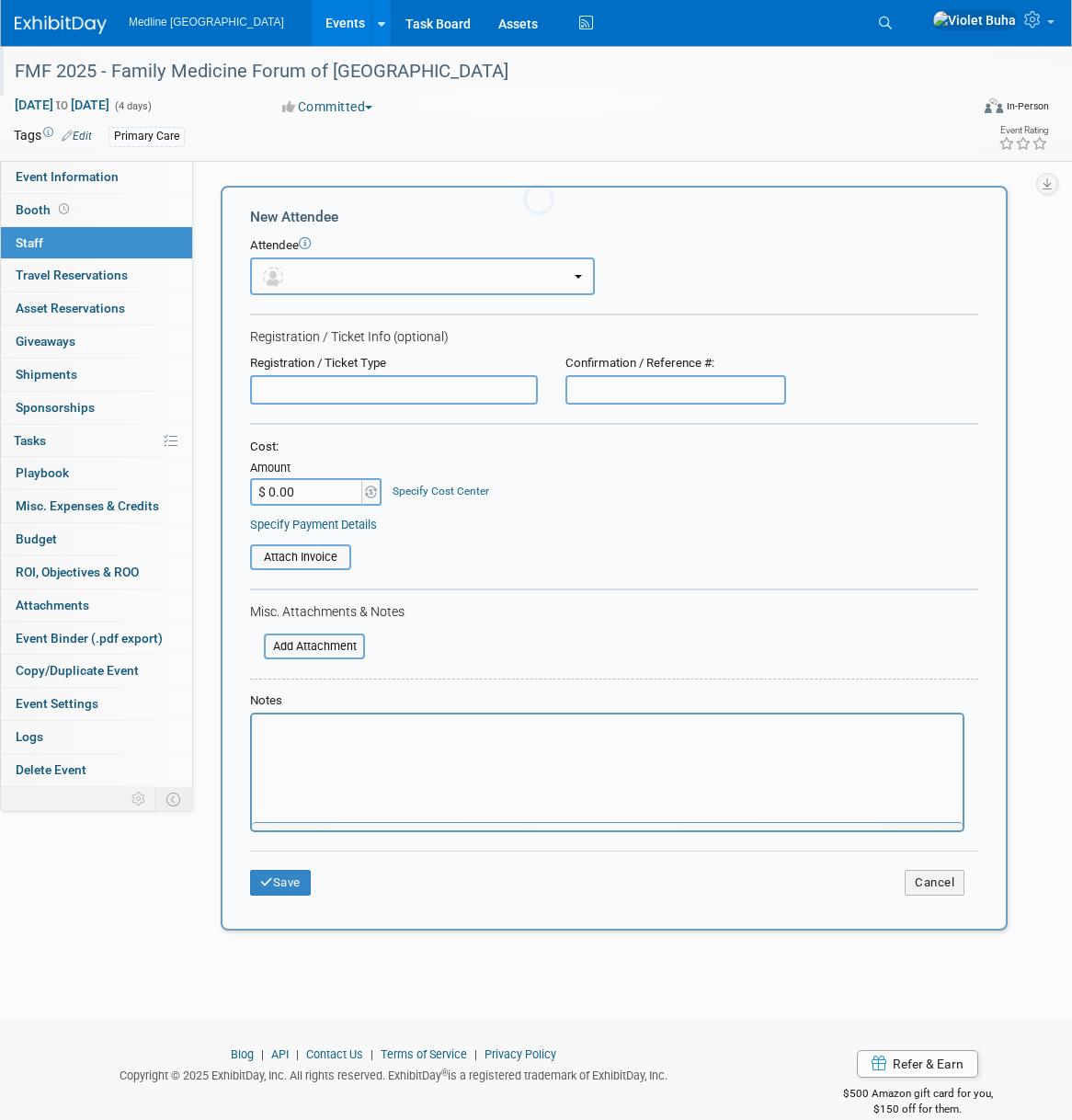 scroll, scrollTop: 0, scrollLeft: 0, axis: both 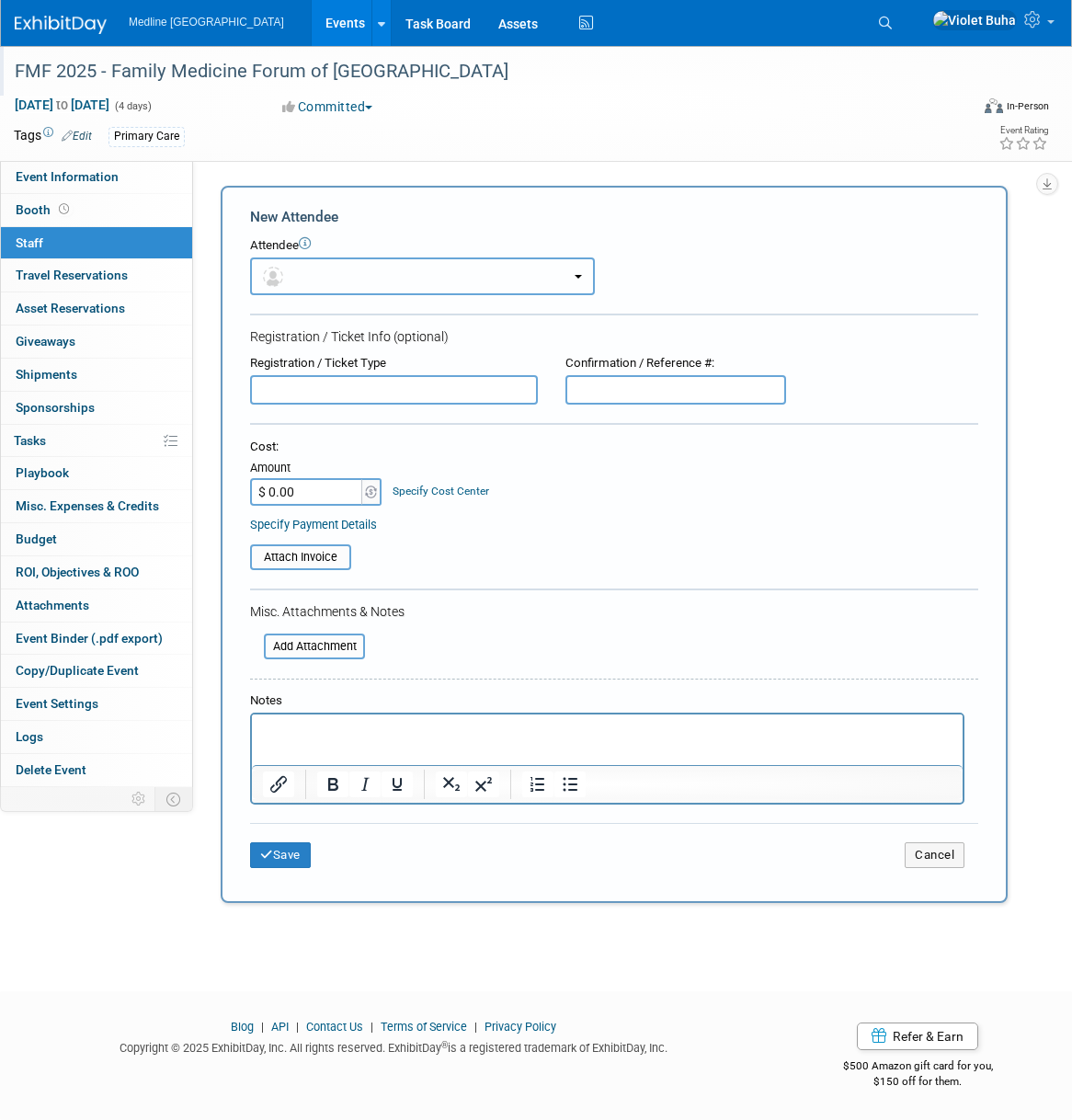 click at bounding box center (276, 276) 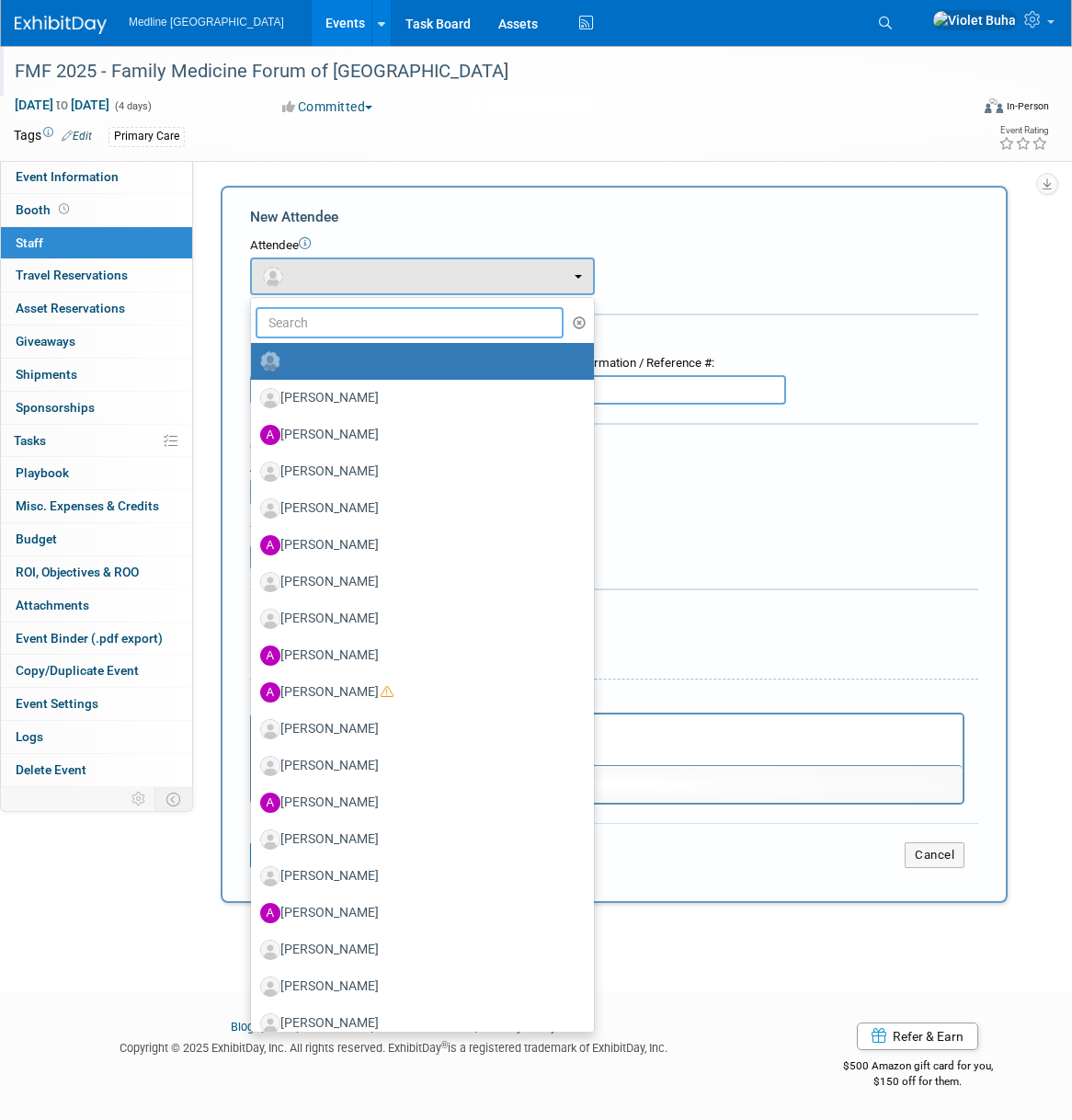 click at bounding box center (409, 323) 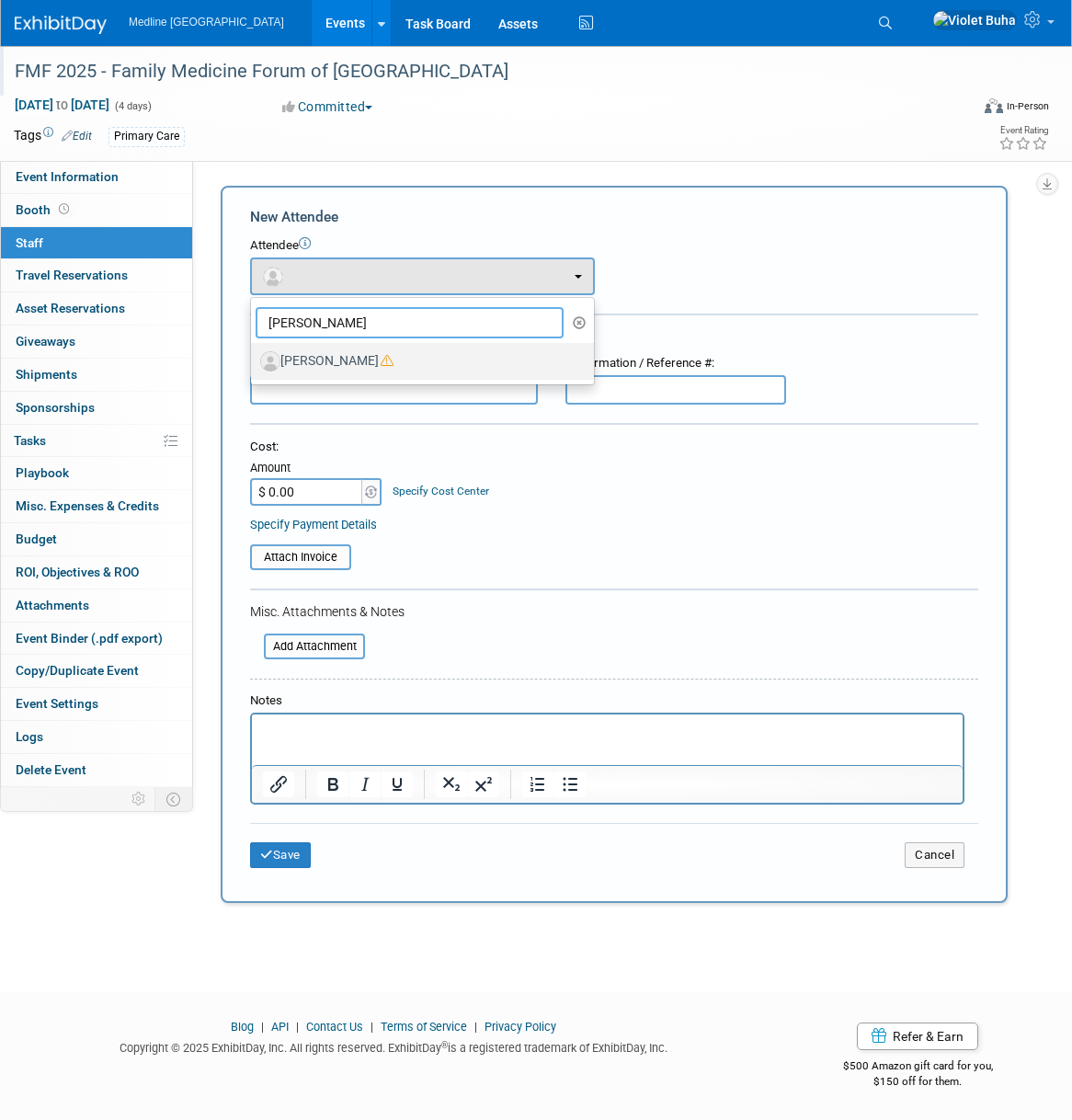 type on "reese" 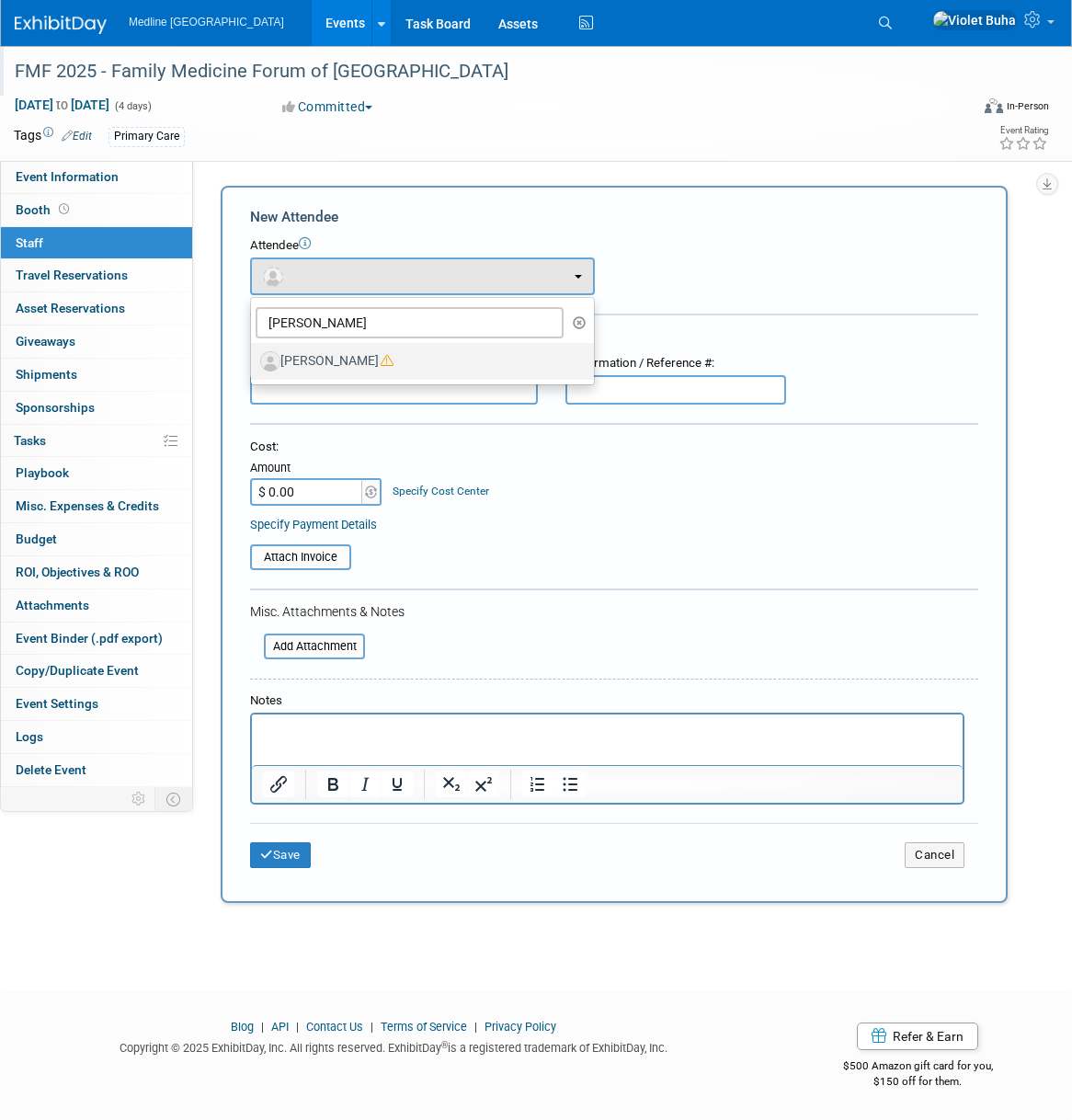 click on "Reese Ratson" at bounding box center (417, 361) 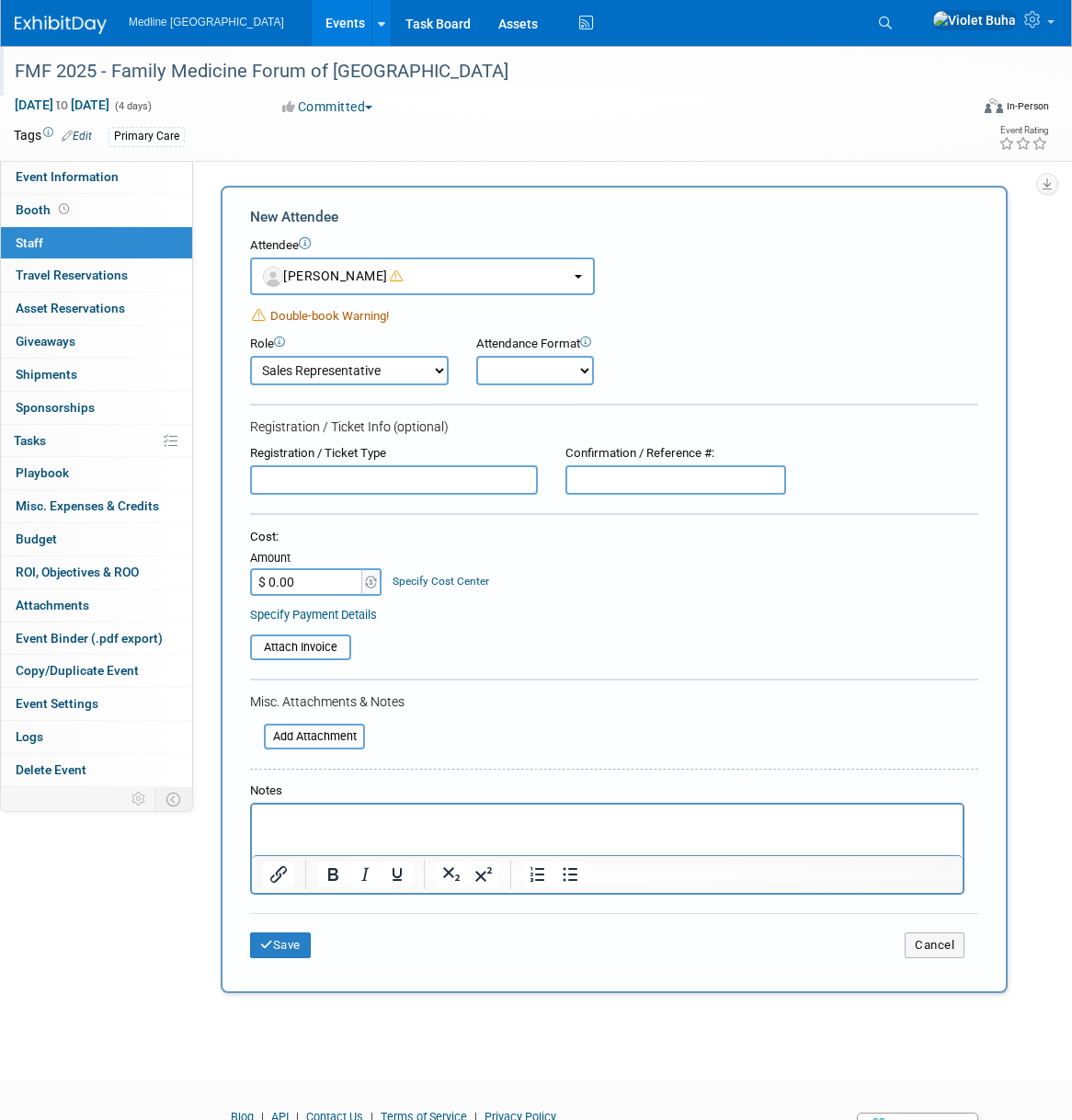 click on "Double-book Warning!" at bounding box center (329, 315) 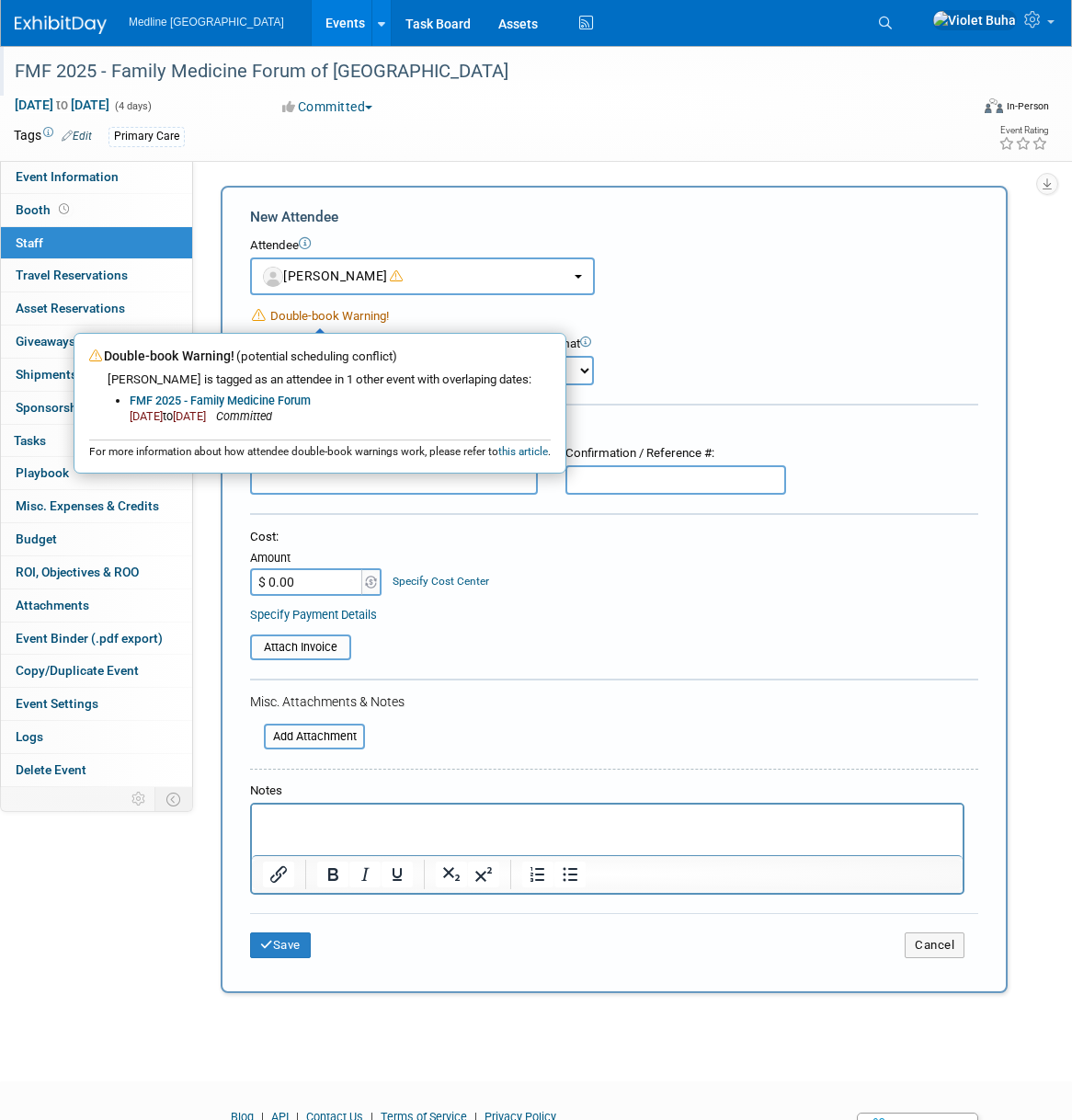 click on "Primary Care" at bounding box center [485, 137] 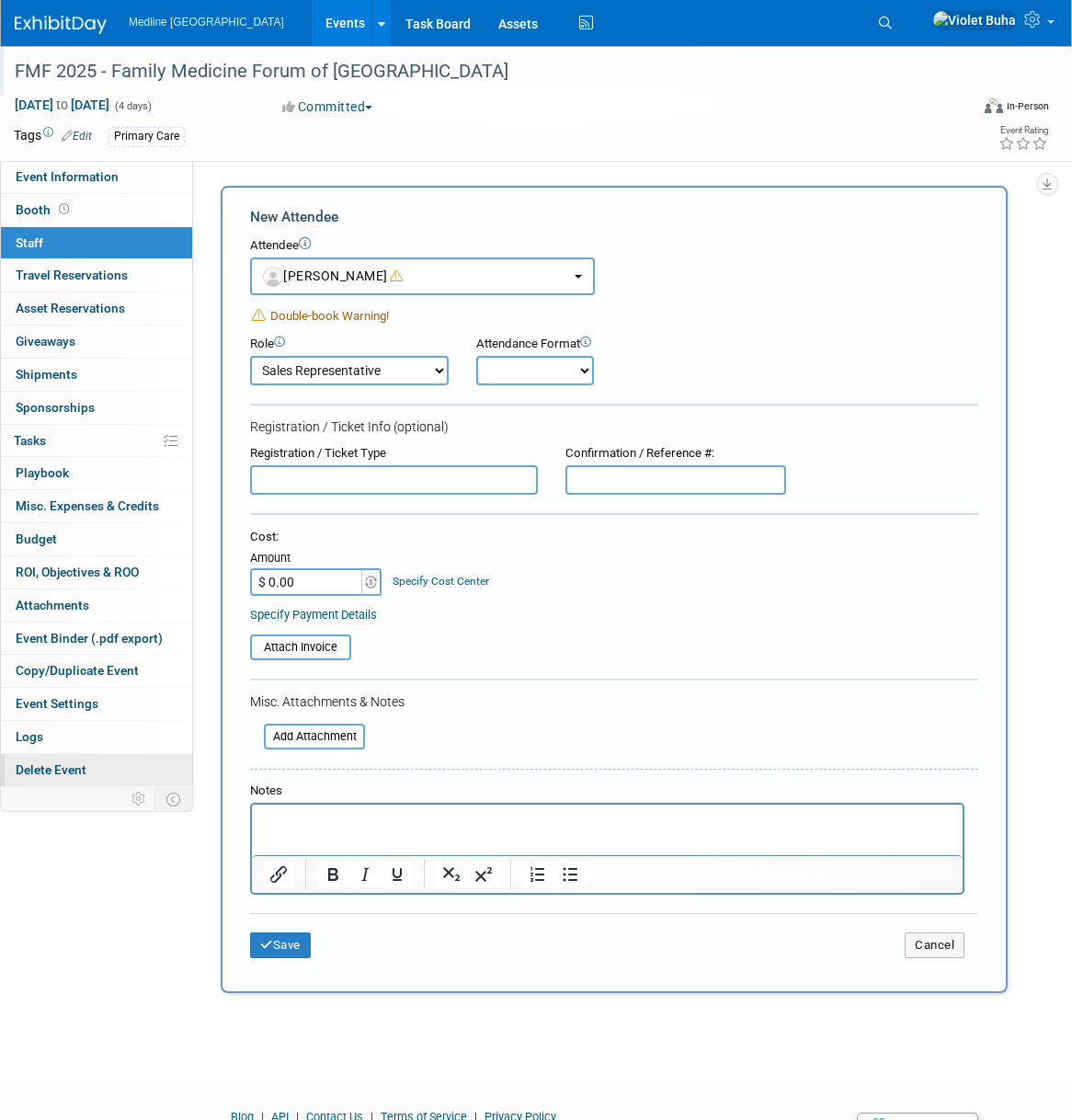 click on "Delete Event" at bounding box center [51, 770] 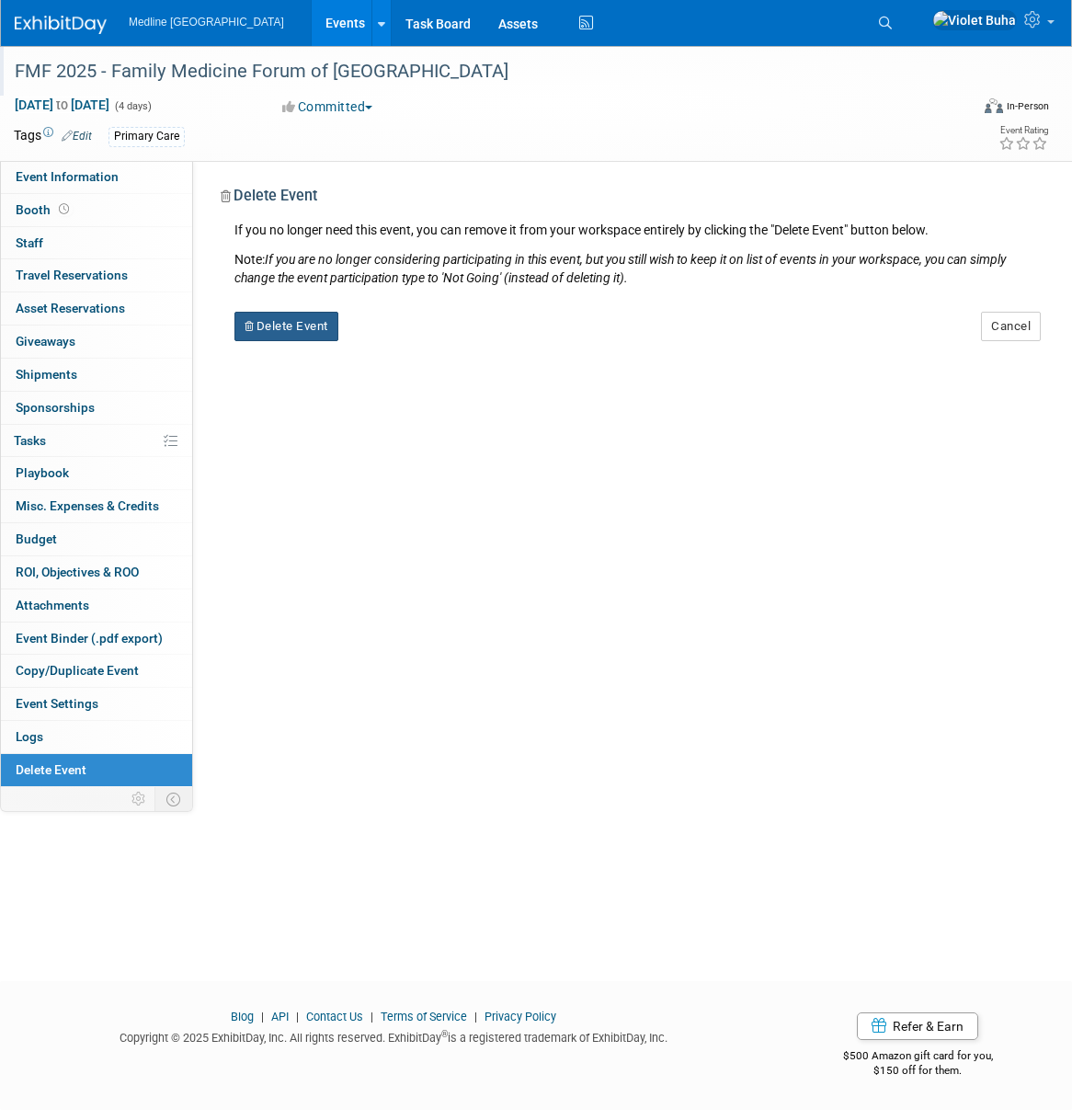 click on "Delete Event" at bounding box center (286, 326) 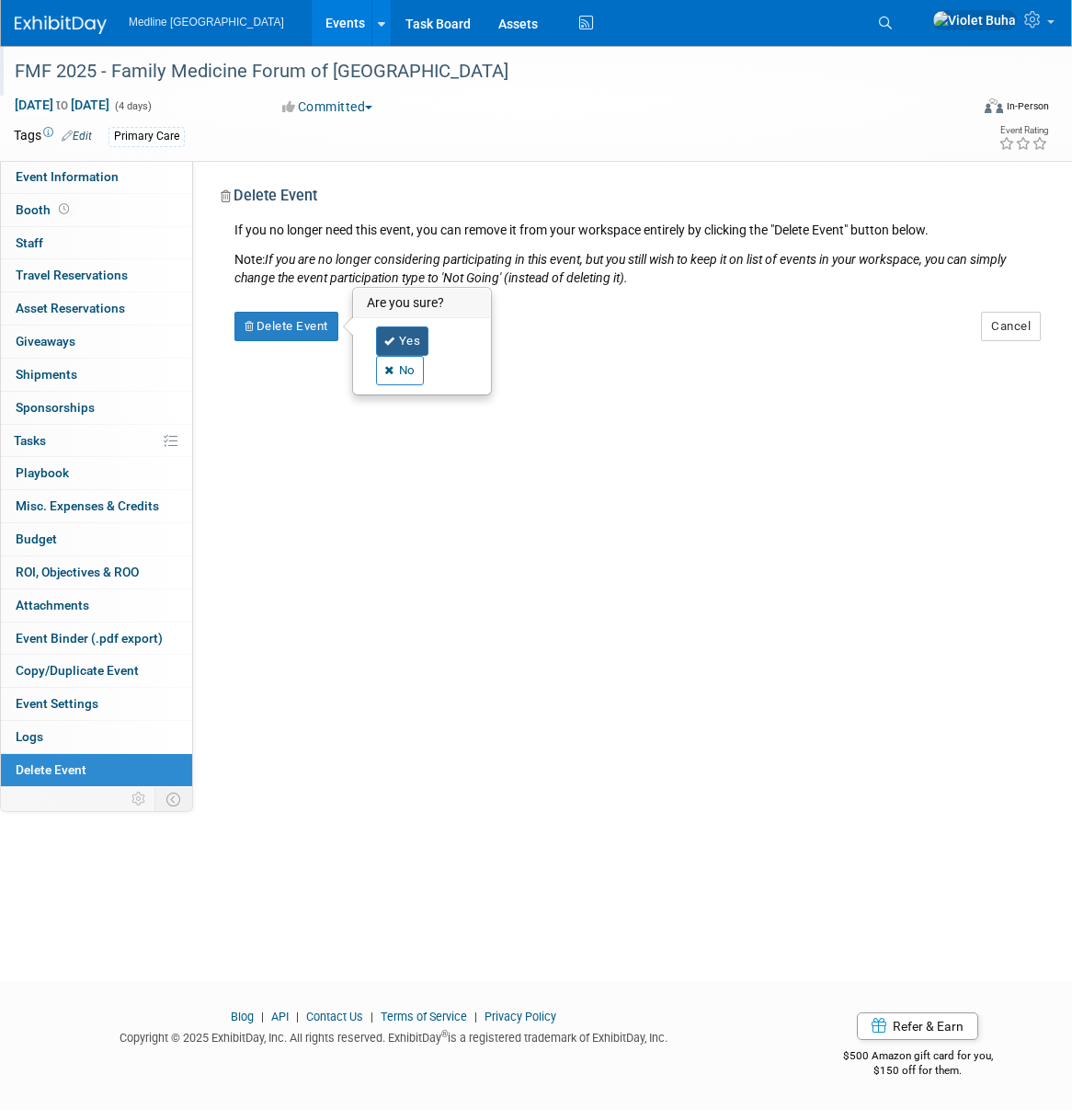 click on "Yes" at bounding box center [403, 341] 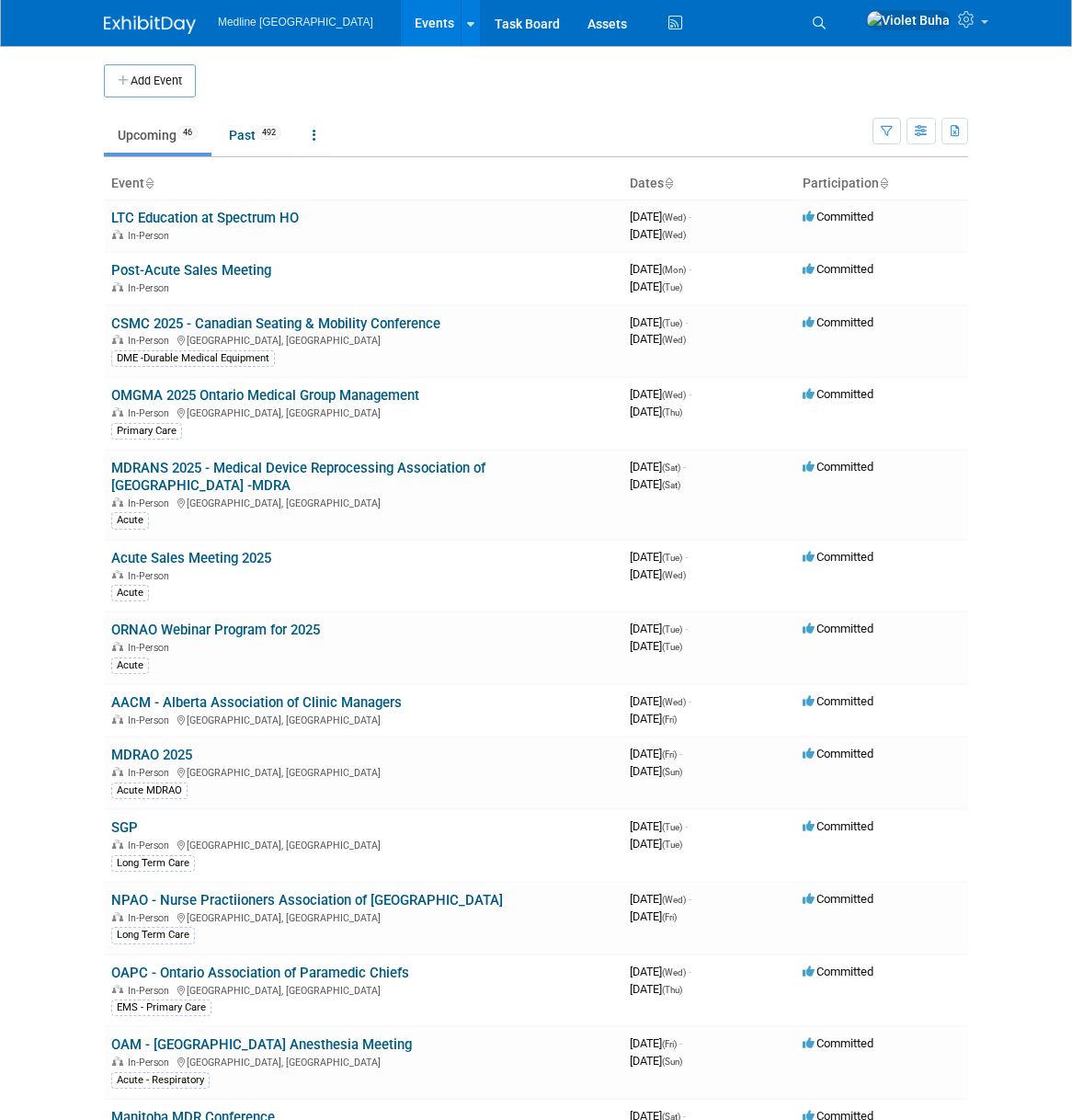 scroll, scrollTop: 0, scrollLeft: 0, axis: both 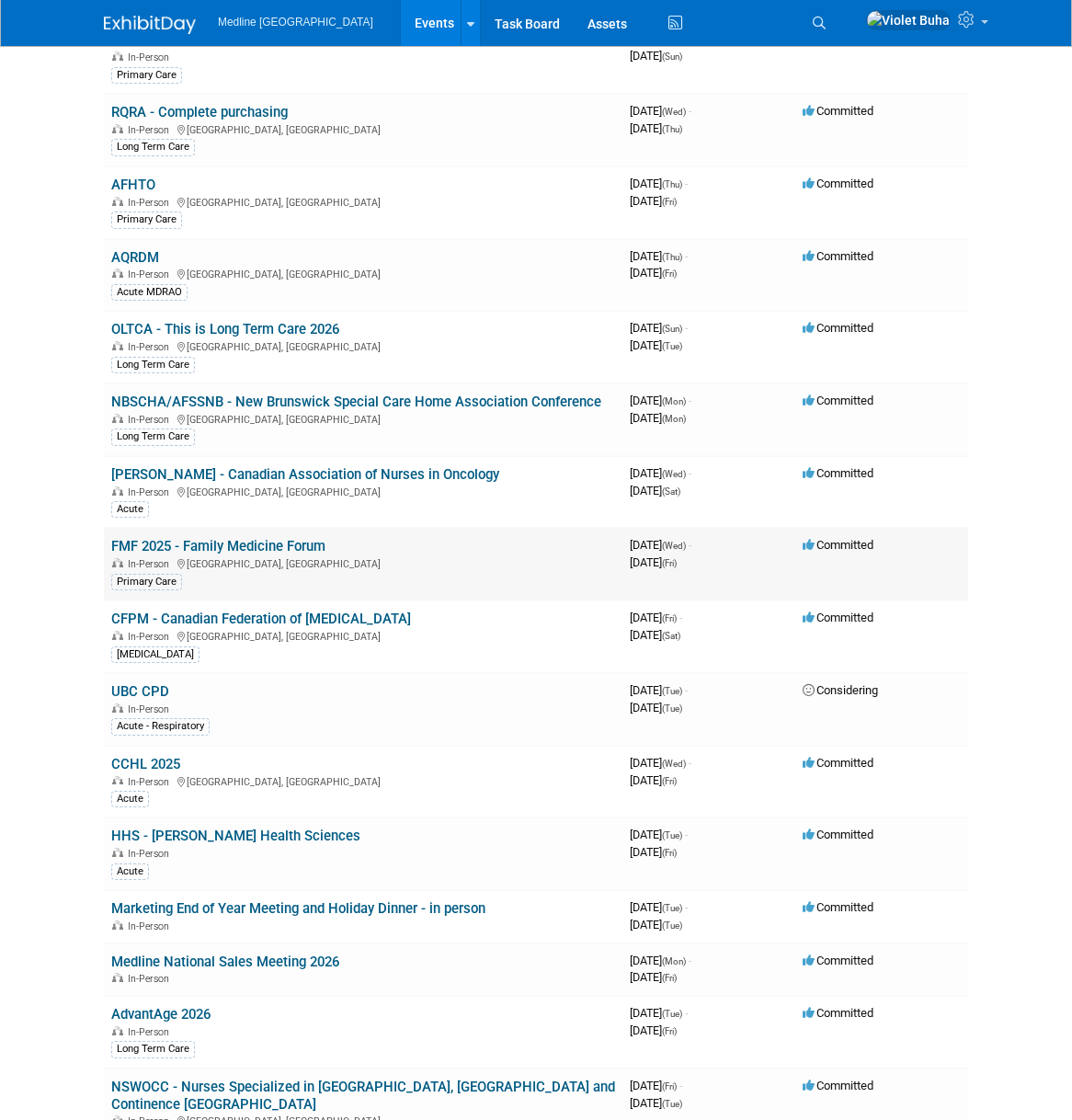 click on "FMF 2025 - Family Medicine Forum" at bounding box center [218, 546] 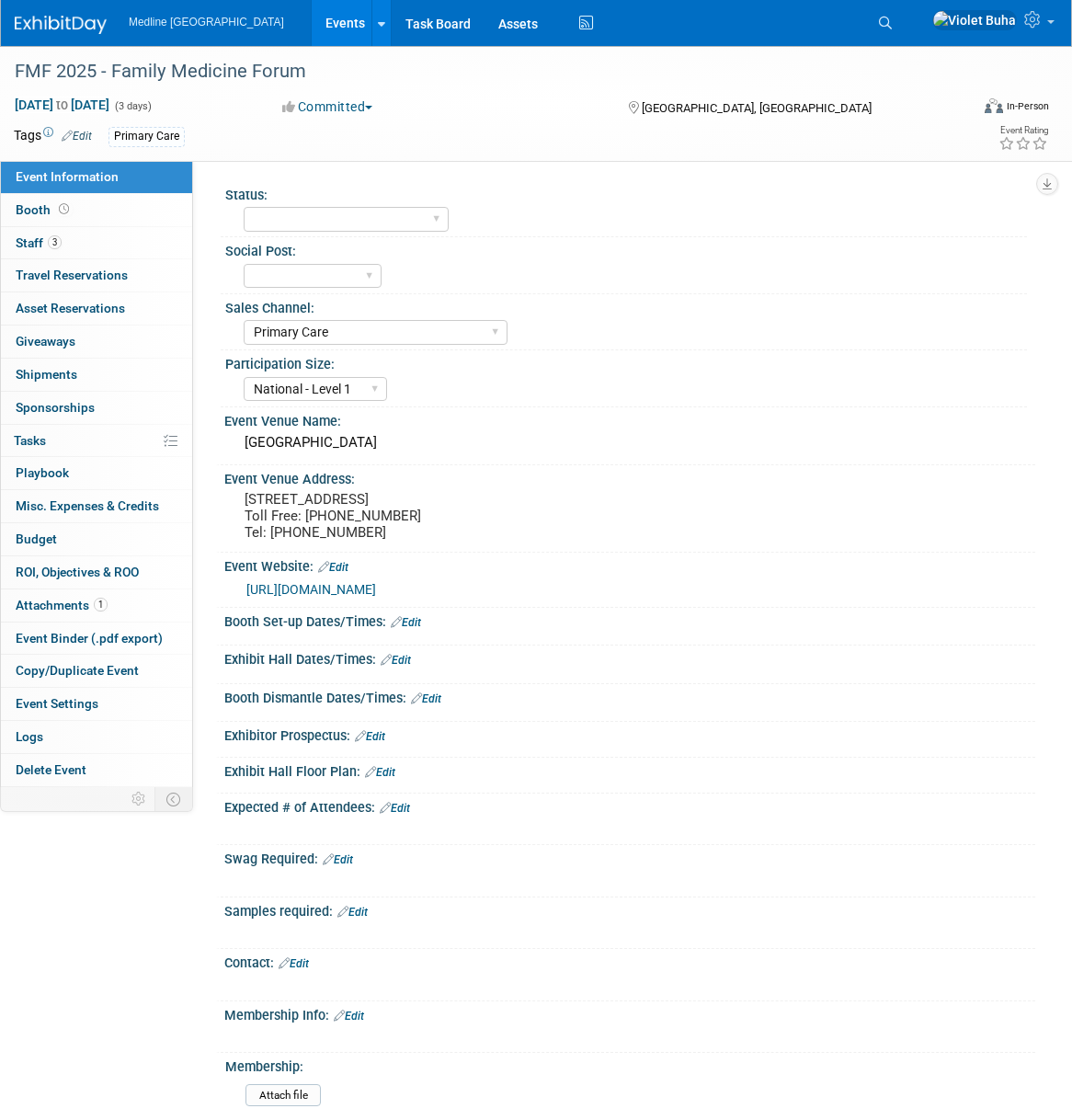 select on "Primary Care" 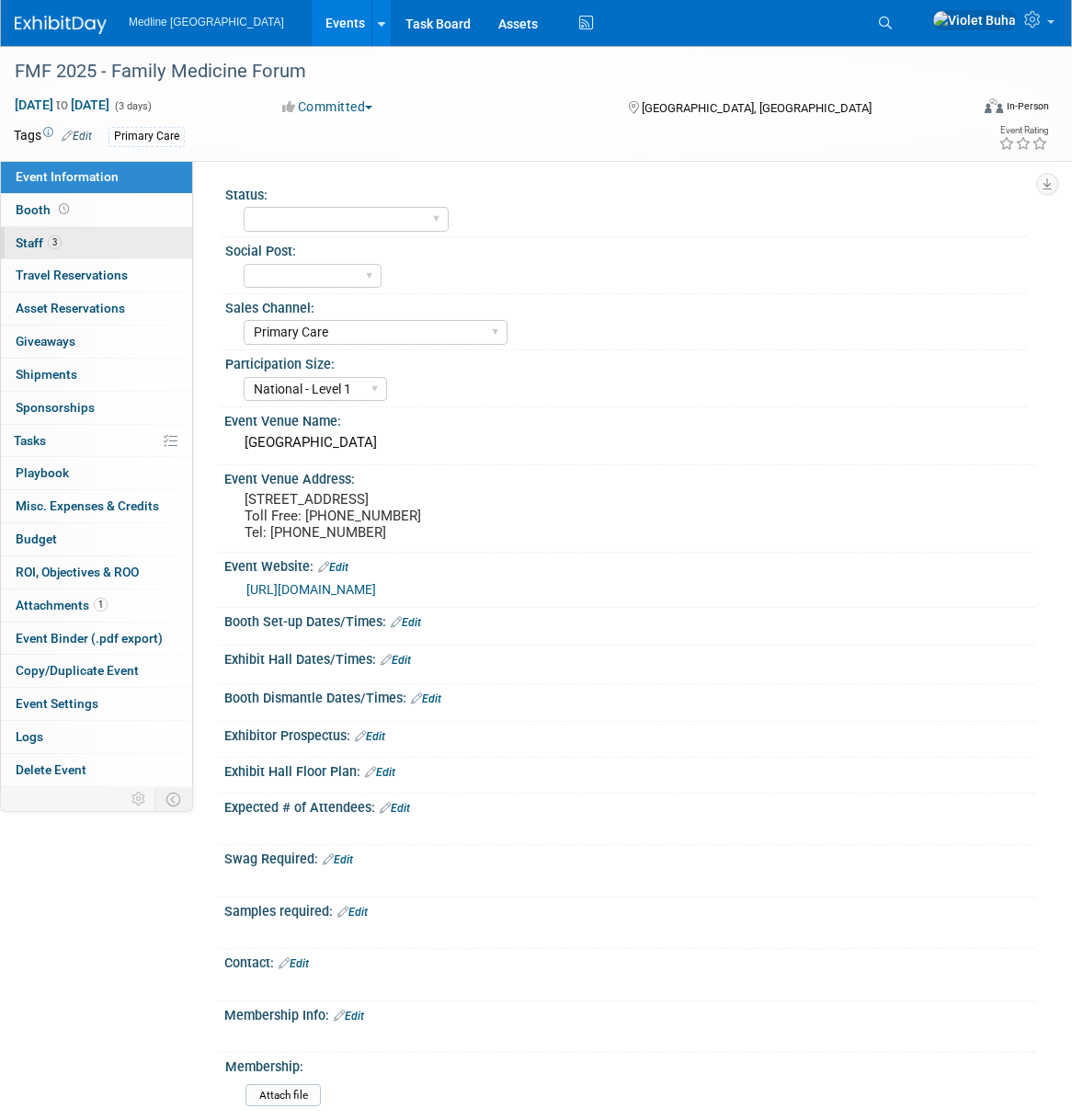 click on "3
Staff 3" at bounding box center (97, 243) 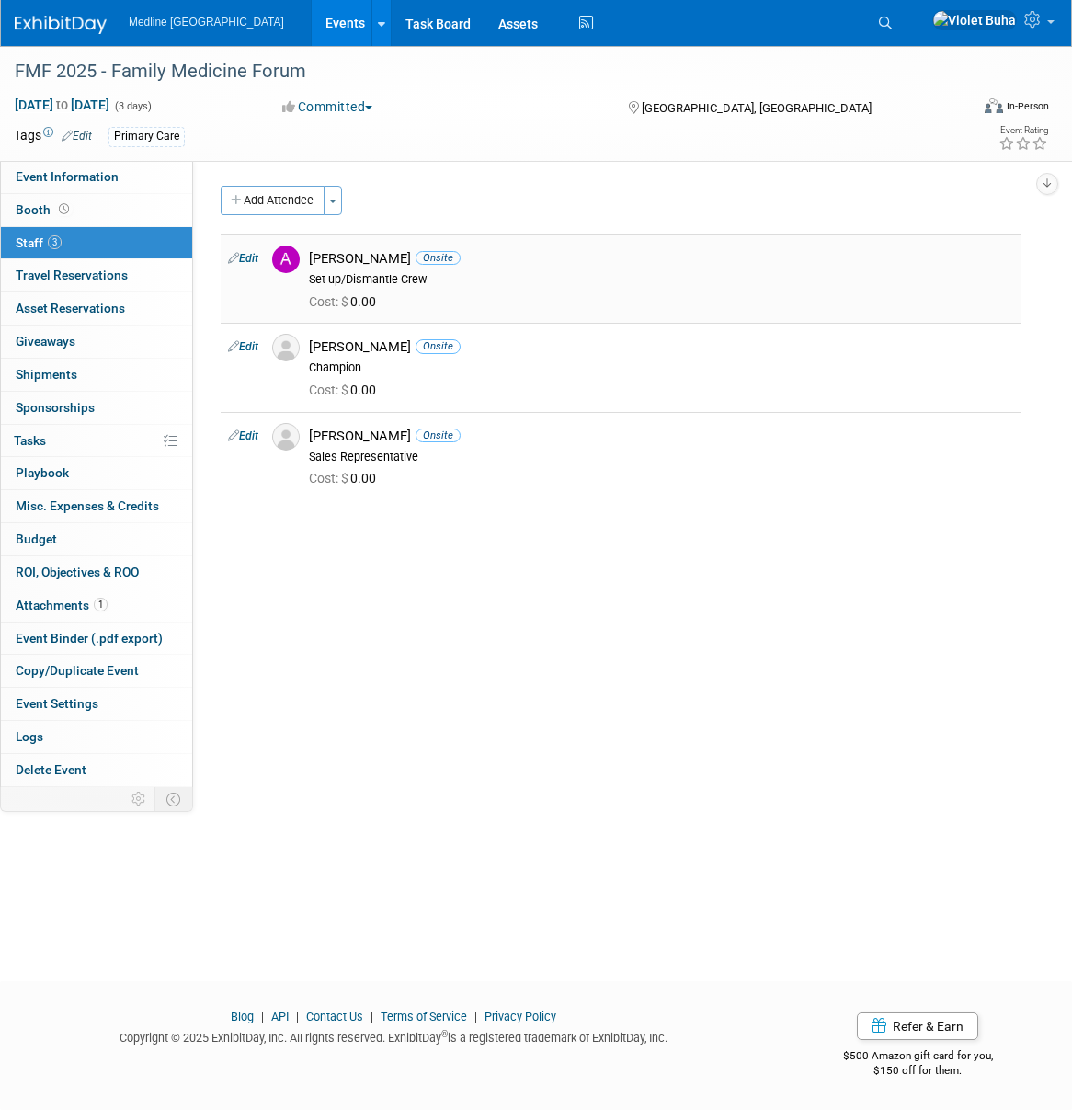 click on "Edit" at bounding box center (243, 258) 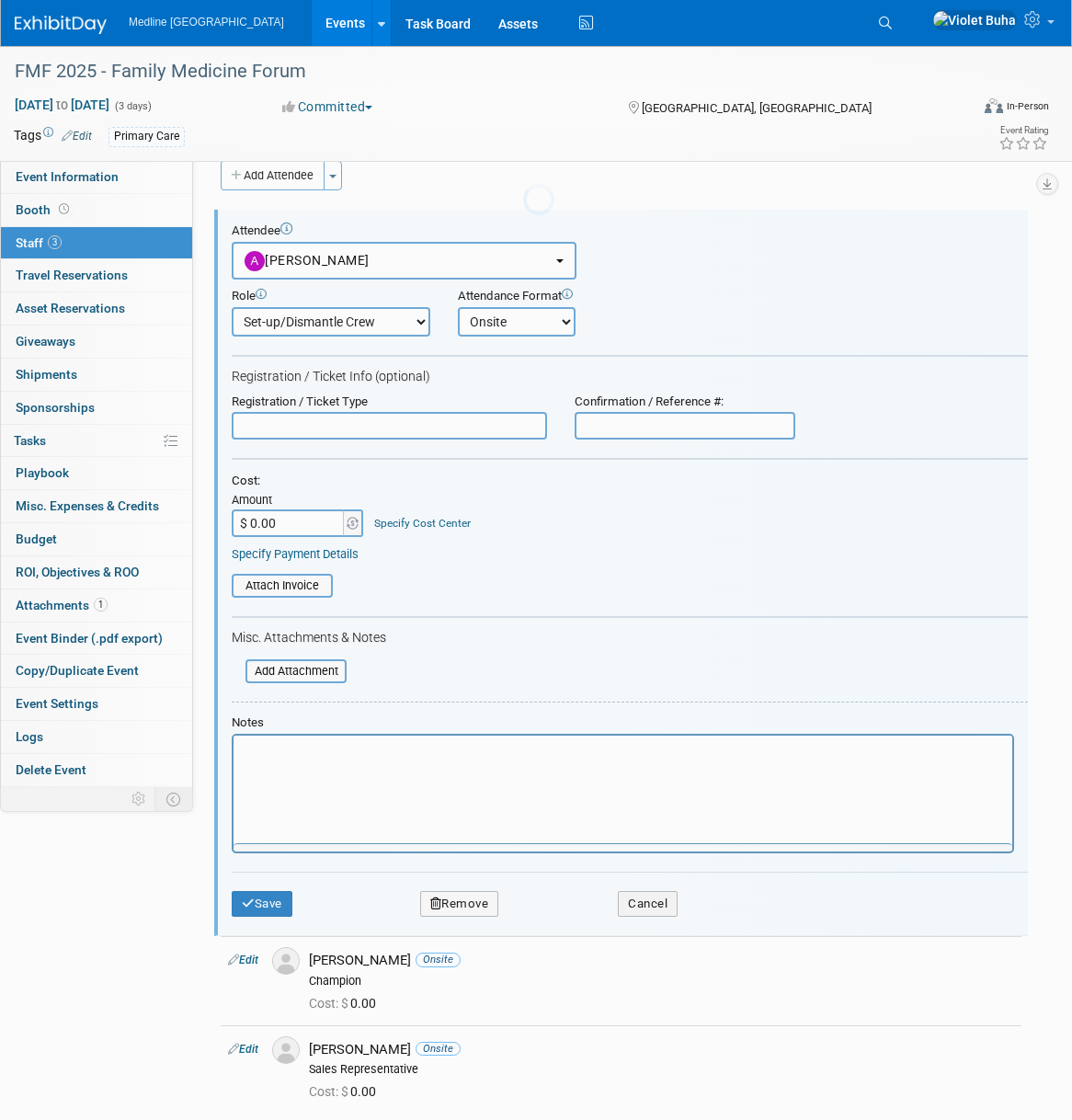 scroll, scrollTop: 0, scrollLeft: 0, axis: both 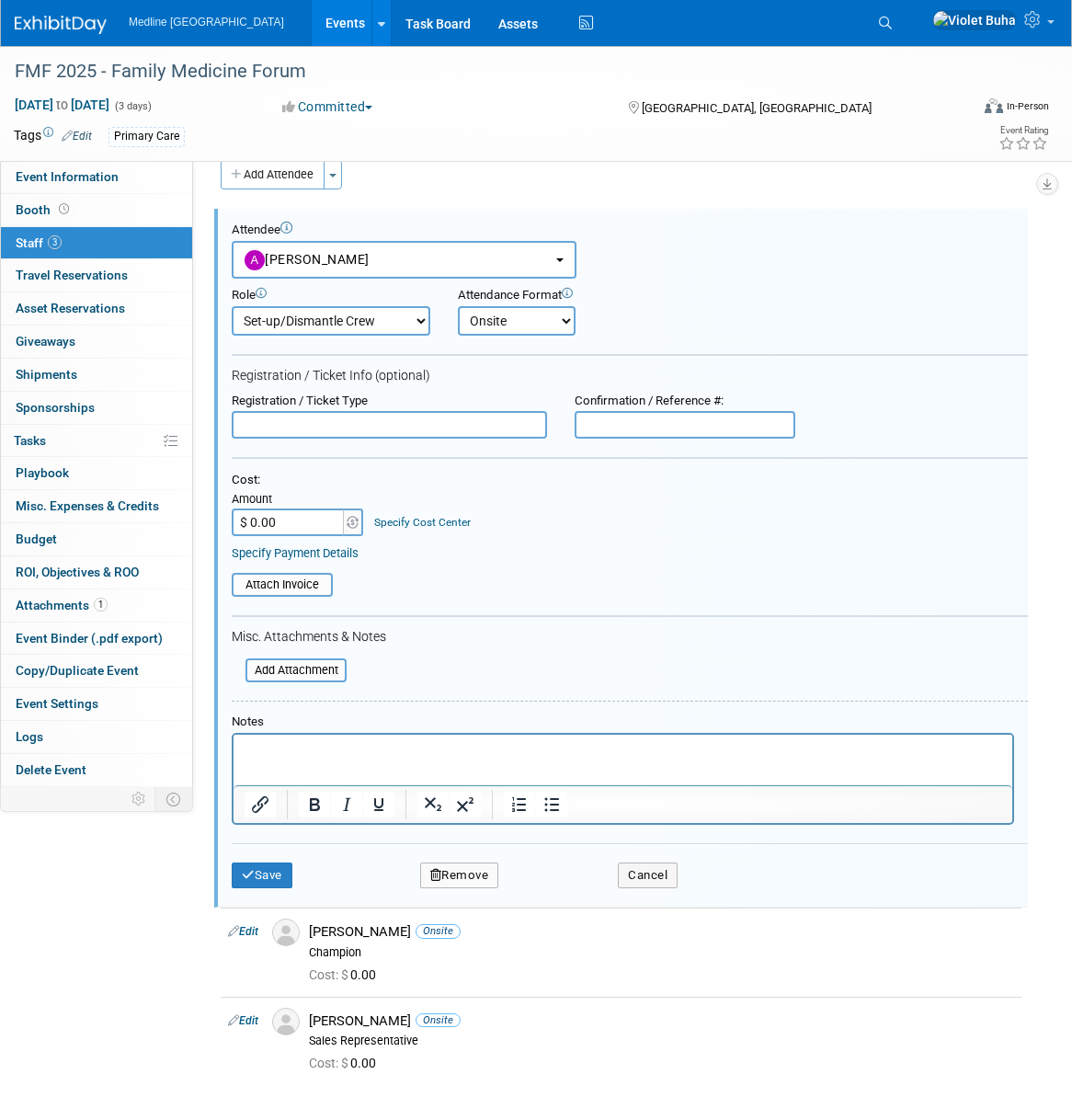 click on "Remove" at bounding box center (460, 875) 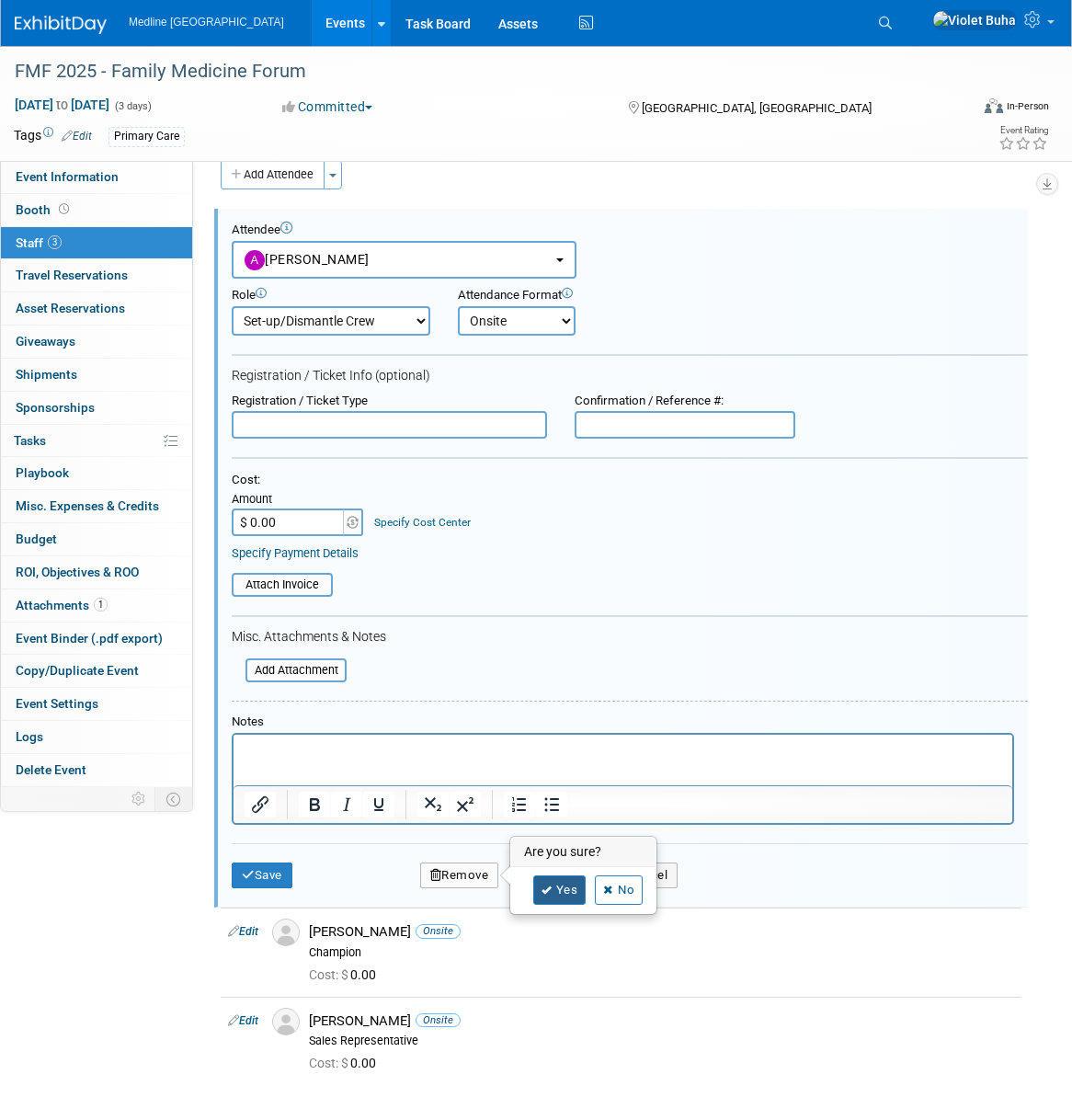 click on "Yes" at bounding box center (560, 890) 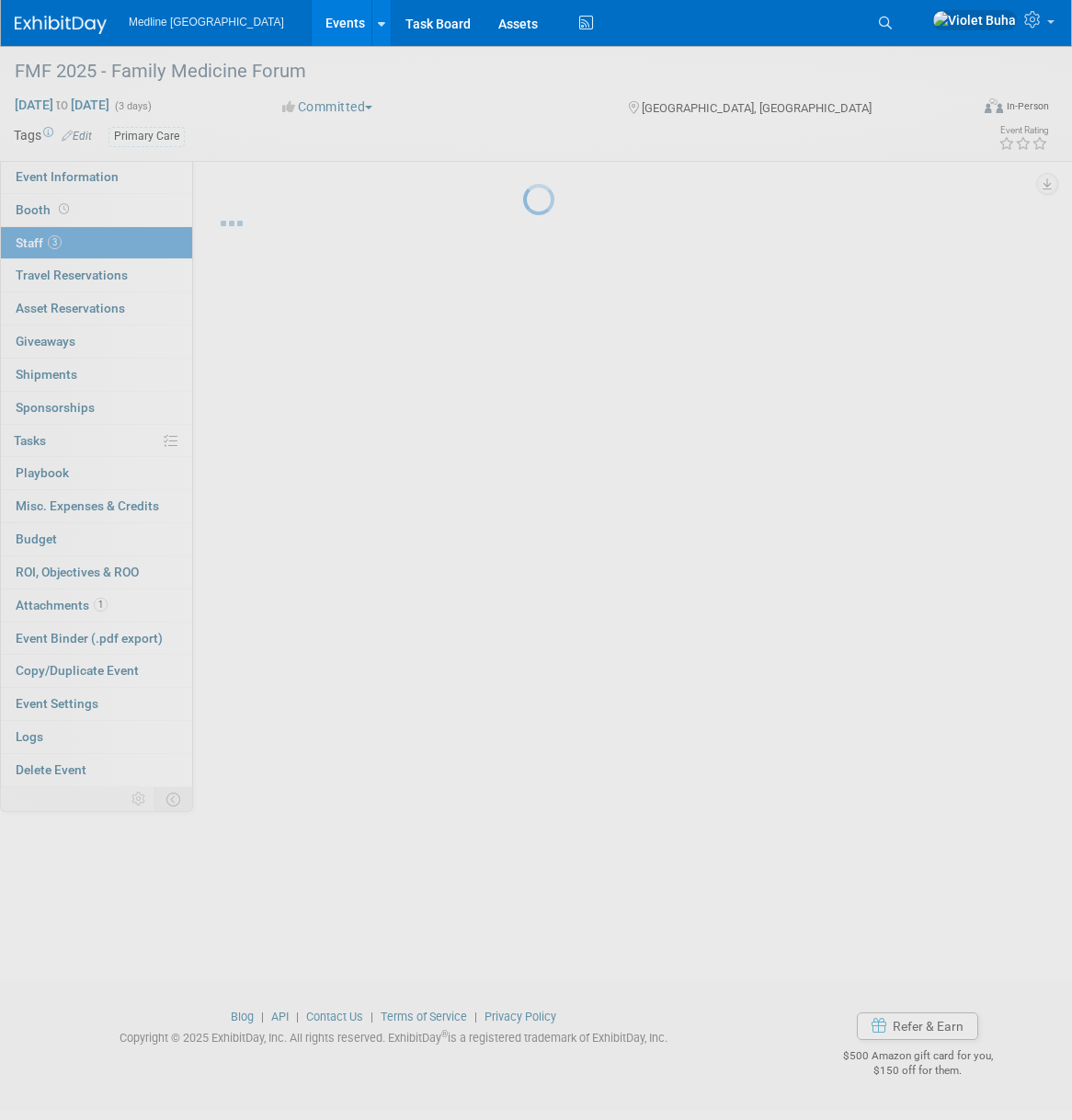 scroll, scrollTop: 0, scrollLeft: 0, axis: both 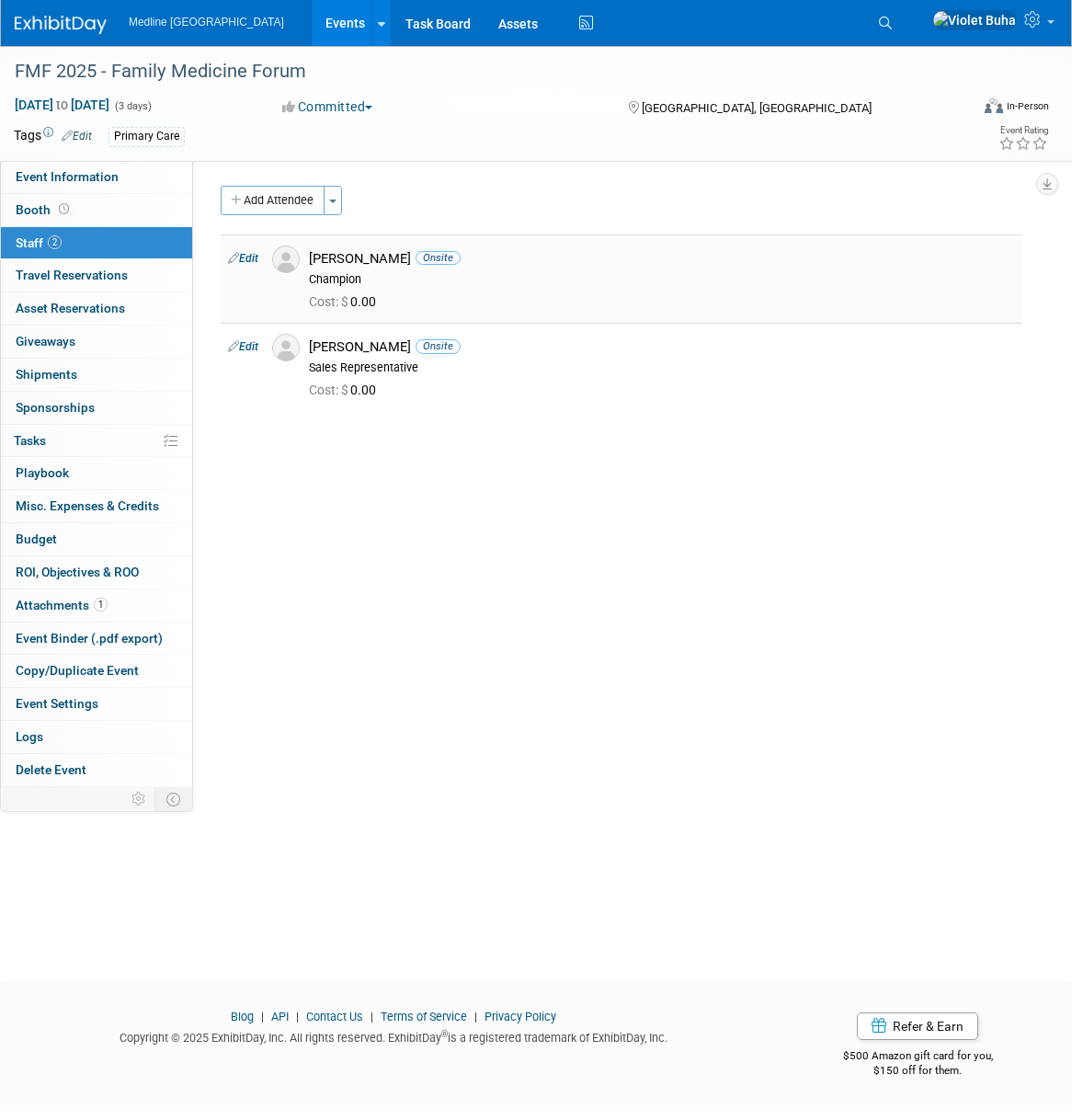 click on "Edit" at bounding box center [243, 258] 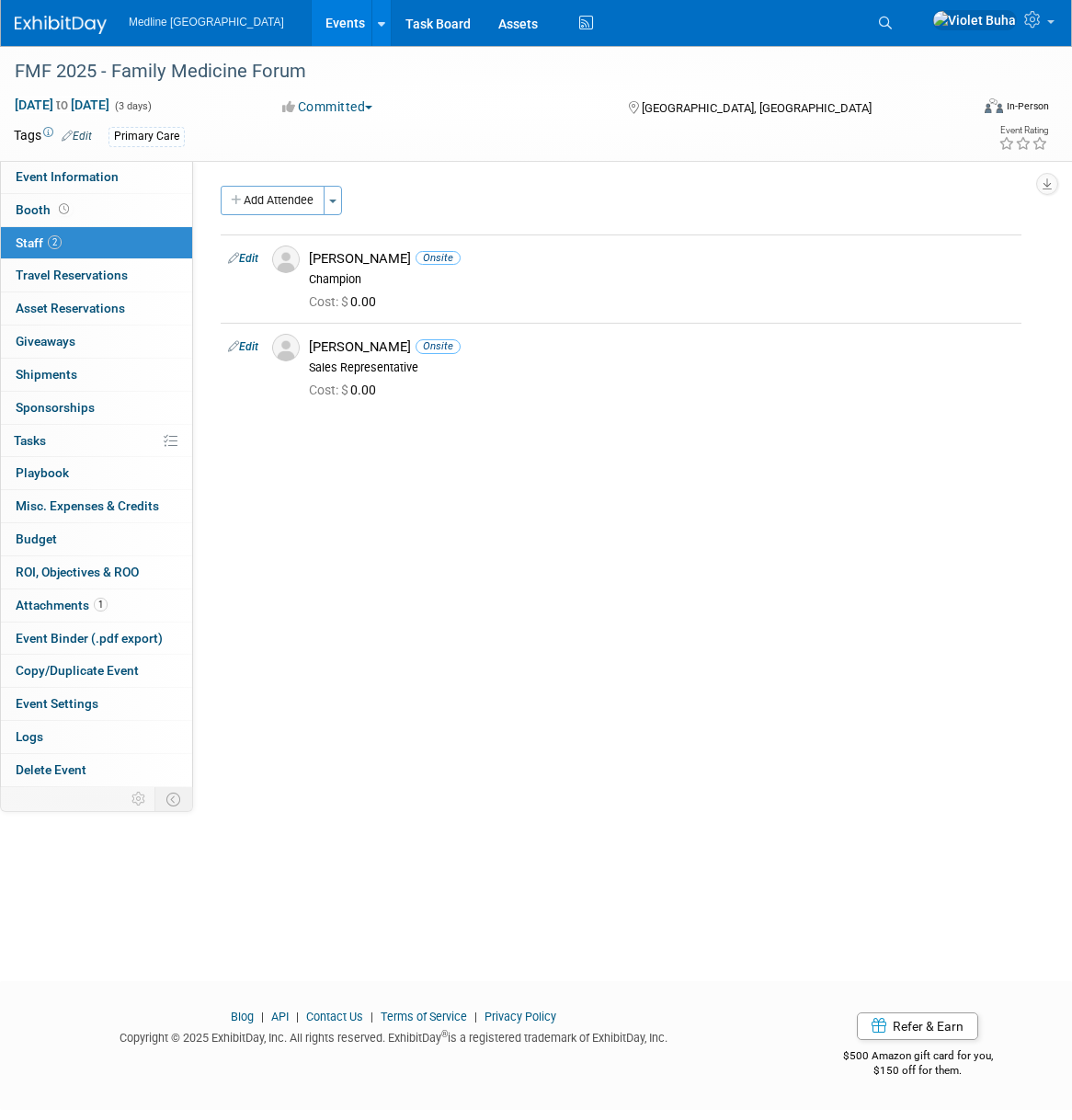 select on "f8c29906-932f-448e-93b5-f23ed3bdb135" 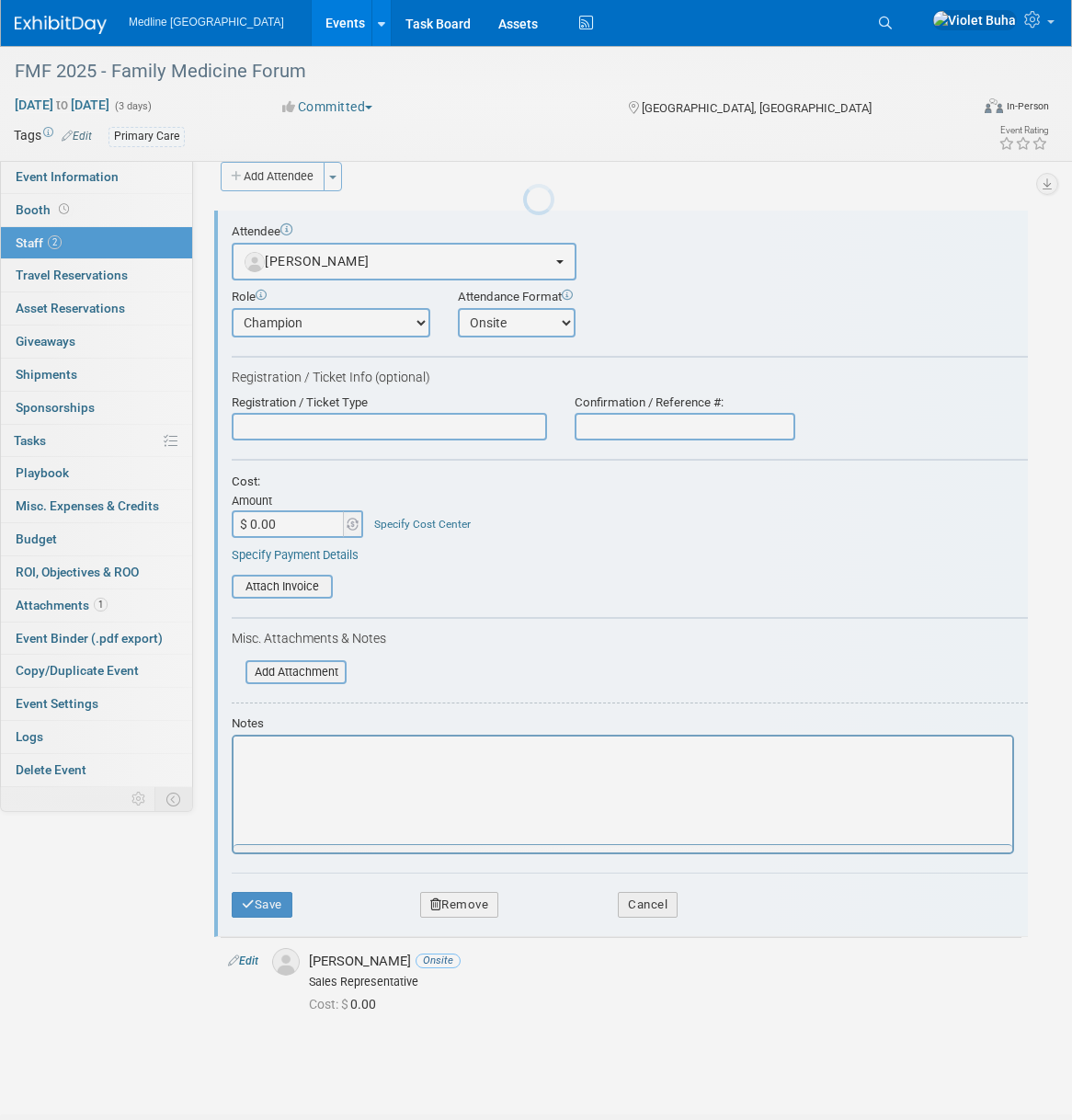 scroll, scrollTop: 26, scrollLeft: 0, axis: vertical 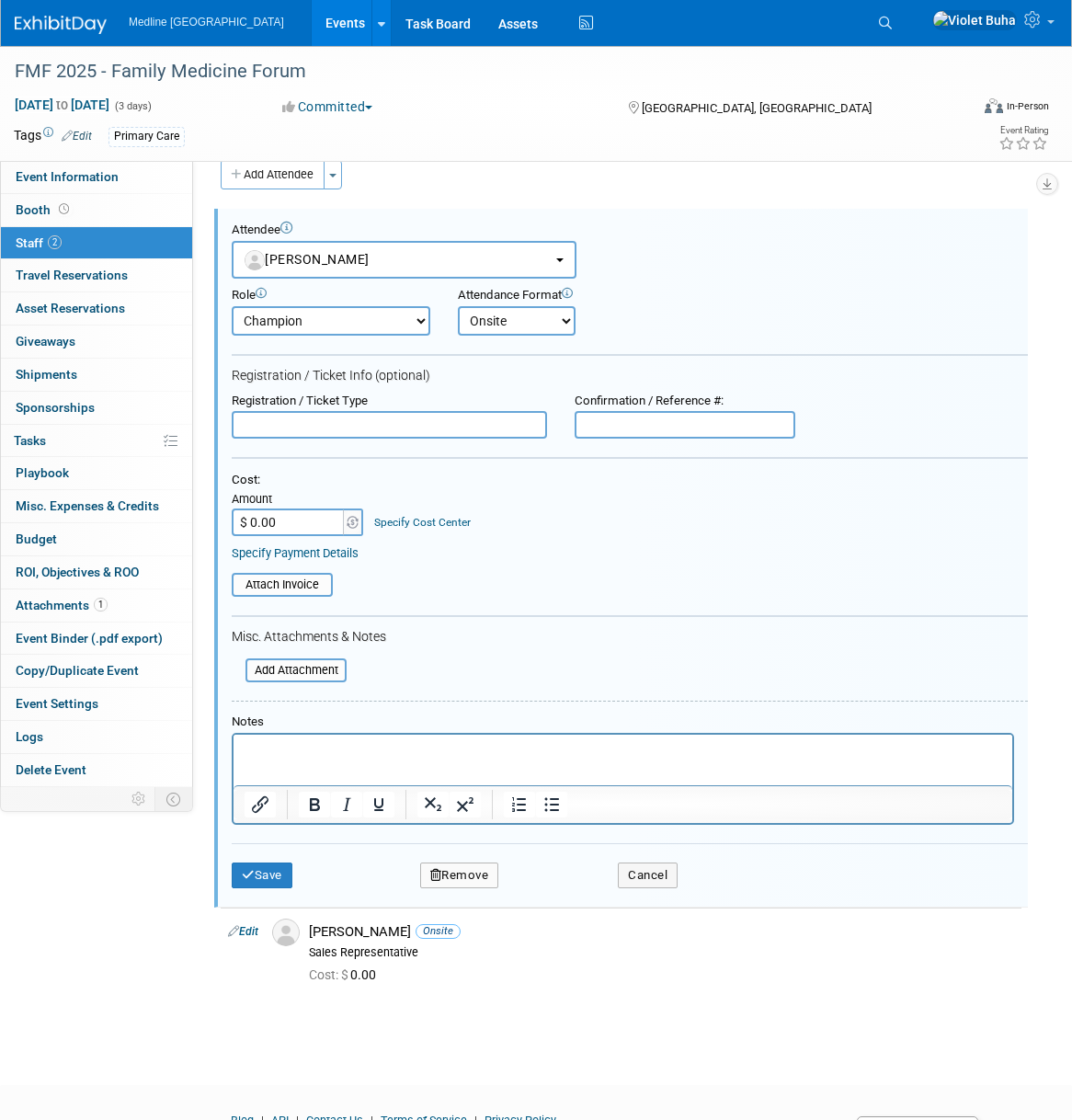 click on "Remove" at bounding box center [460, 875] 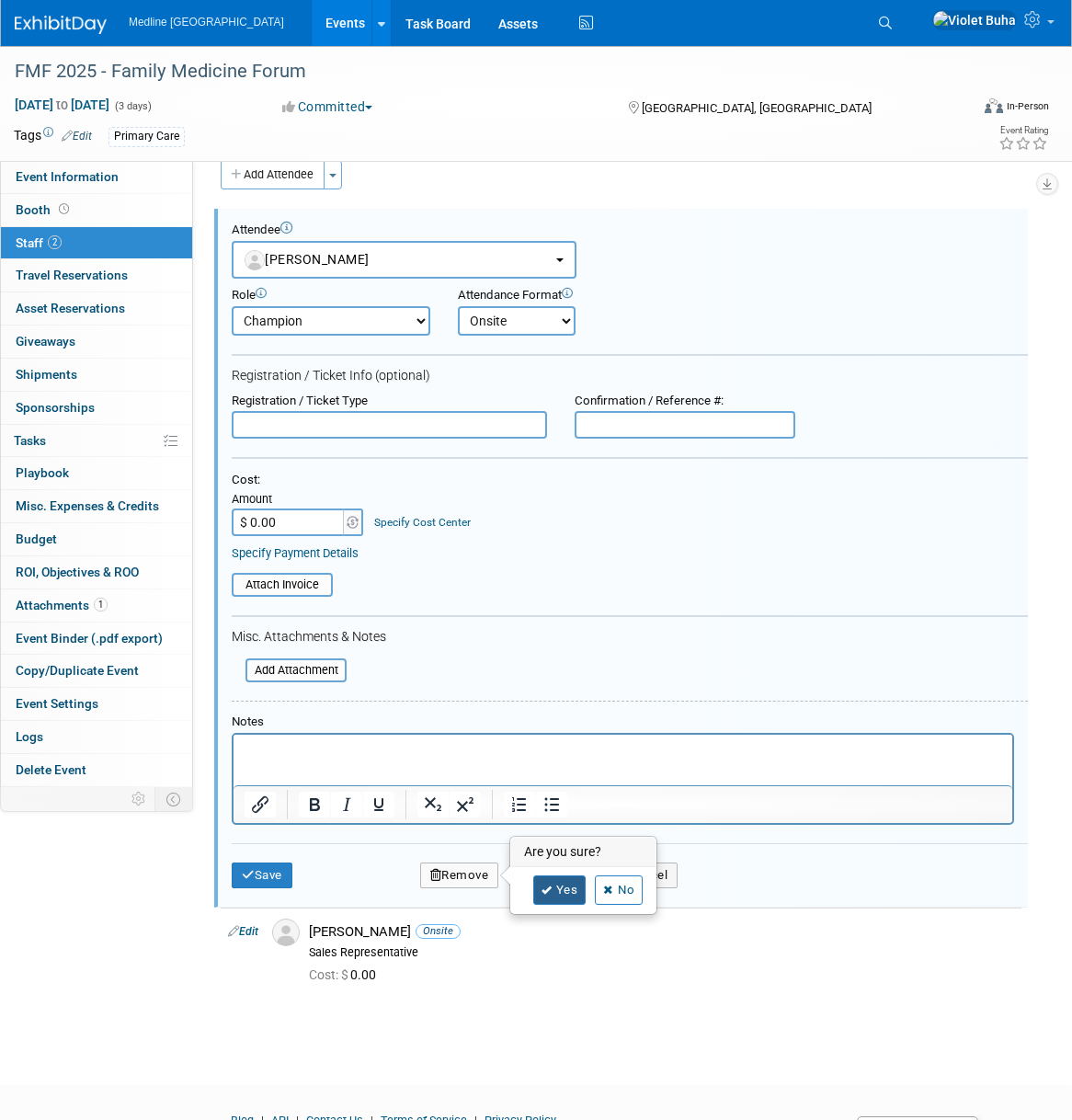 click at bounding box center [547, 890] 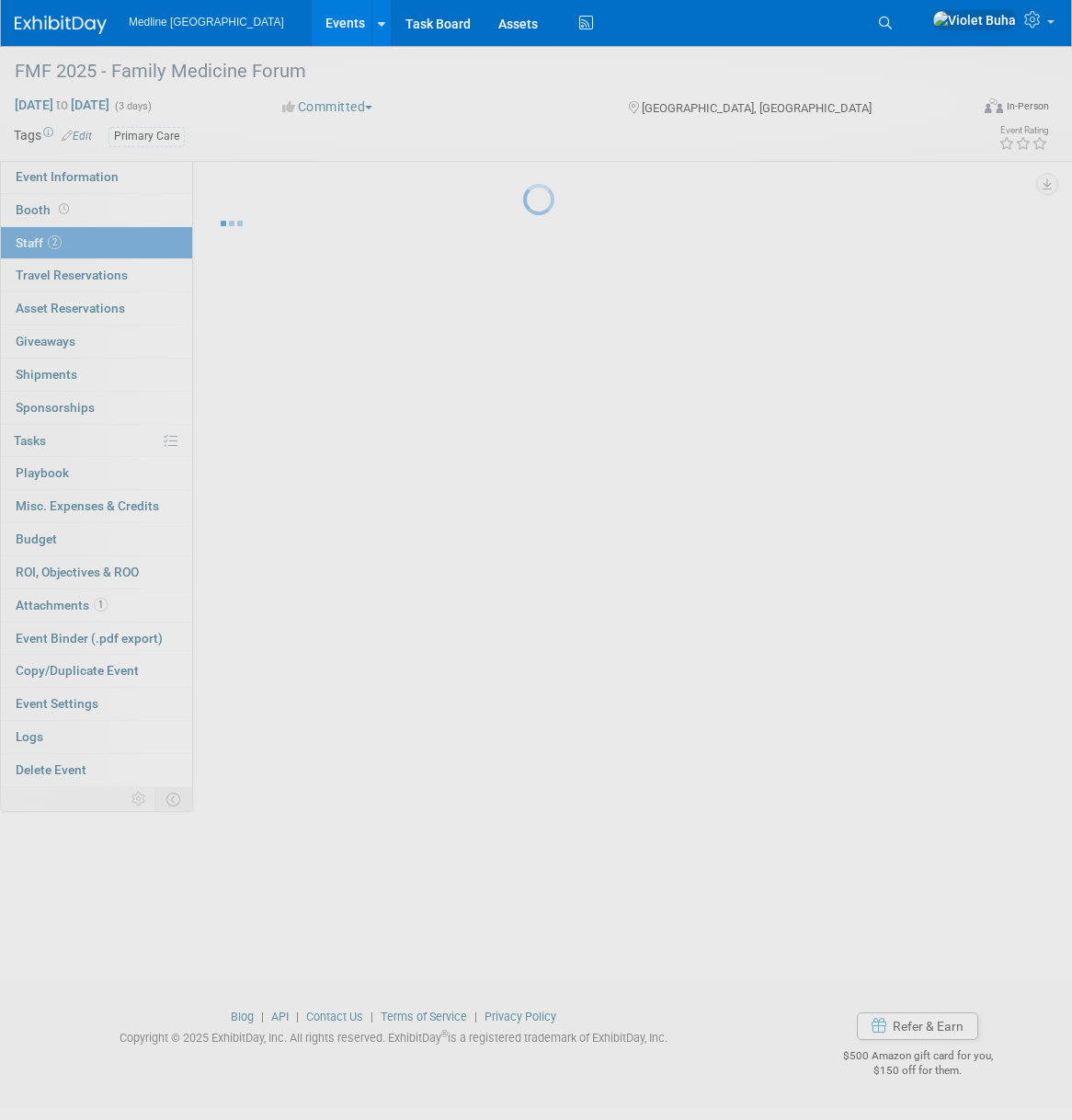 scroll, scrollTop: 0, scrollLeft: 0, axis: both 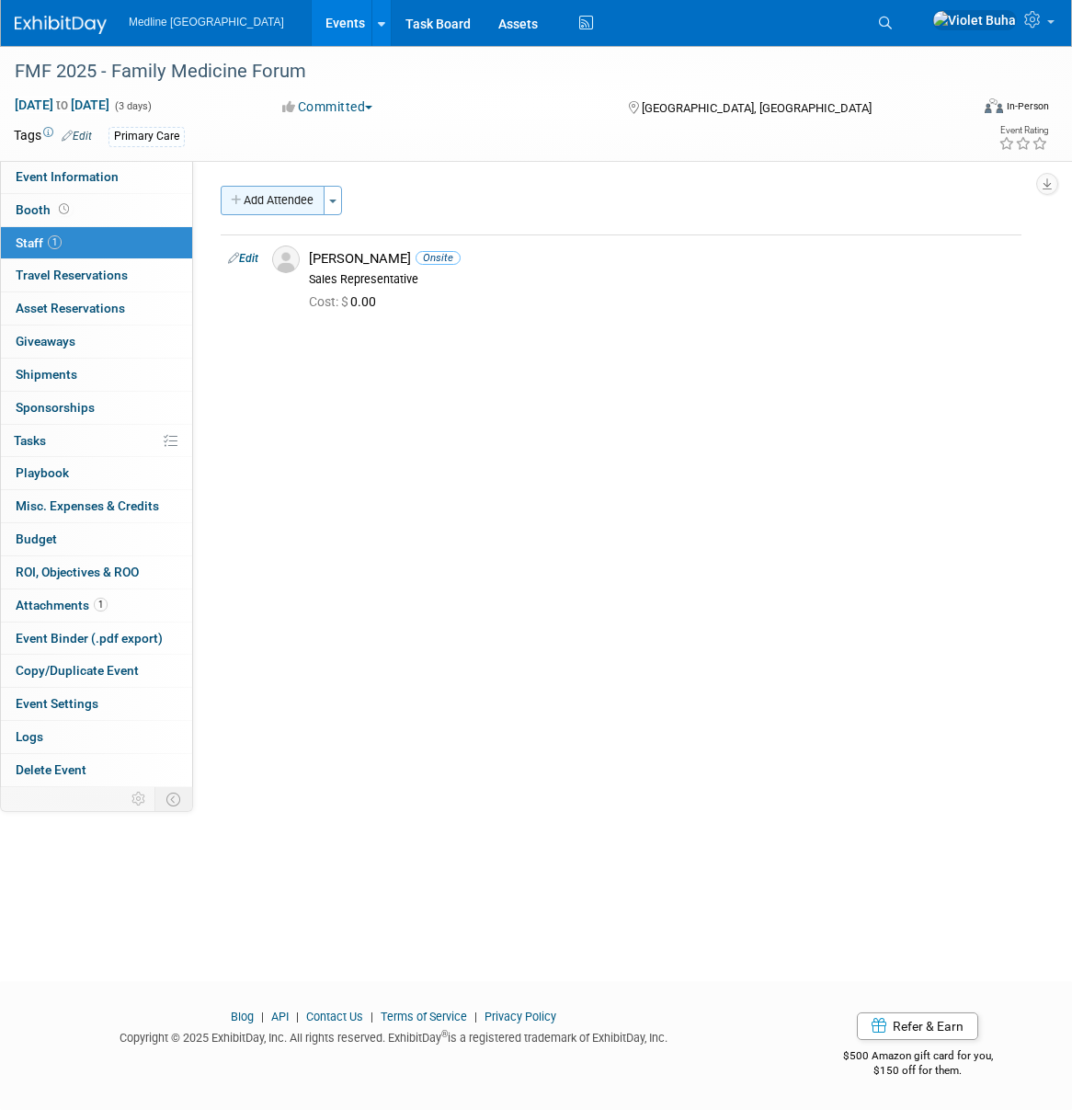 click on "Add Attendee" at bounding box center (272, 200) 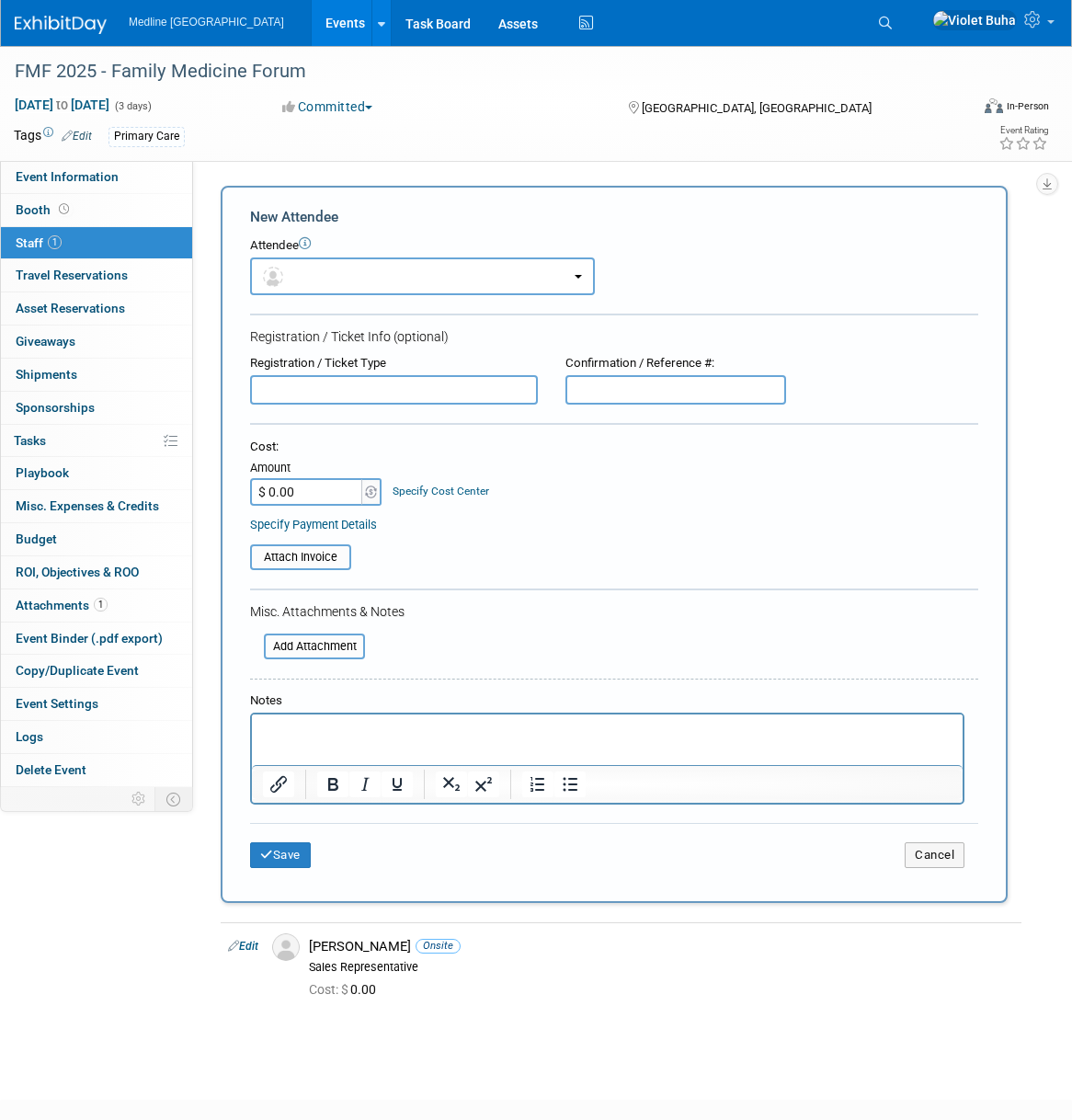 scroll, scrollTop: 0, scrollLeft: 0, axis: both 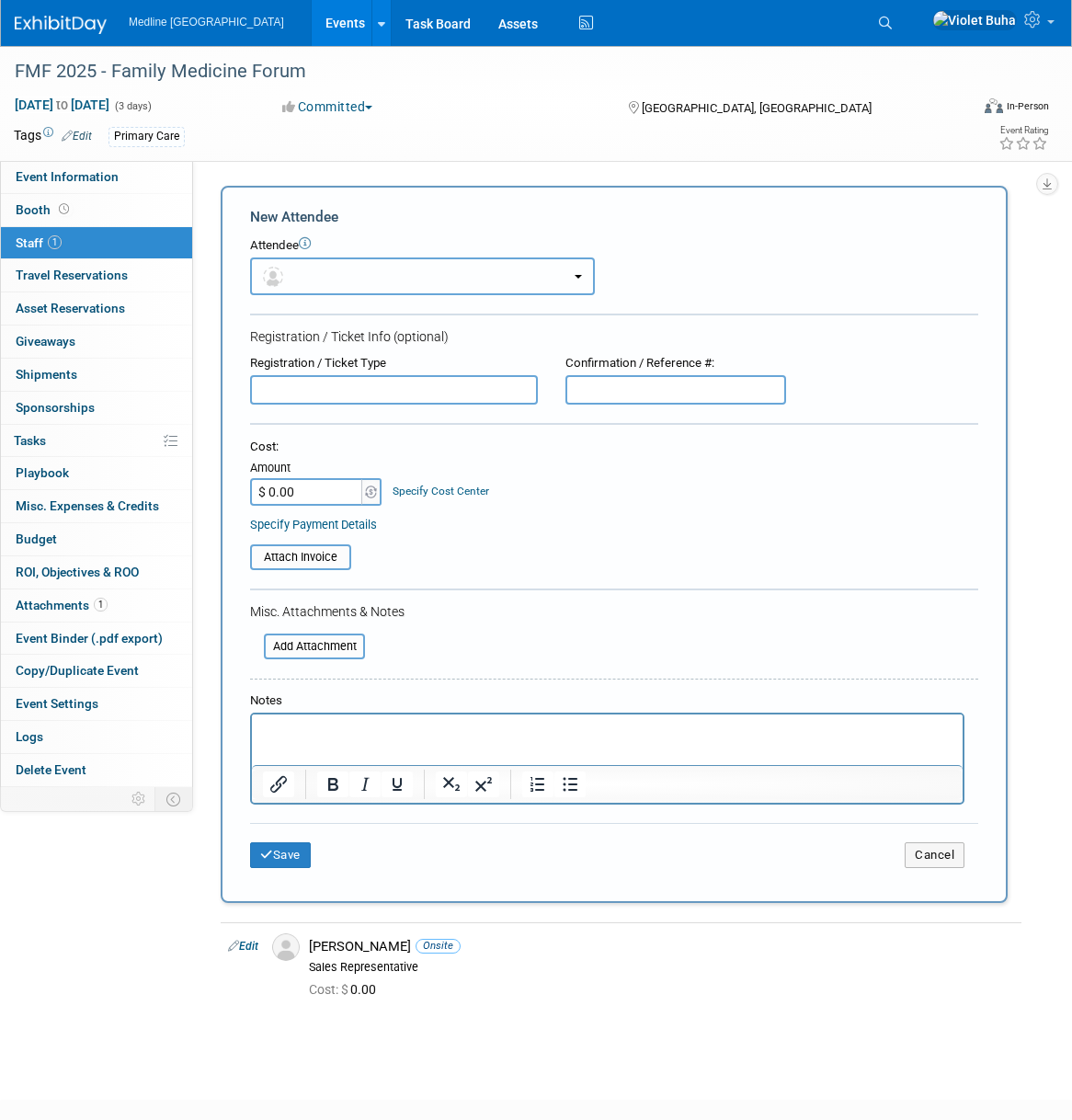 click at bounding box center (422, 276) 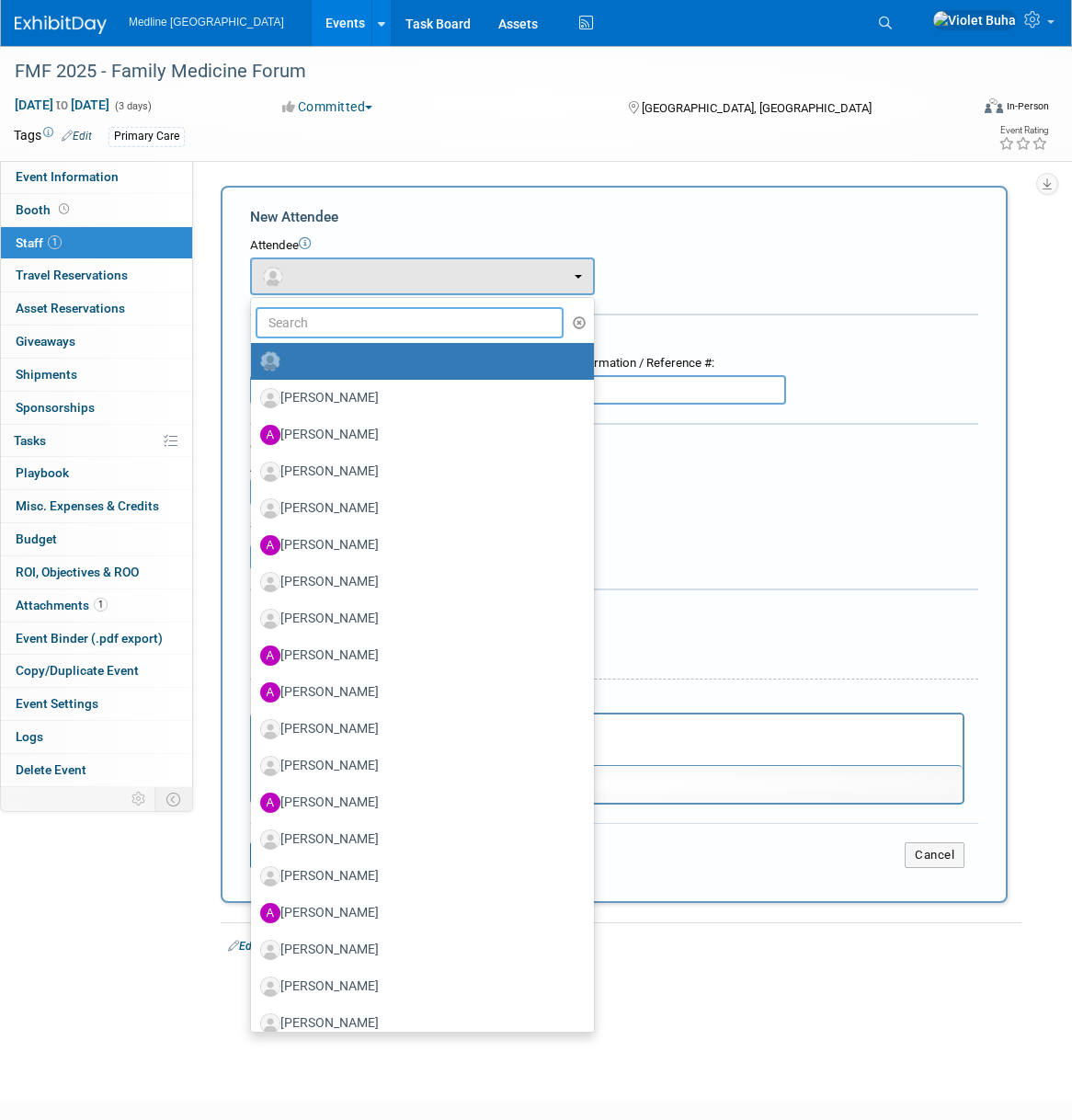 click at bounding box center (409, 323) 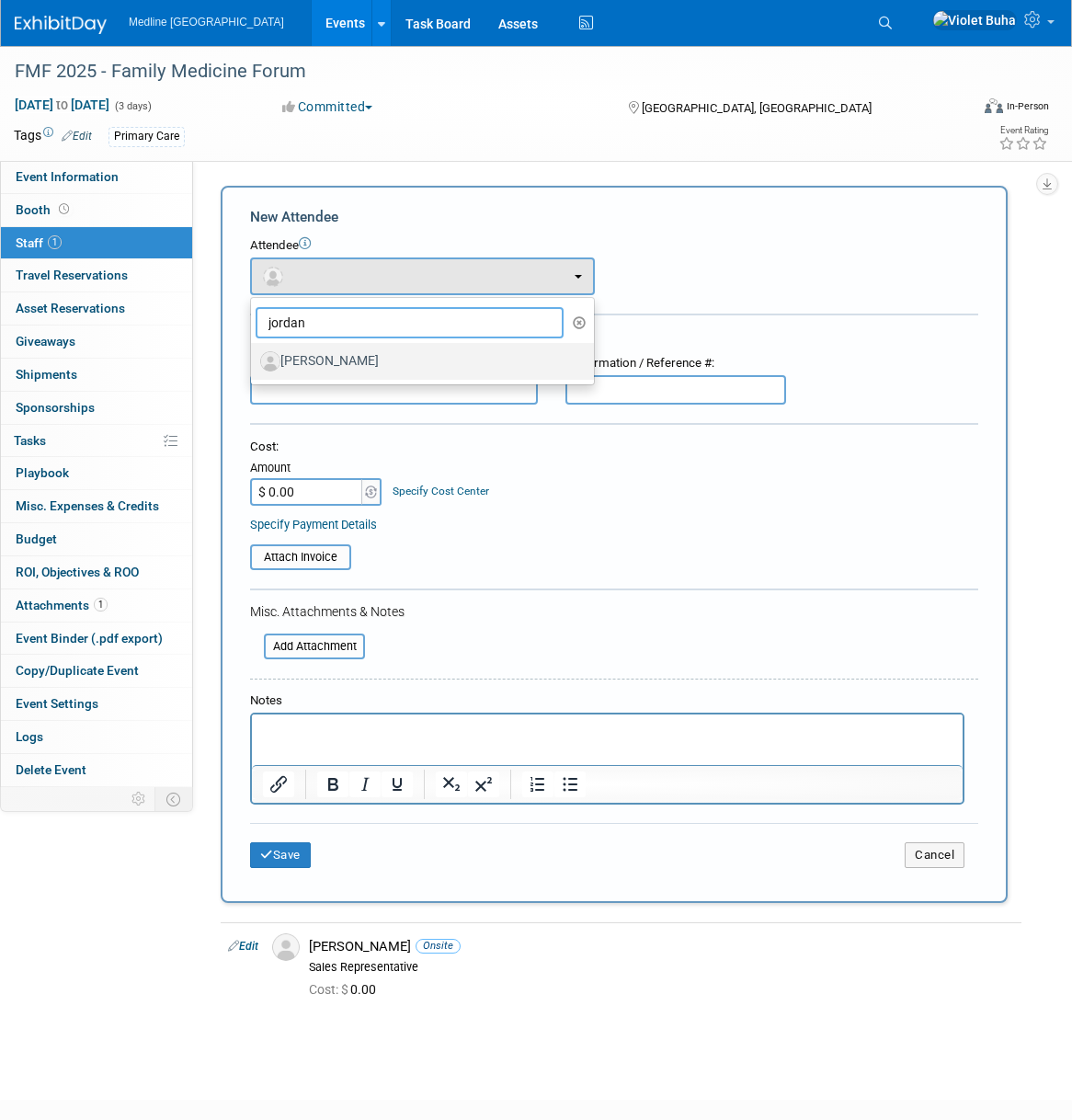 type on "jordan" 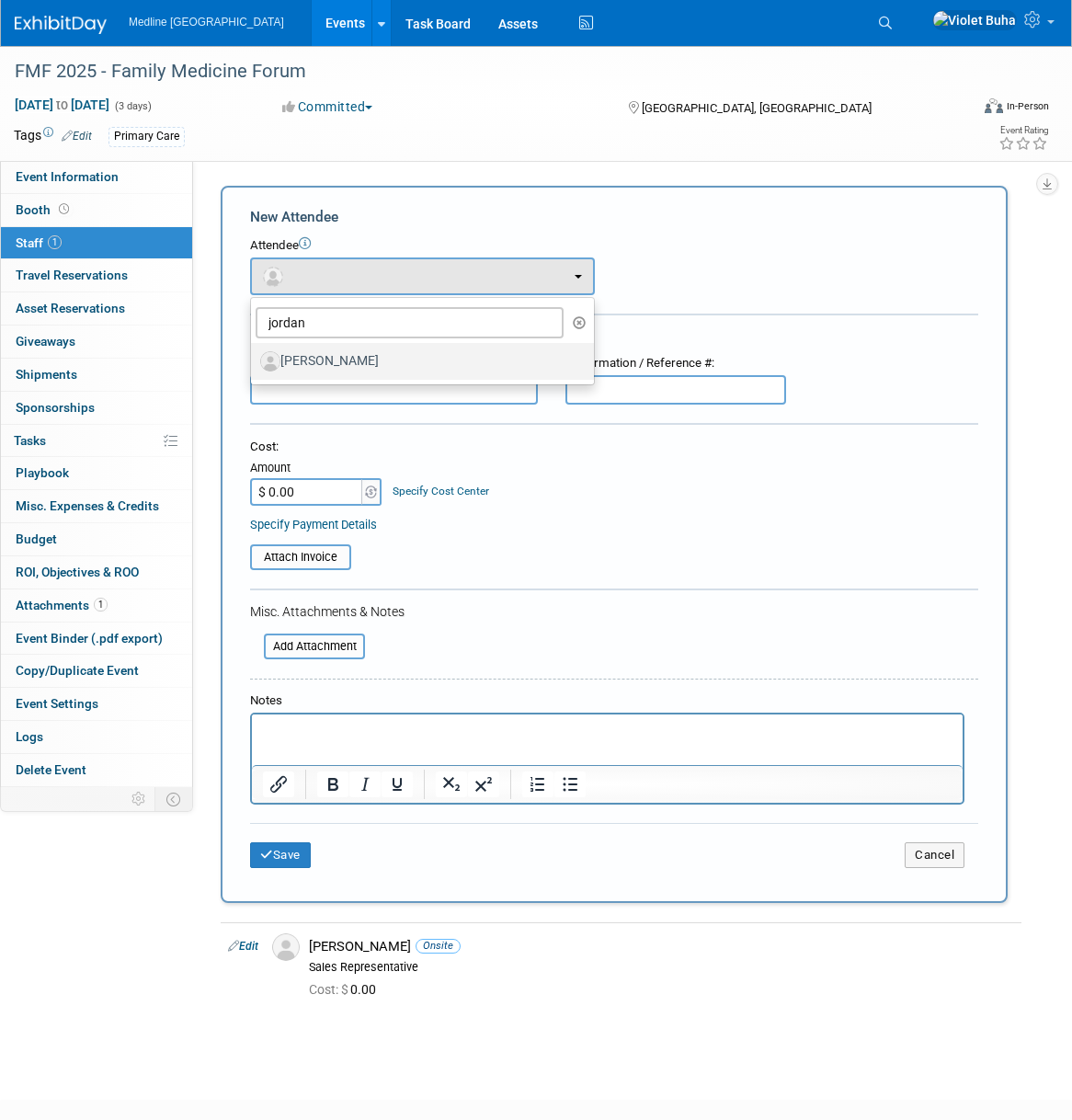 click on "Jordan Fretz" at bounding box center (417, 361) 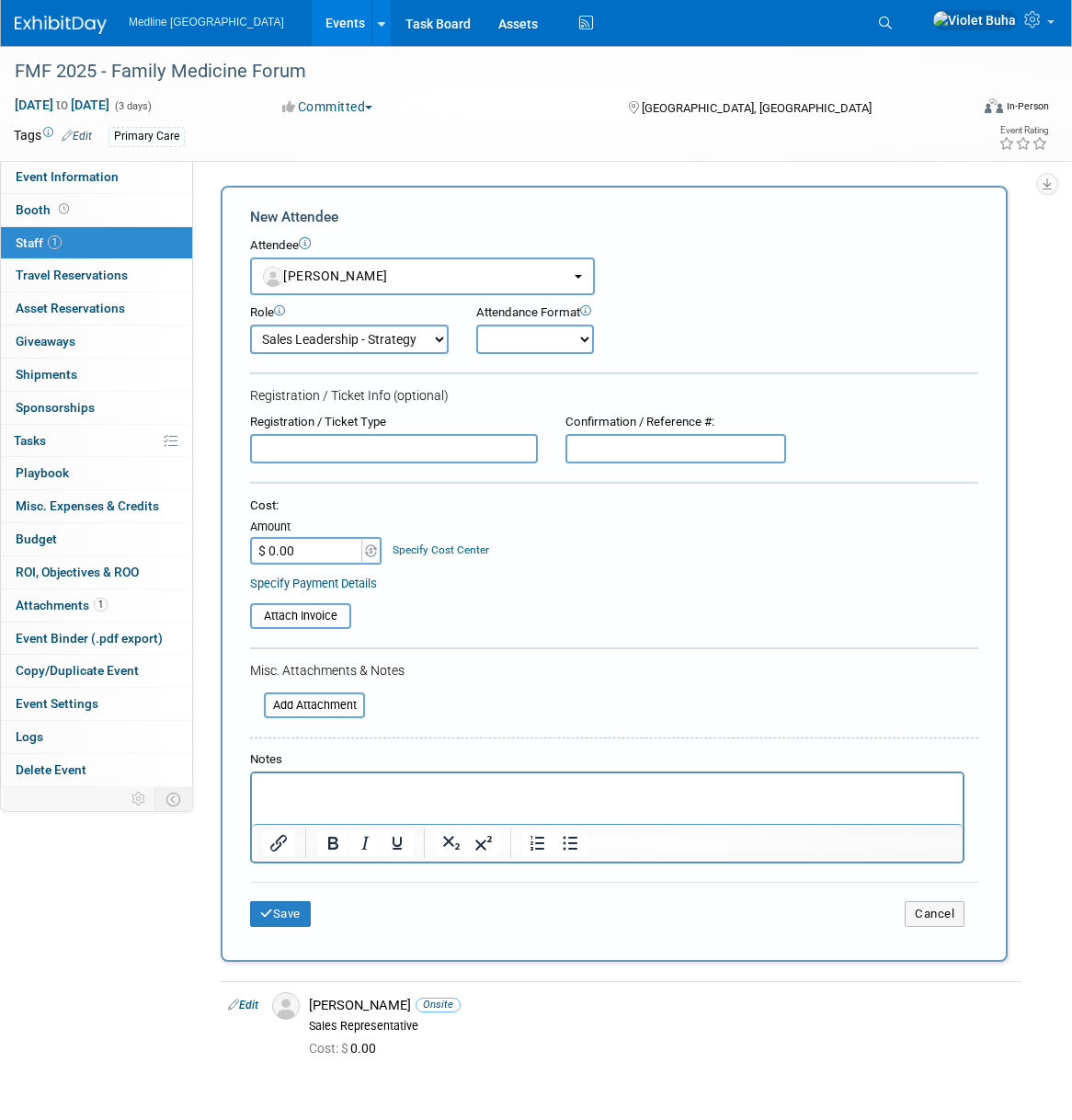click on "Onsite
Remote" at bounding box center (535, 339) 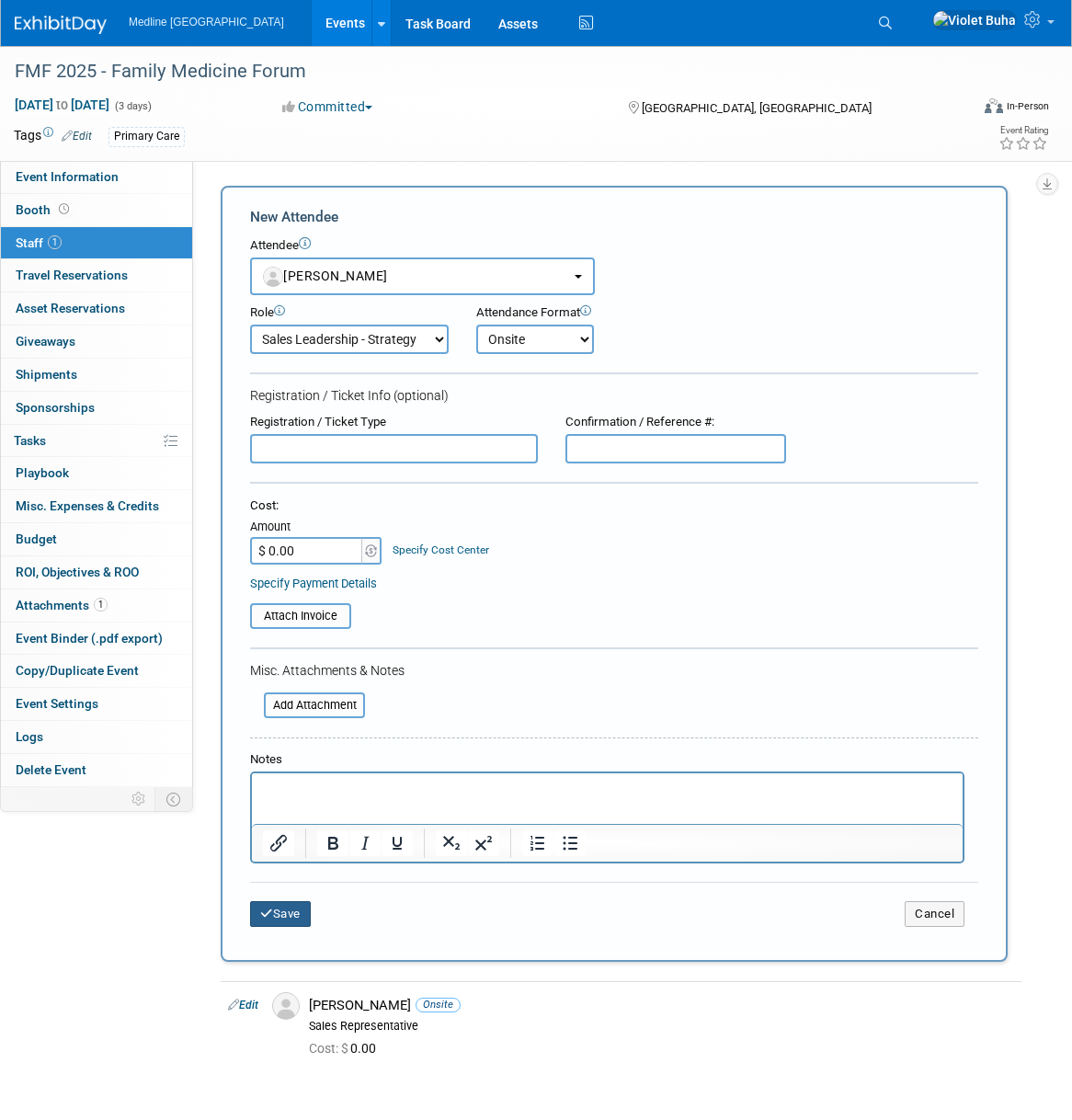 click on "Save" at bounding box center [280, 914] 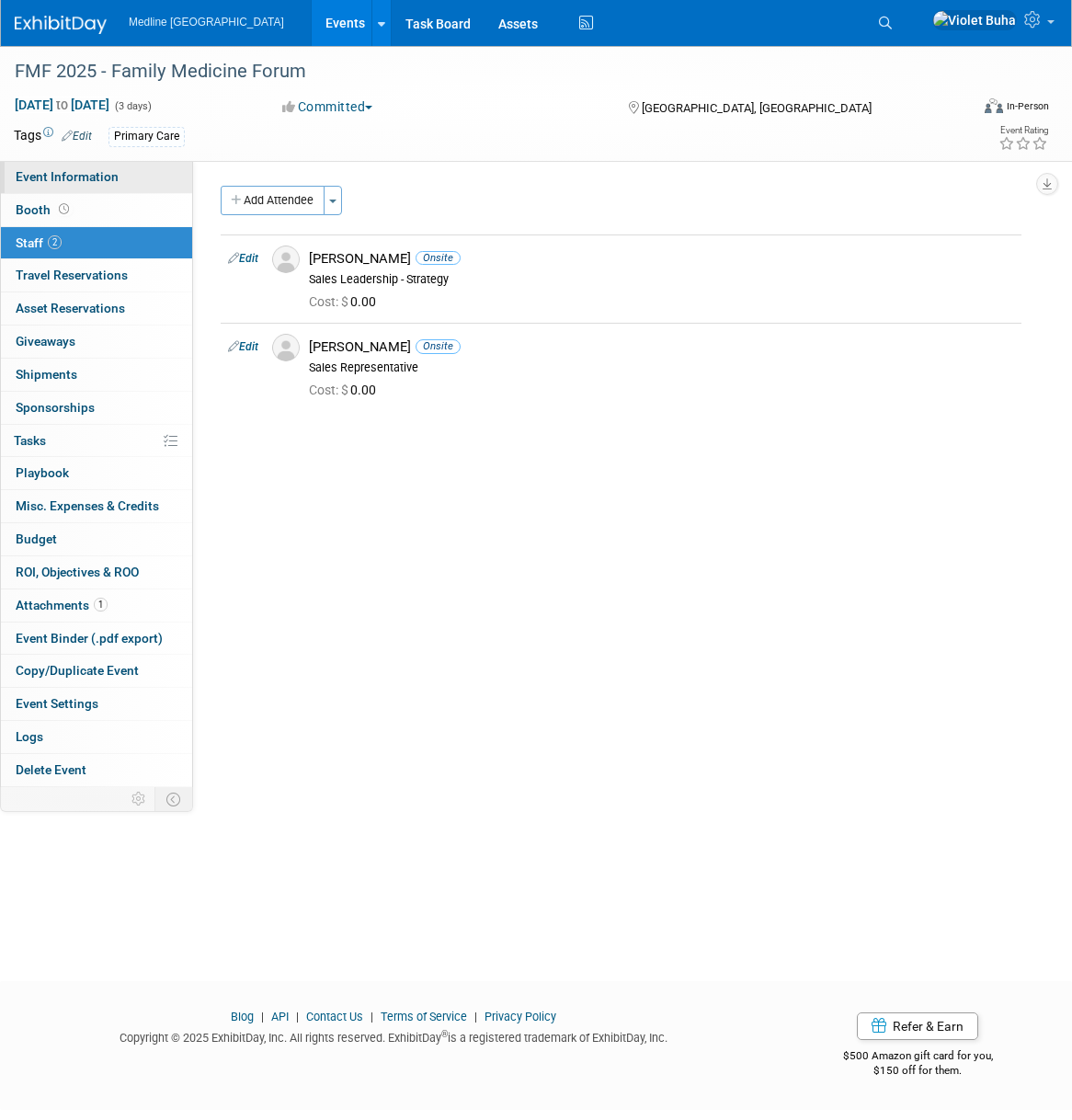 click on "Event Information" at bounding box center (67, 177) 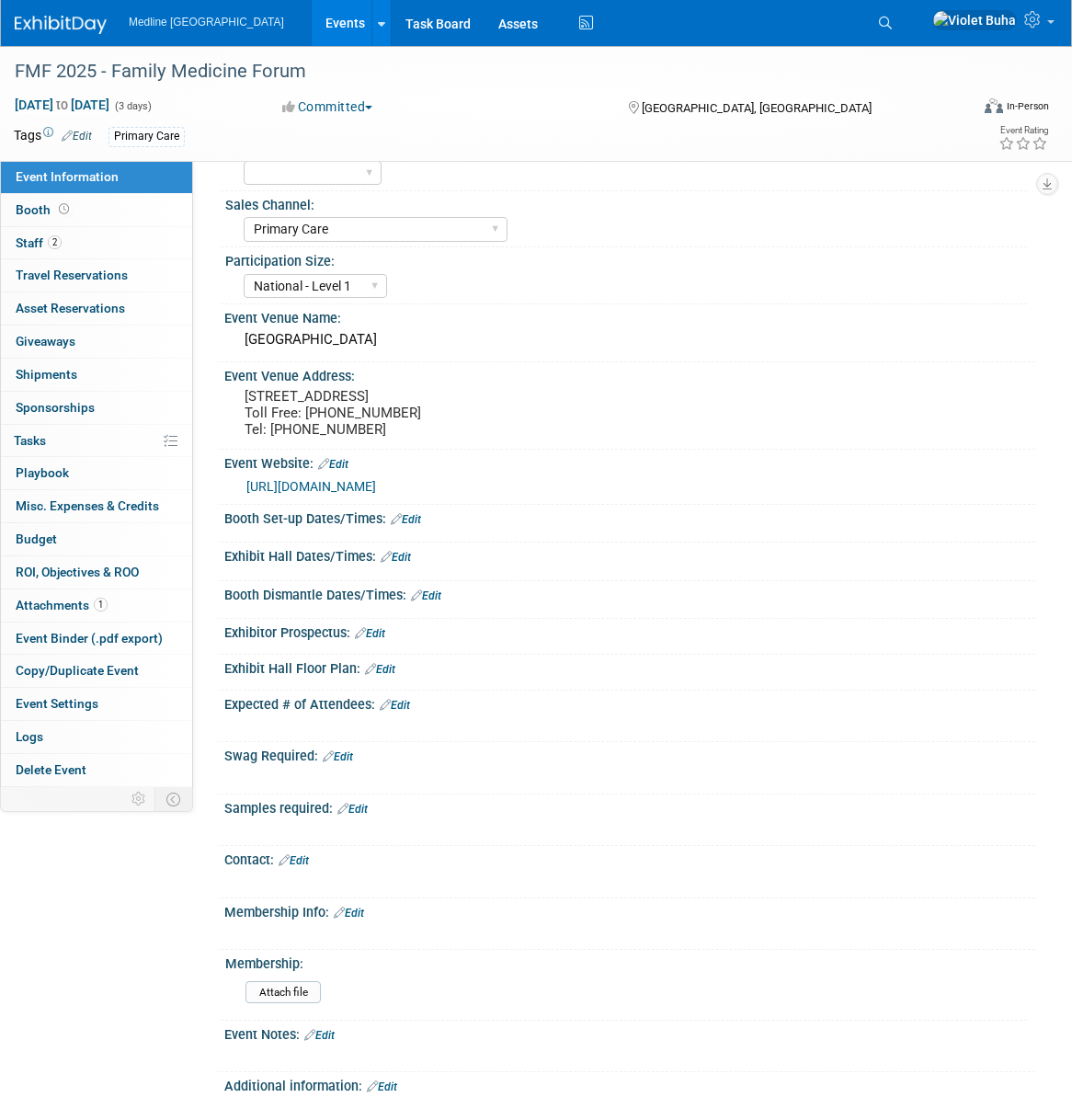 scroll, scrollTop: 356, scrollLeft: 0, axis: vertical 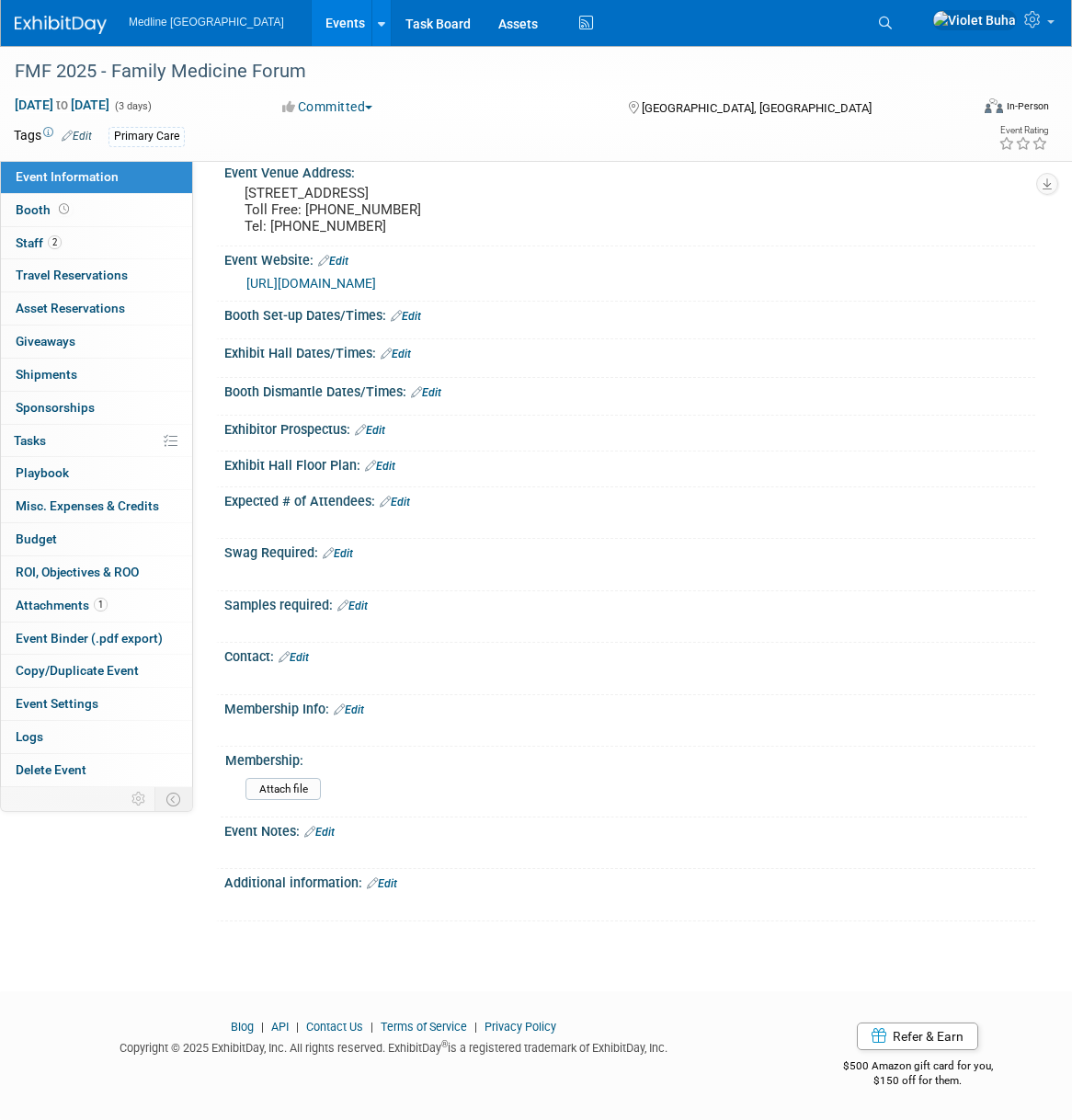 click on "Edit" at bounding box center (319, 832) 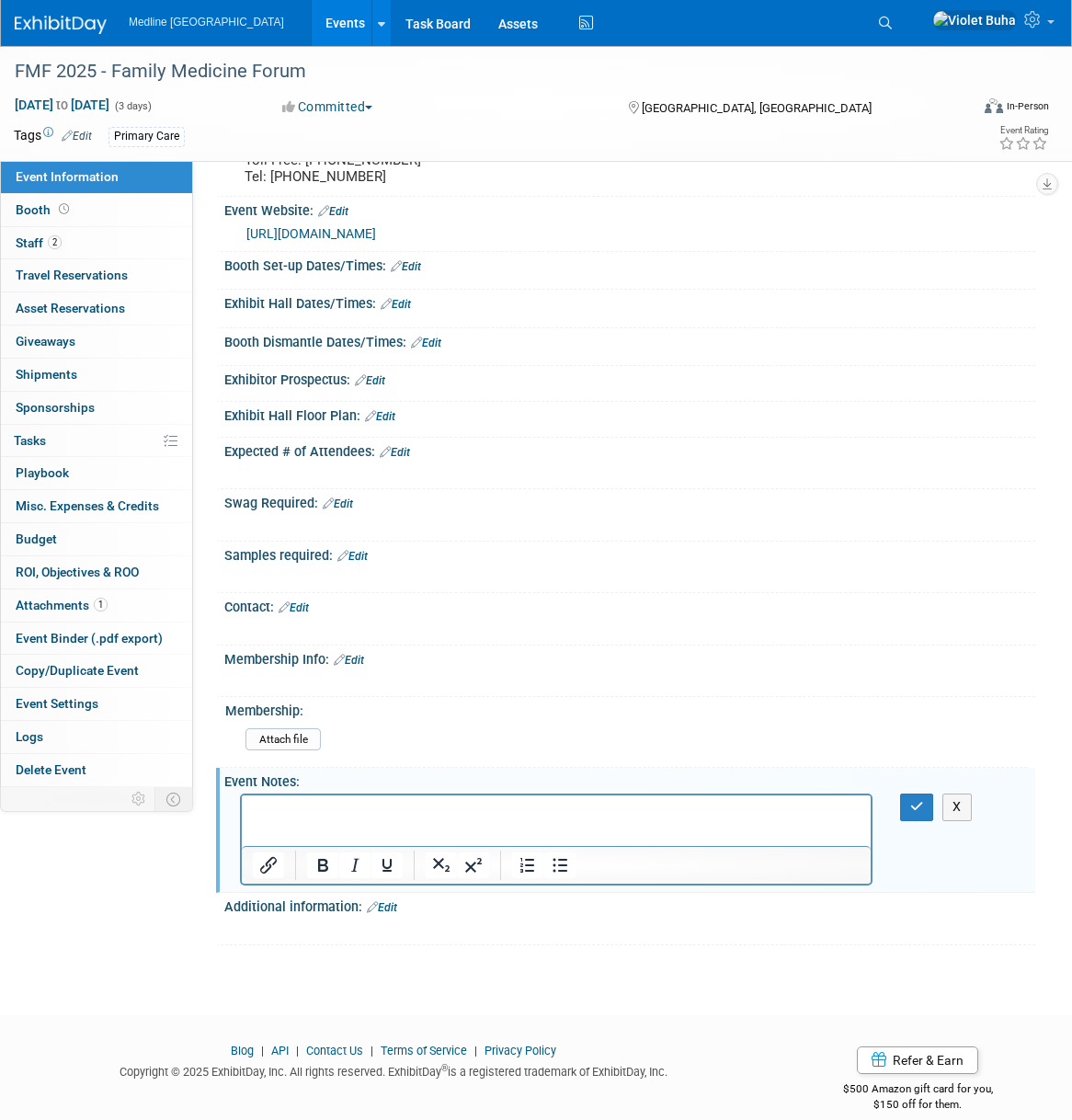 scroll, scrollTop: 0, scrollLeft: 0, axis: both 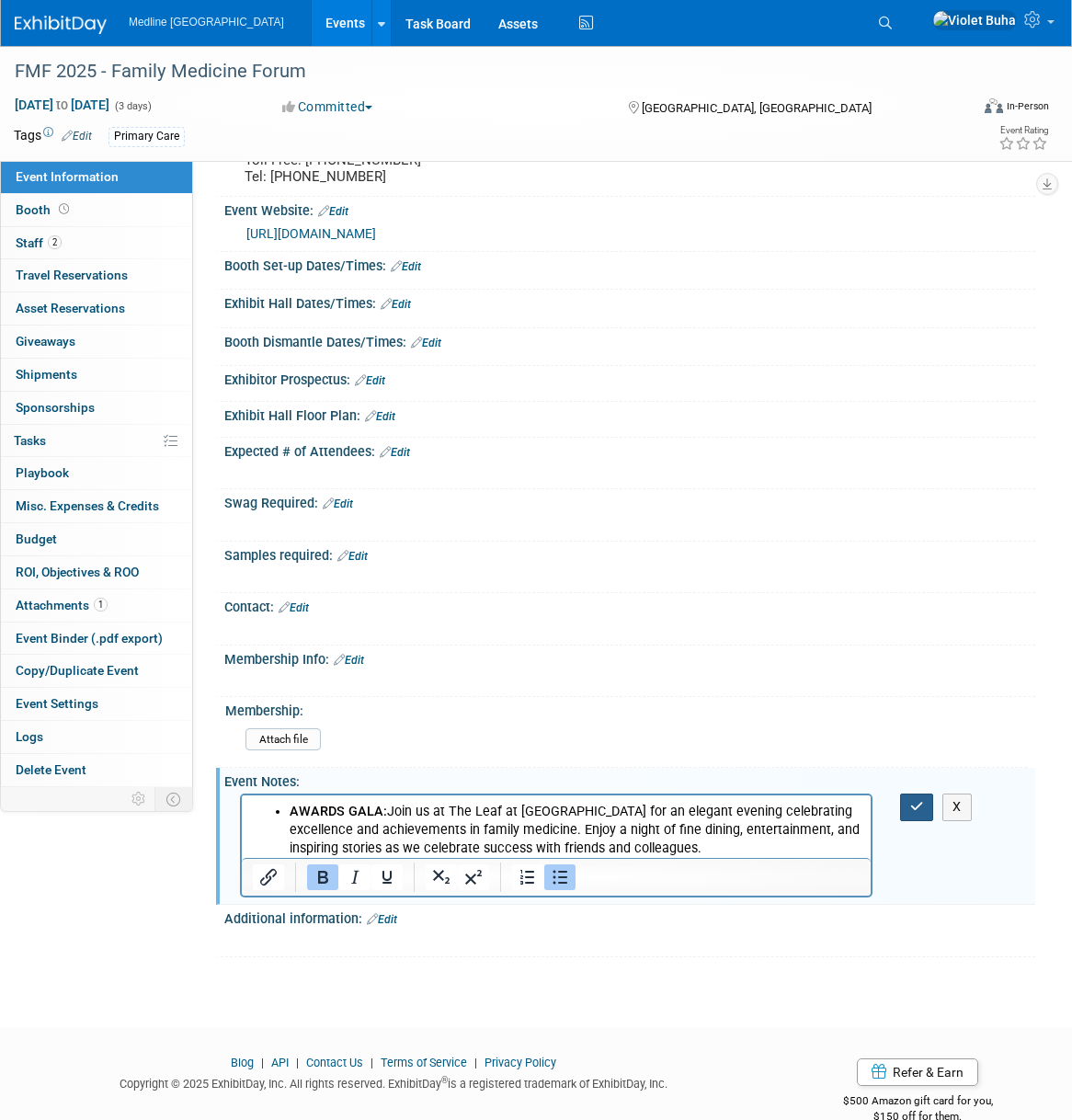 click at bounding box center (917, 806) 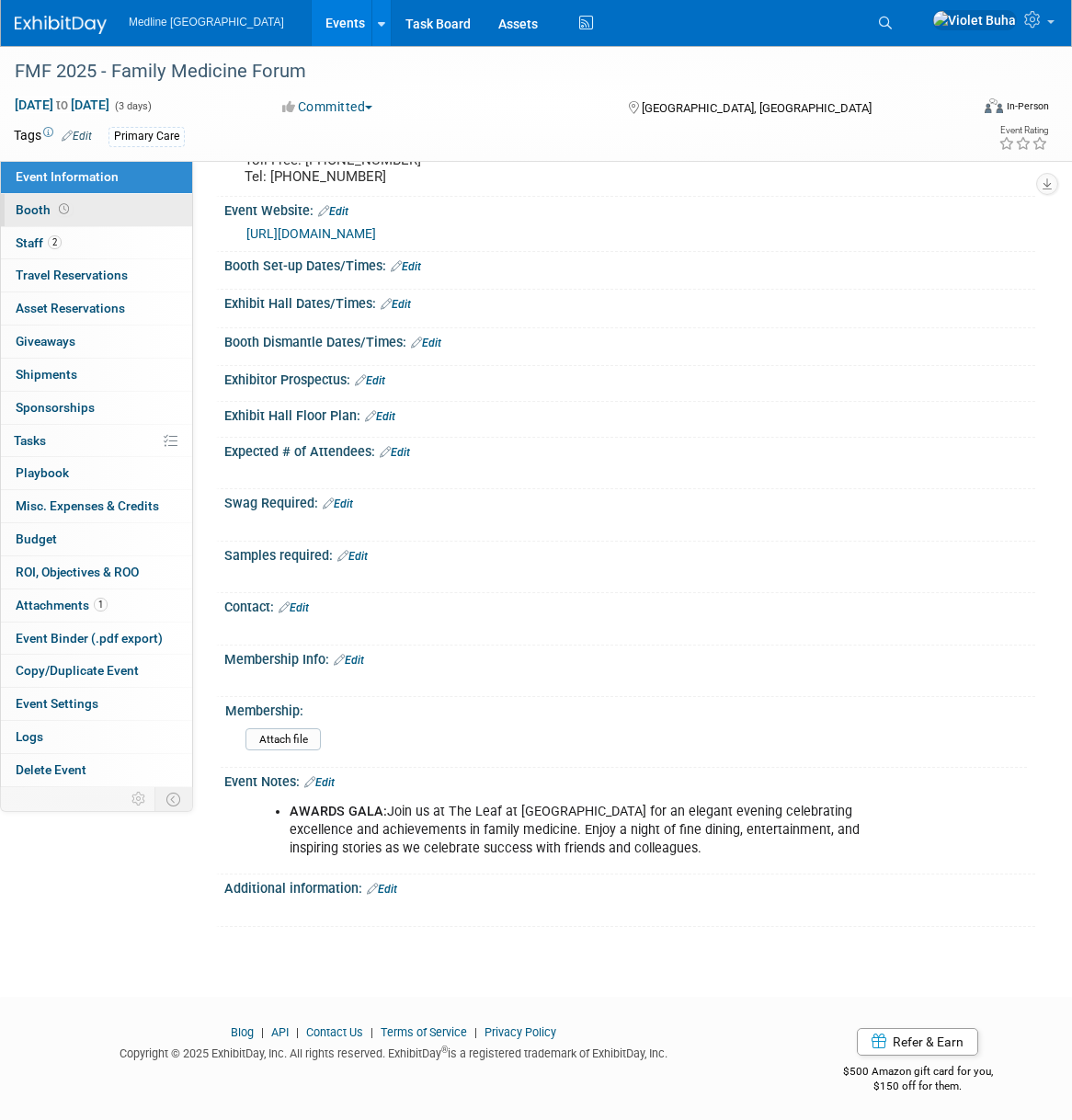 click on "Booth" at bounding box center [97, 210] 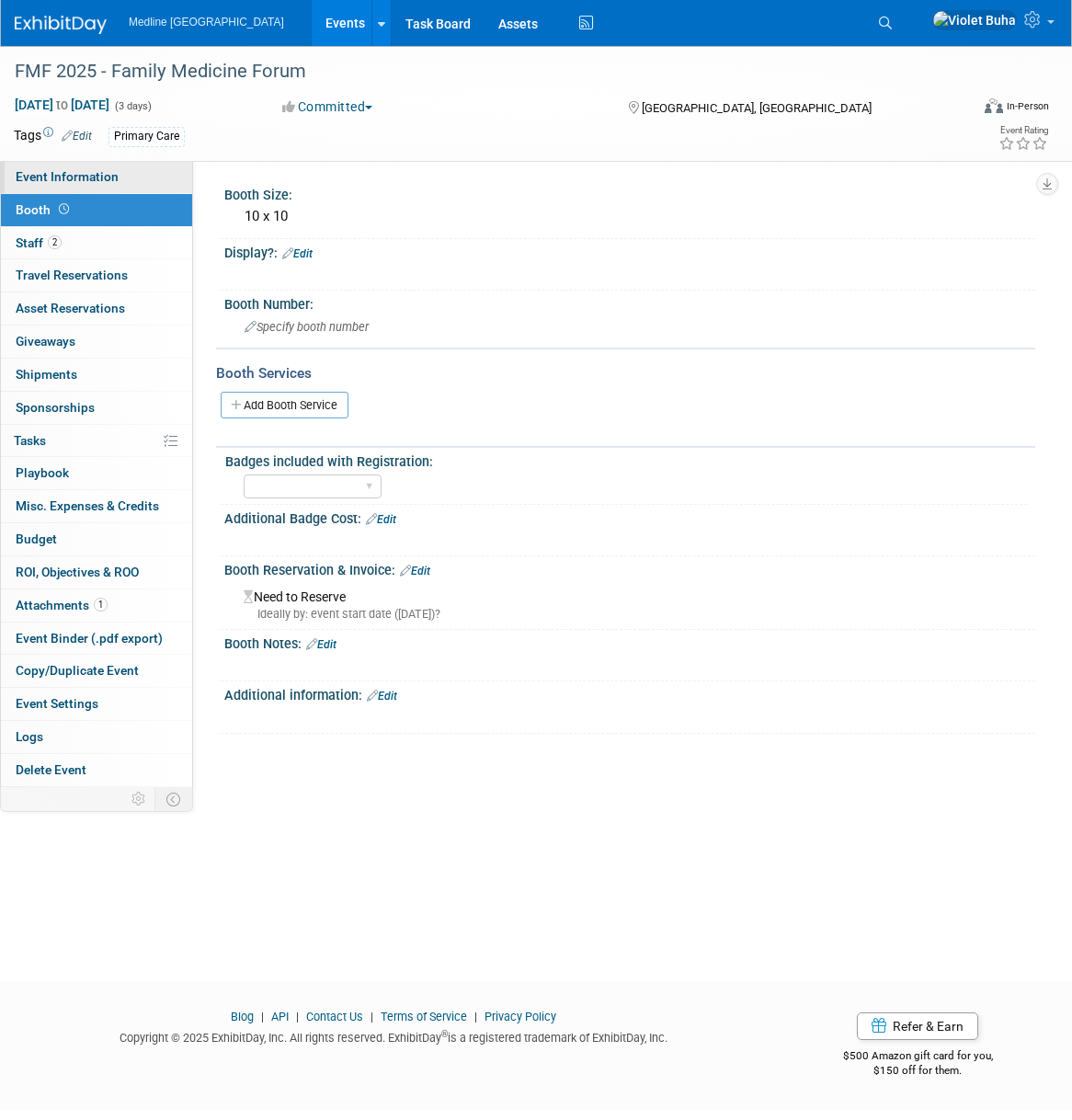 click on "Event Information" at bounding box center (67, 177) 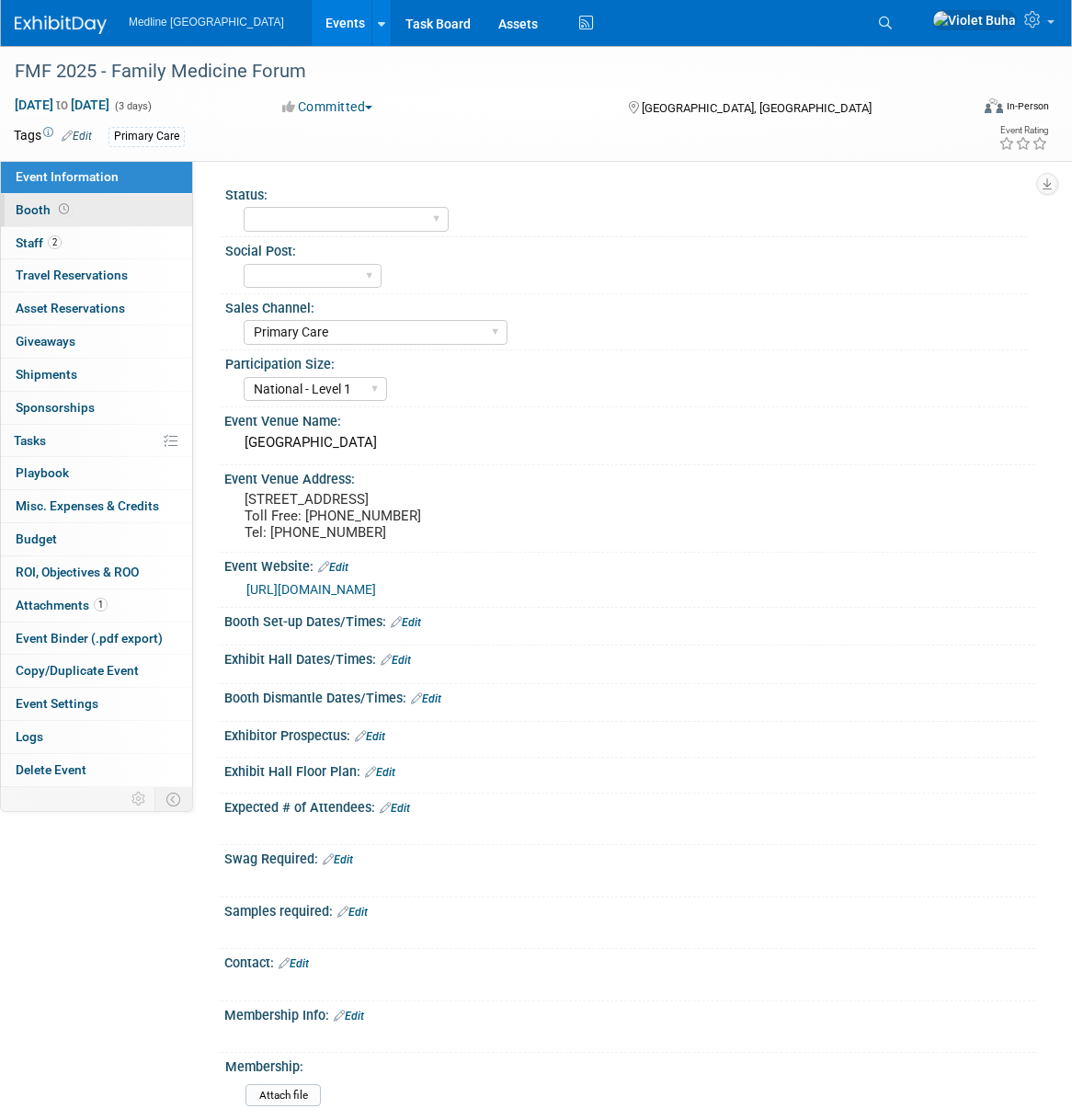 click on "Booth" at bounding box center [97, 210] 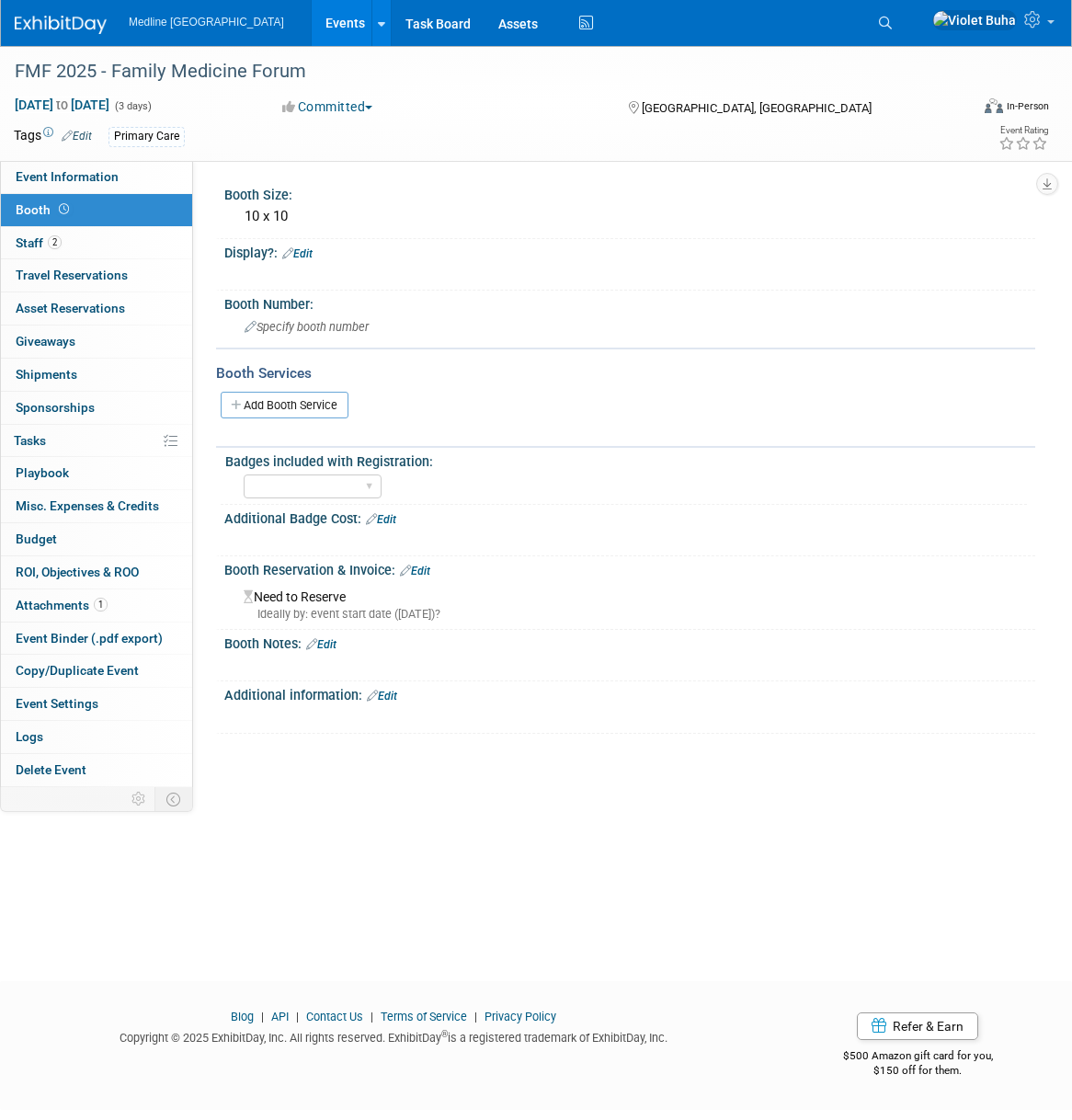 click on "Edit" at bounding box center (415, 571) 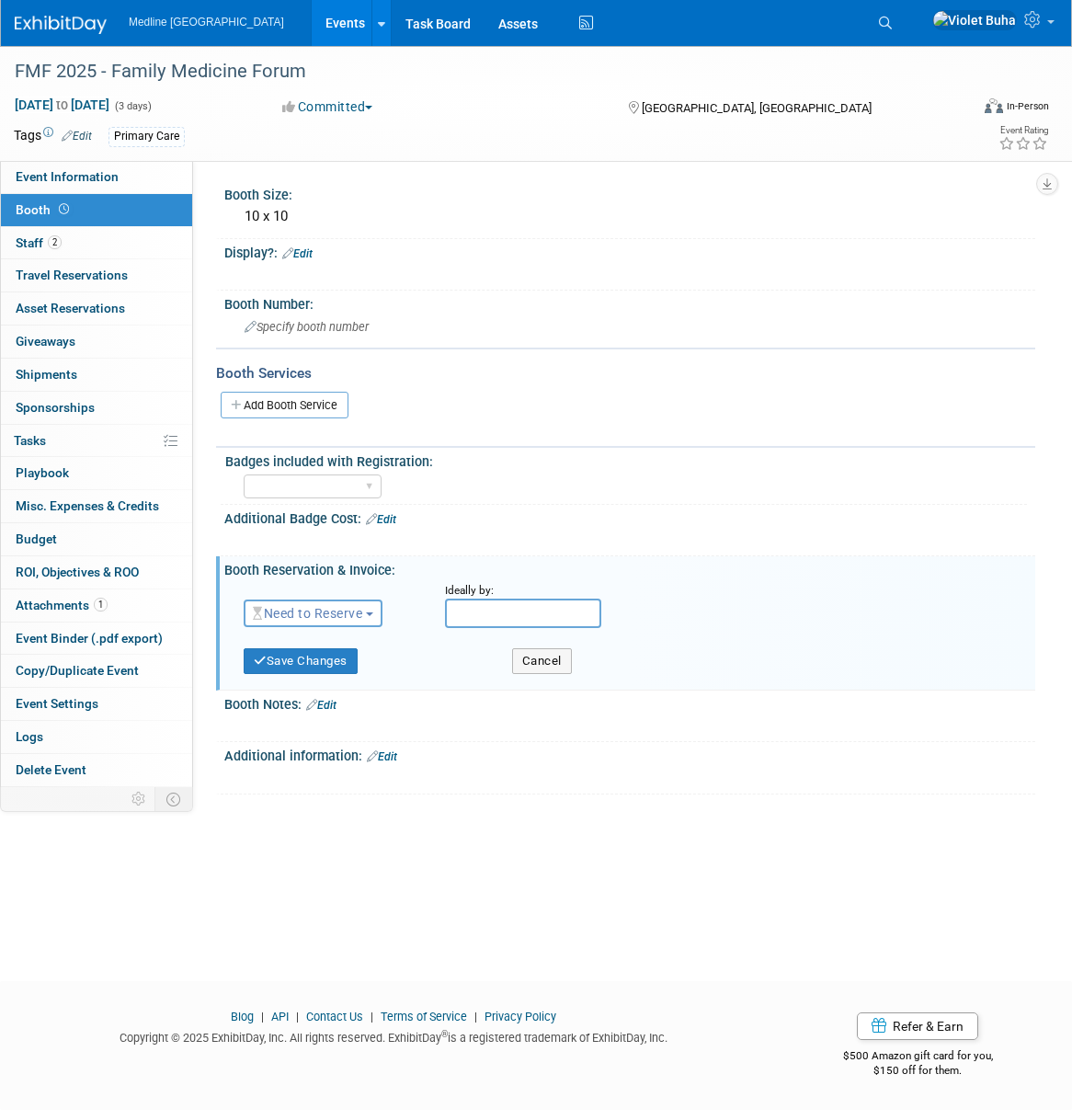 click on "Need to Reserve" at bounding box center [307, 613] 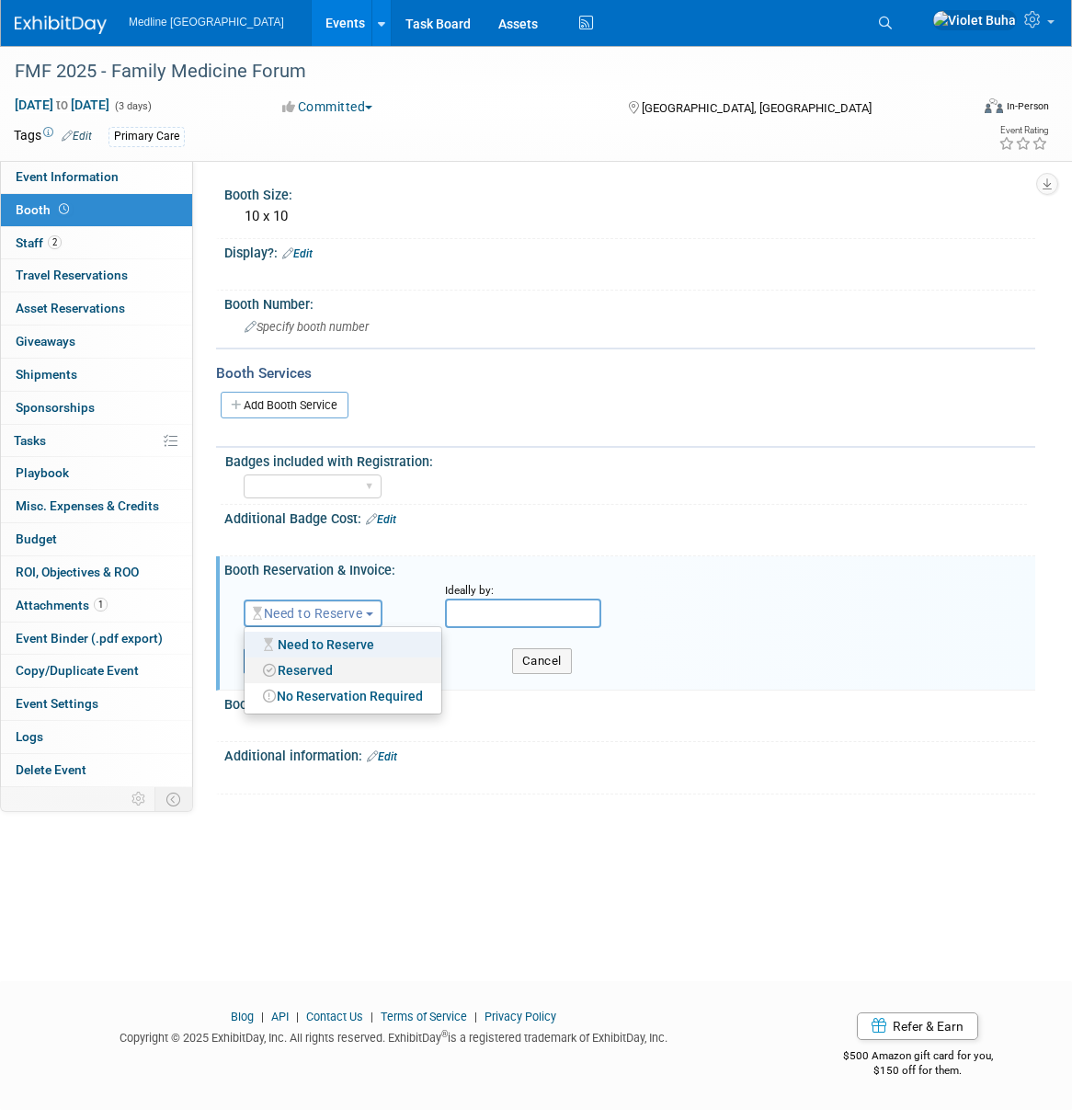 click on "Reserved" at bounding box center [343, 670] 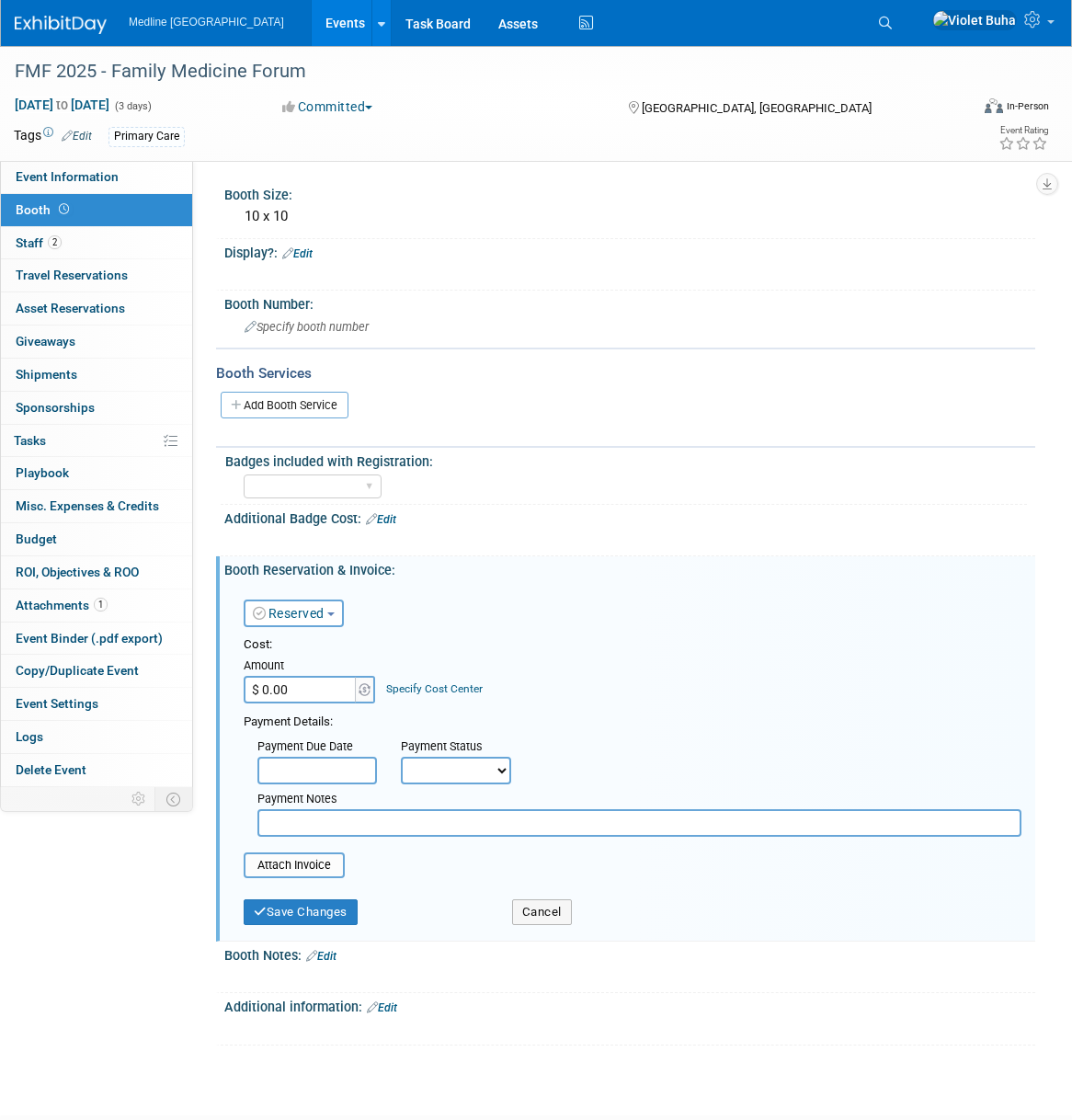 click on "$ 0.00" at bounding box center [301, 690] 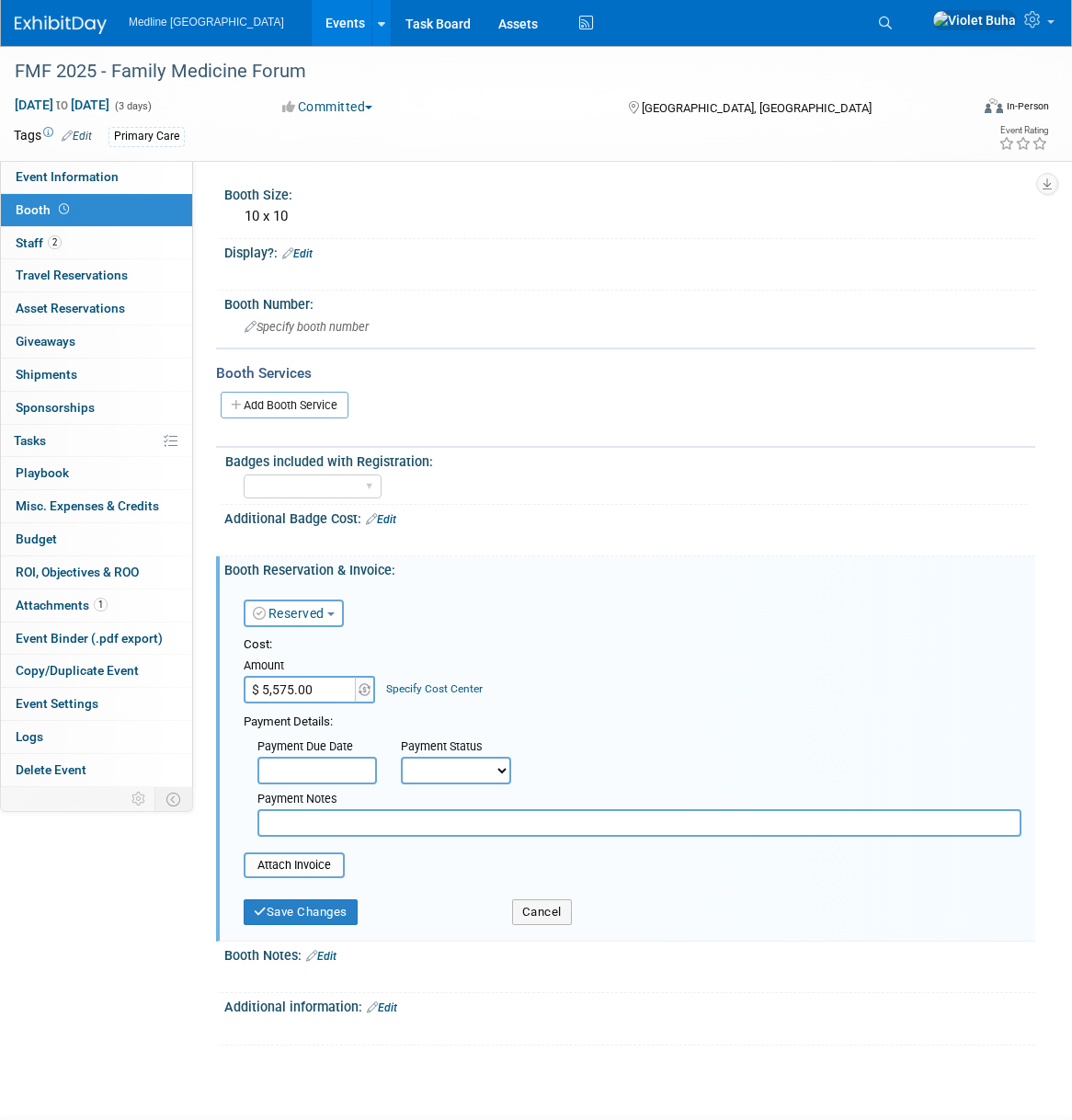 click on "Payment Details:" at bounding box center (633, 720) 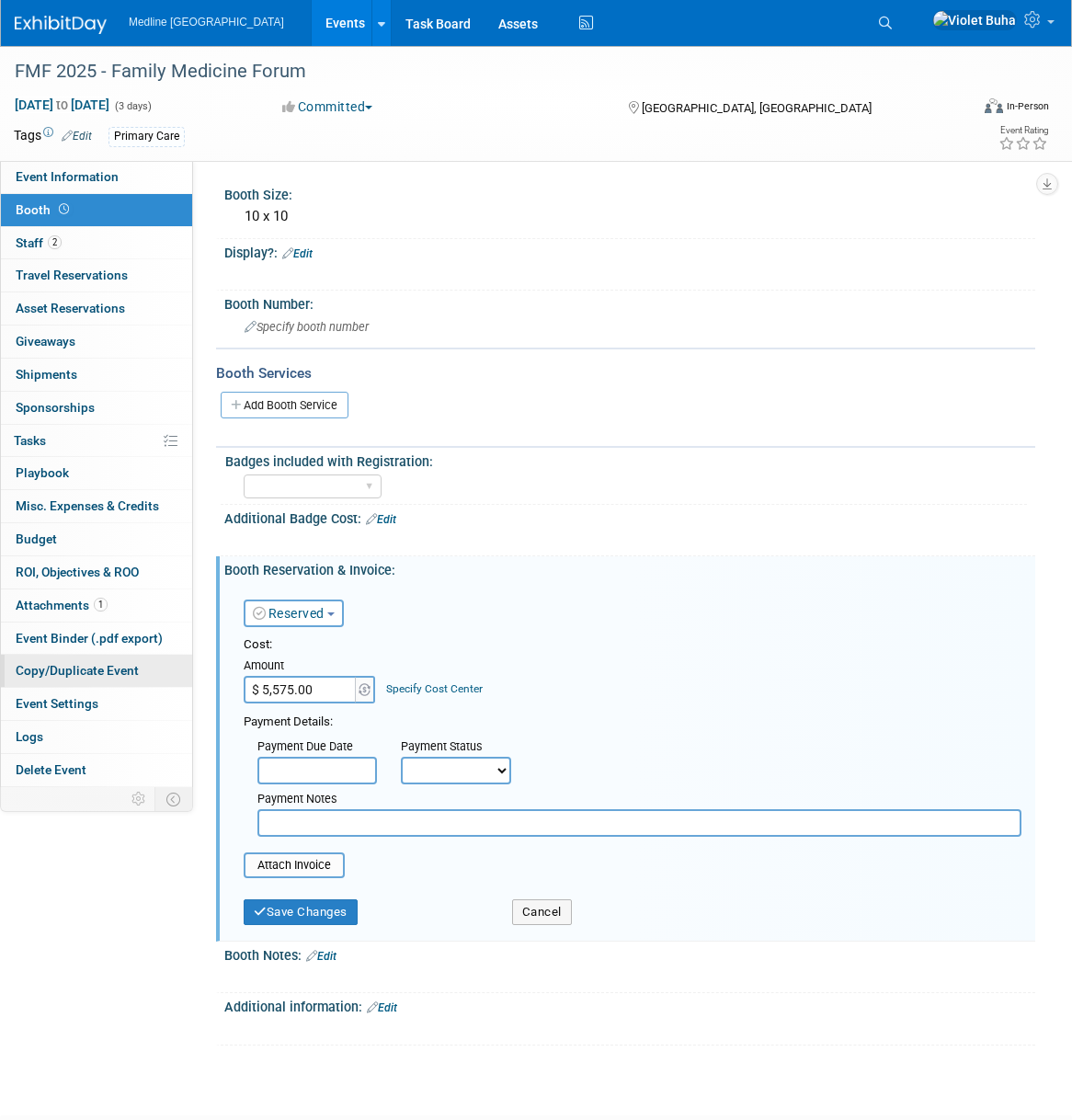 drag, startPoint x: 320, startPoint y: 690, endPoint x: 171, endPoint y: 686, distance: 149.05368 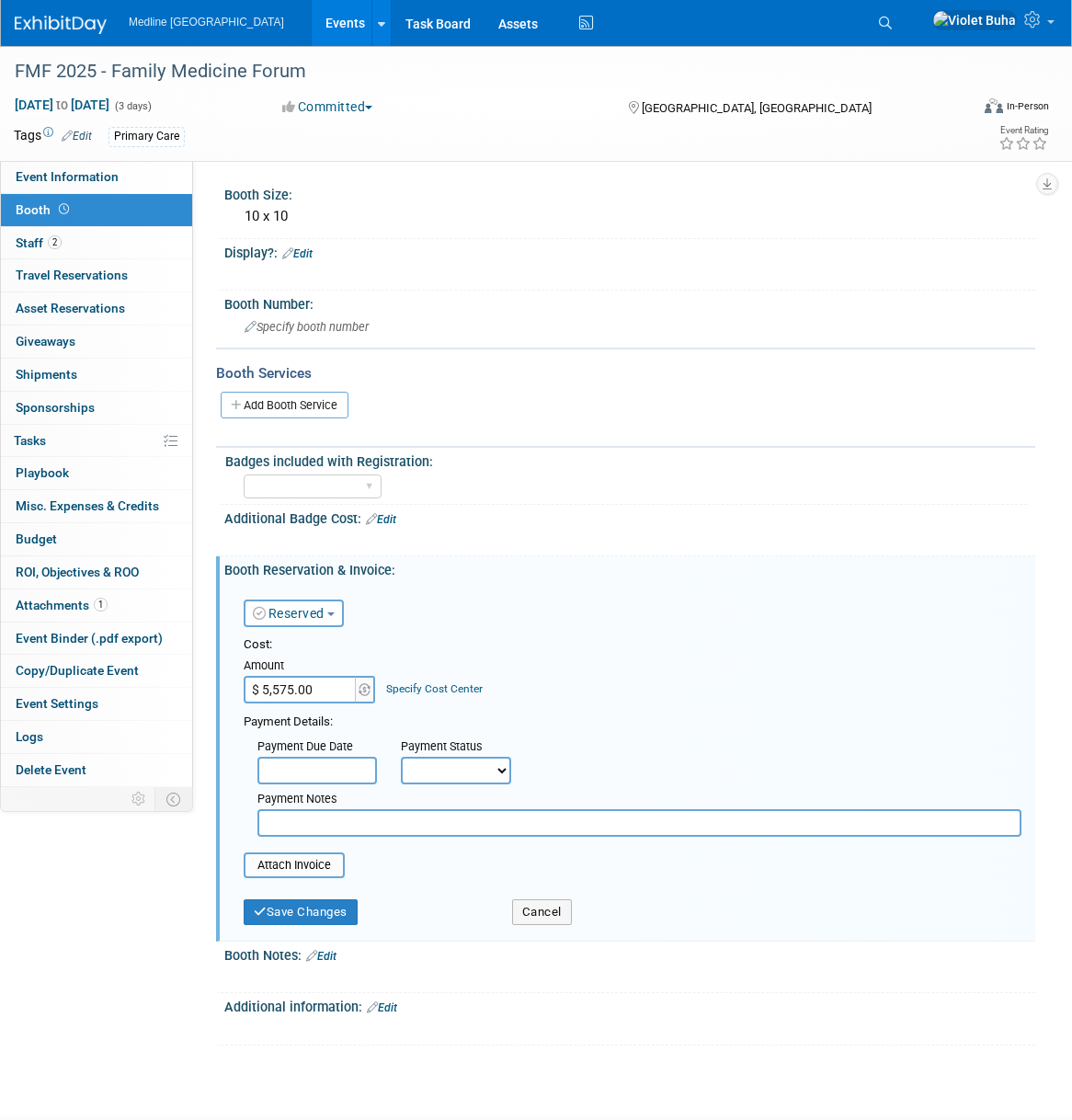 drag, startPoint x: 323, startPoint y: 690, endPoint x: 245, endPoint y: 691, distance: 78.00641 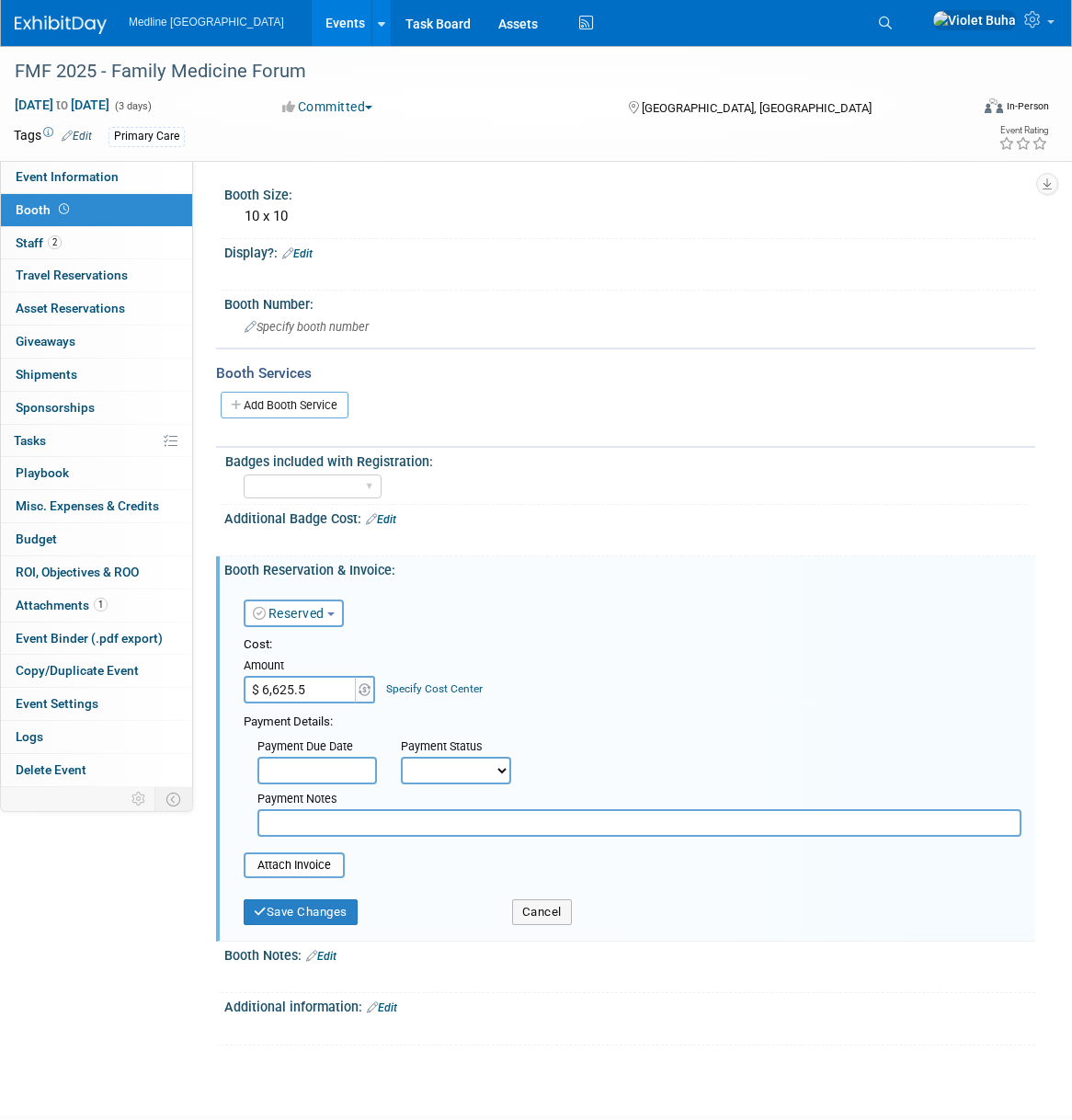type on "$ 6,625.50" 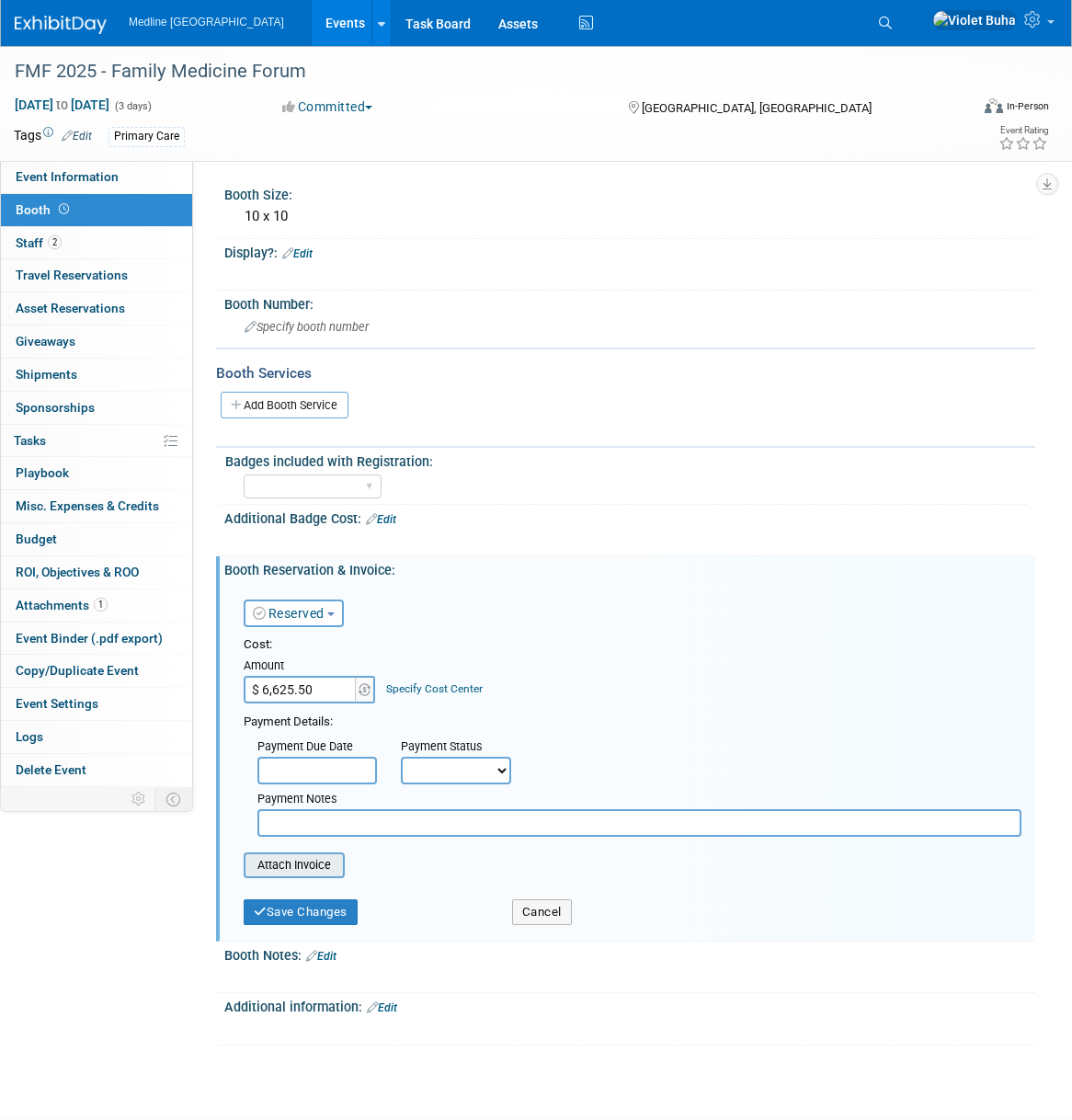 click at bounding box center [234, 865] 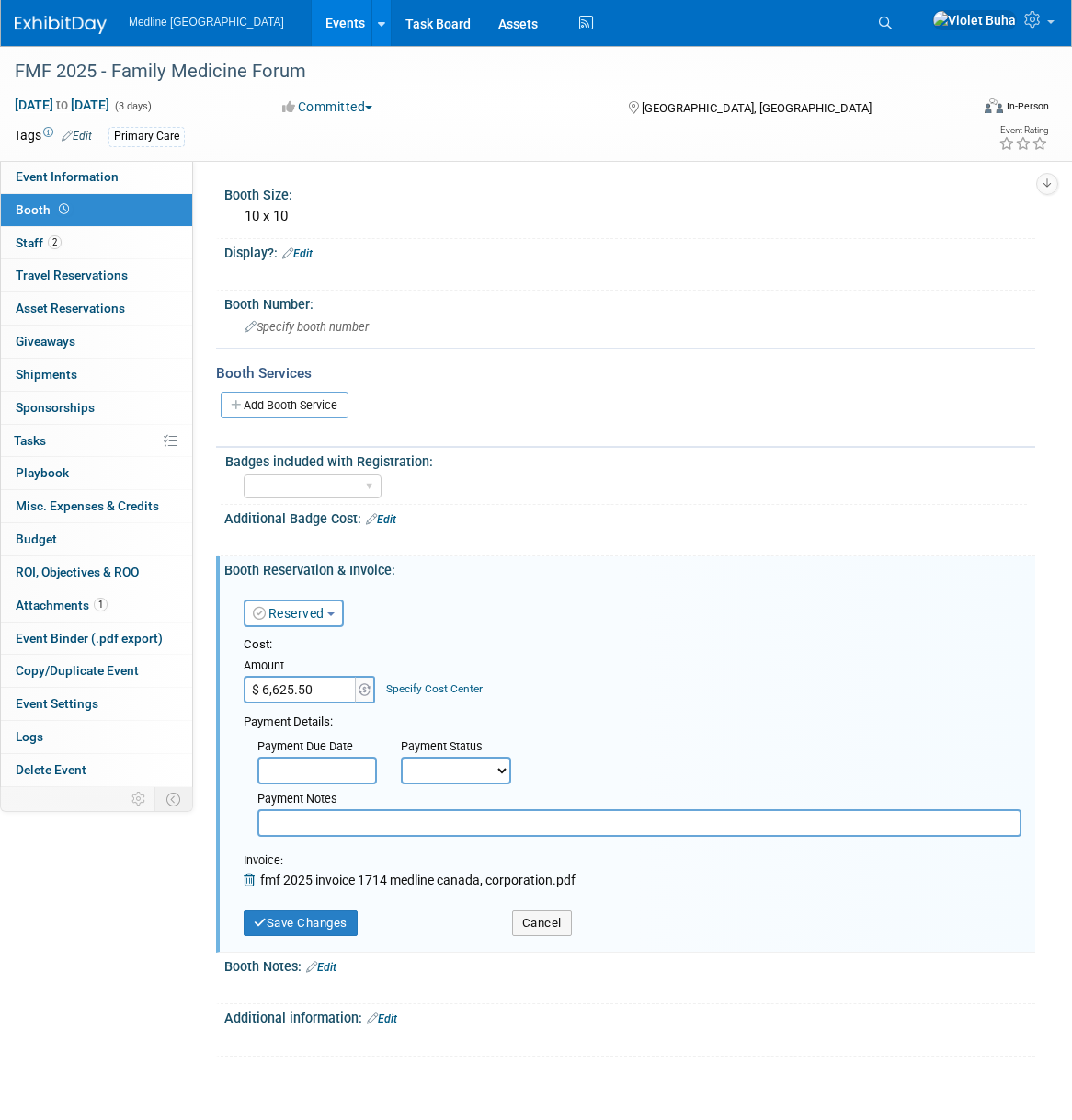 click on "Not Paid Yet
Partially Paid
Paid in Full" at bounding box center [456, 771] 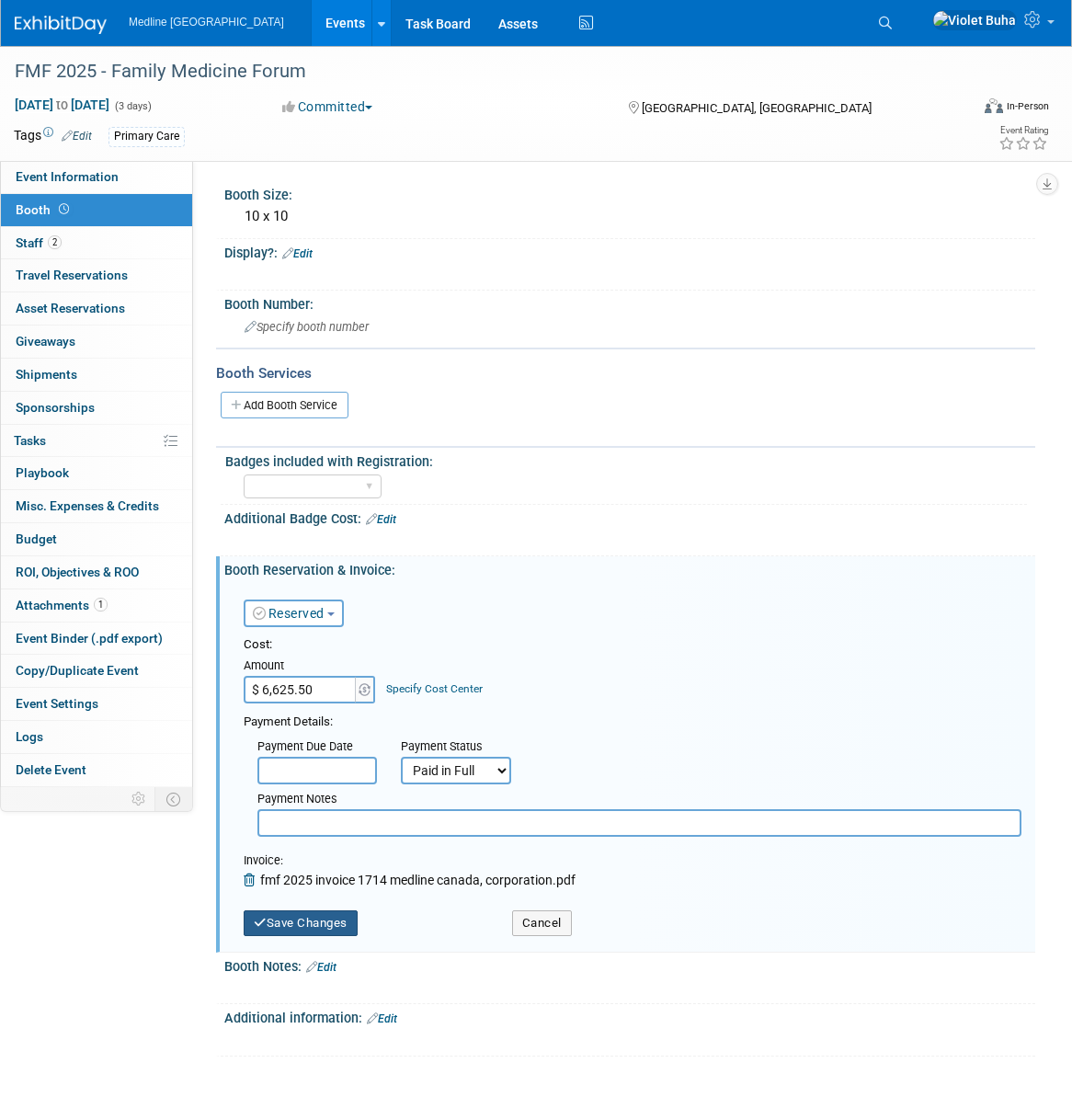 click on "Save Changes" at bounding box center (301, 923) 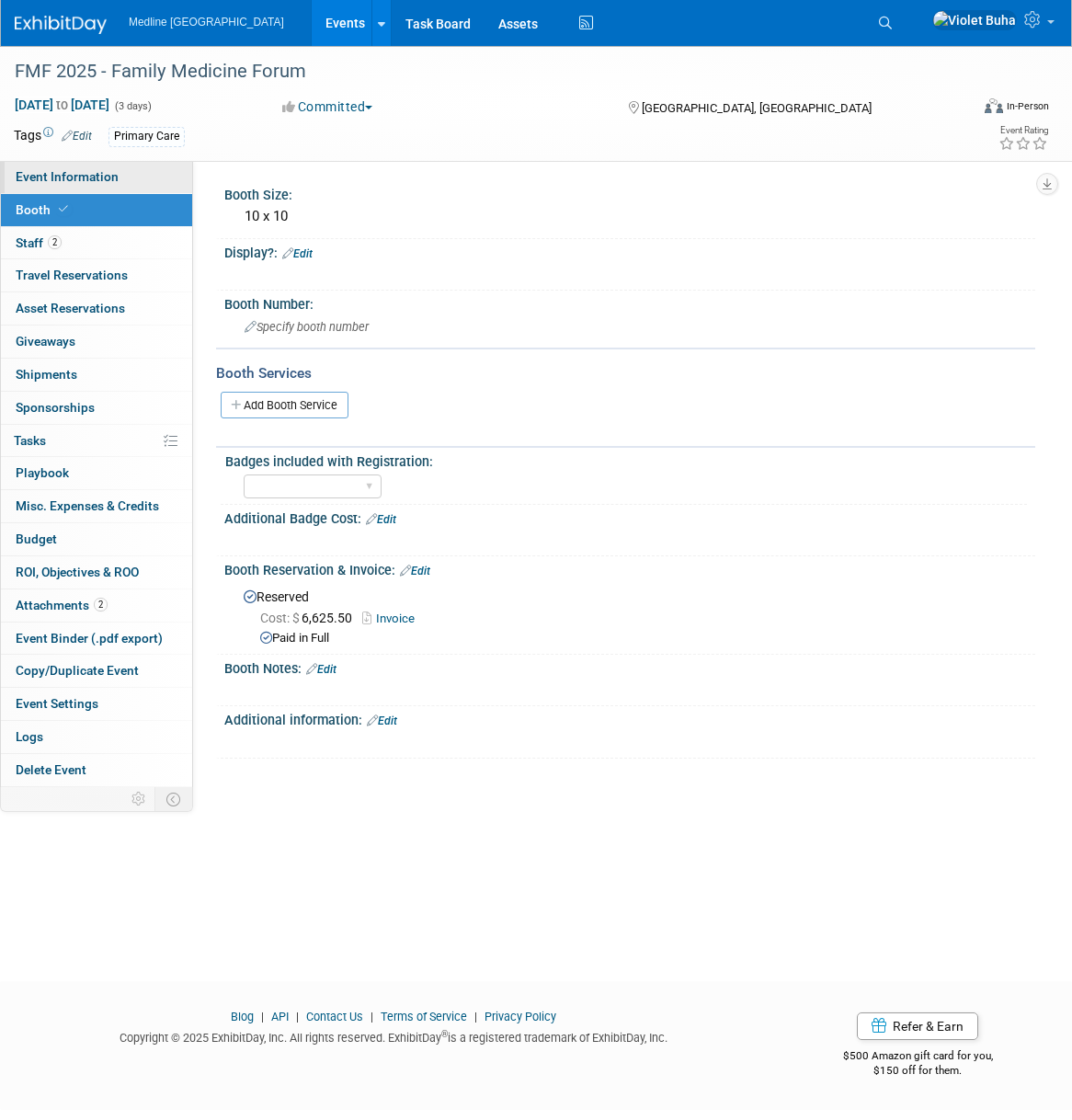 click on "Event Information" at bounding box center [97, 177] 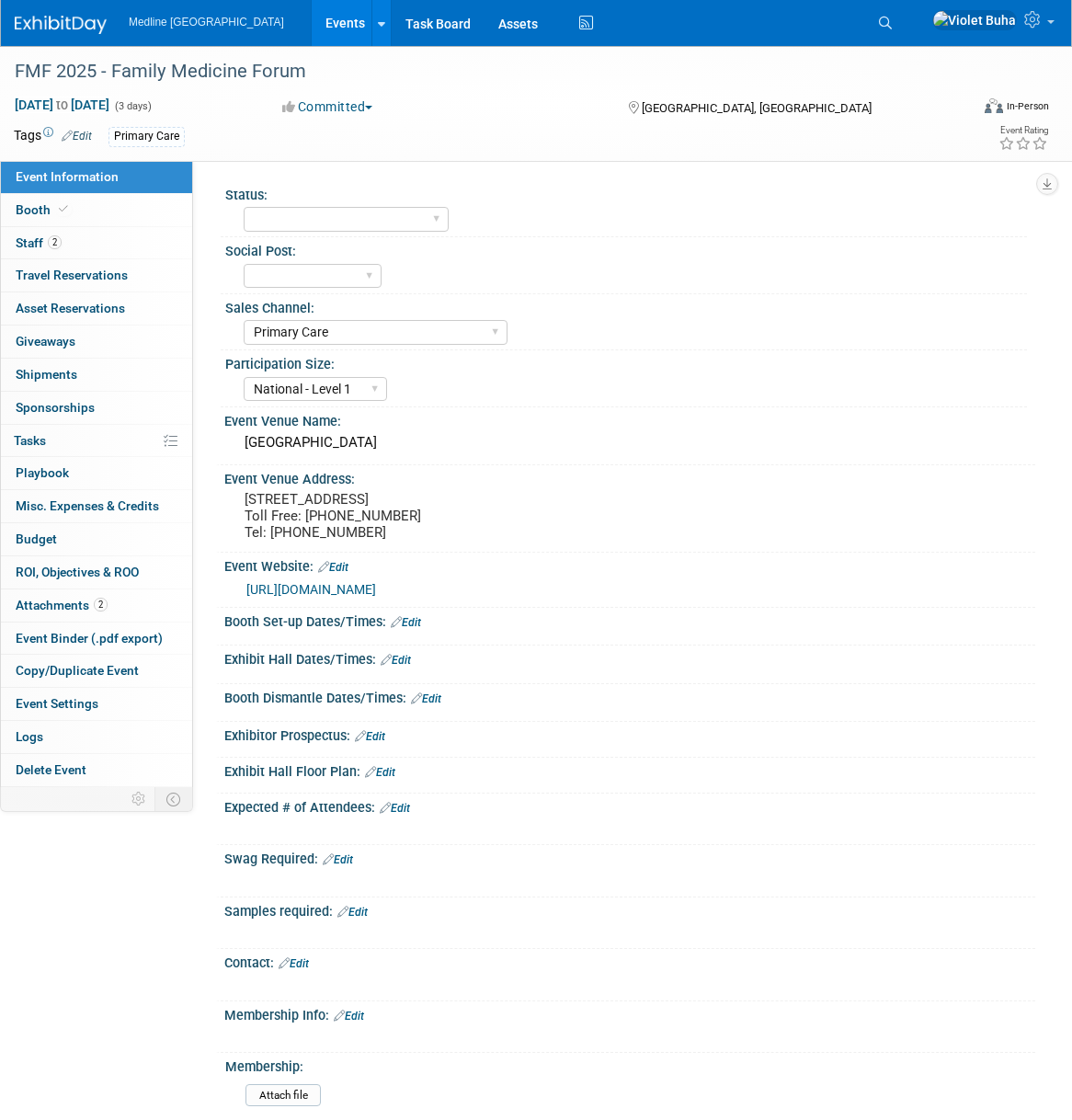 click on "Edit" at bounding box center (405, 623) 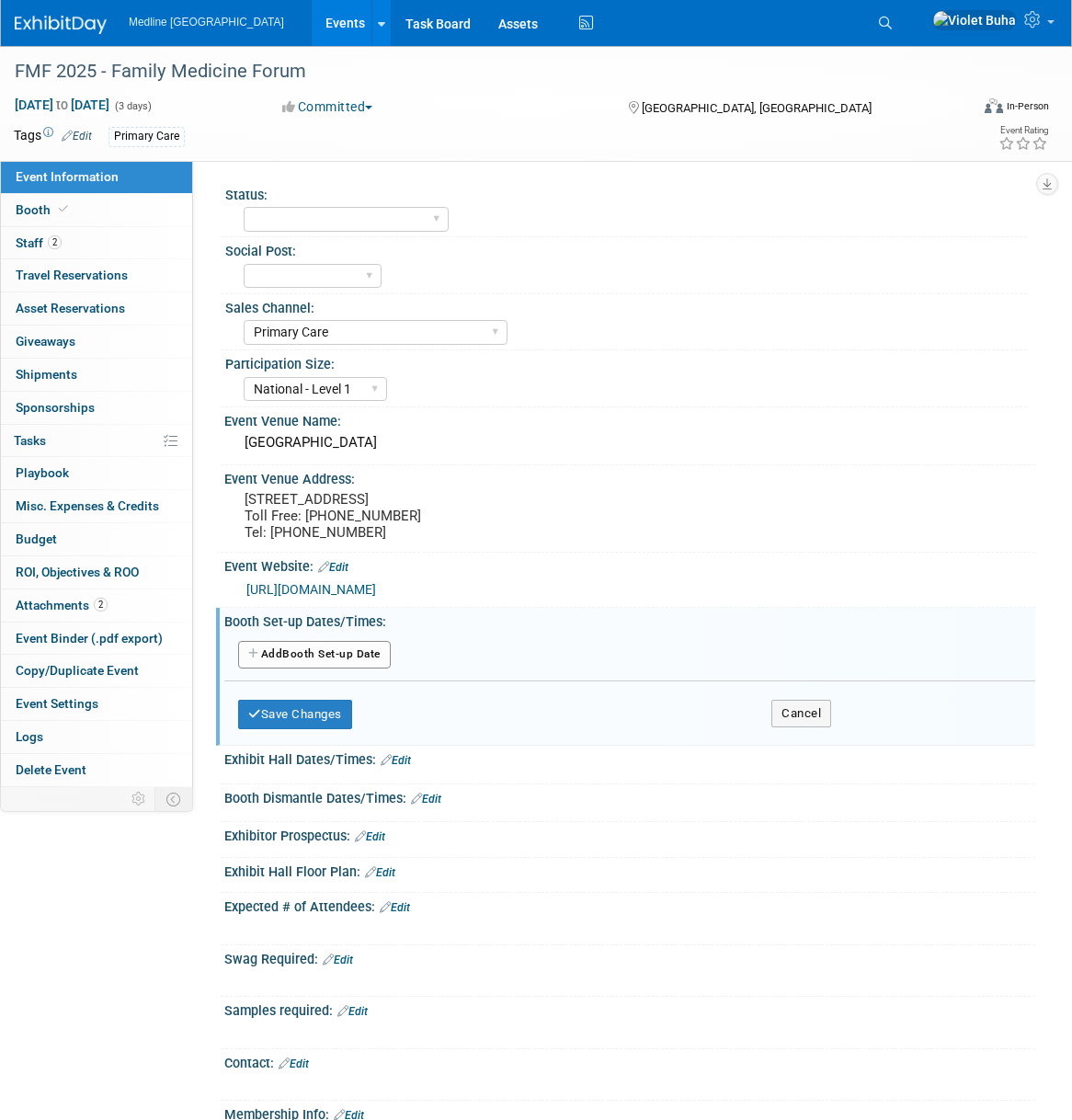 click on "Add  Another  Booth Set-up Date" at bounding box center [314, 655] 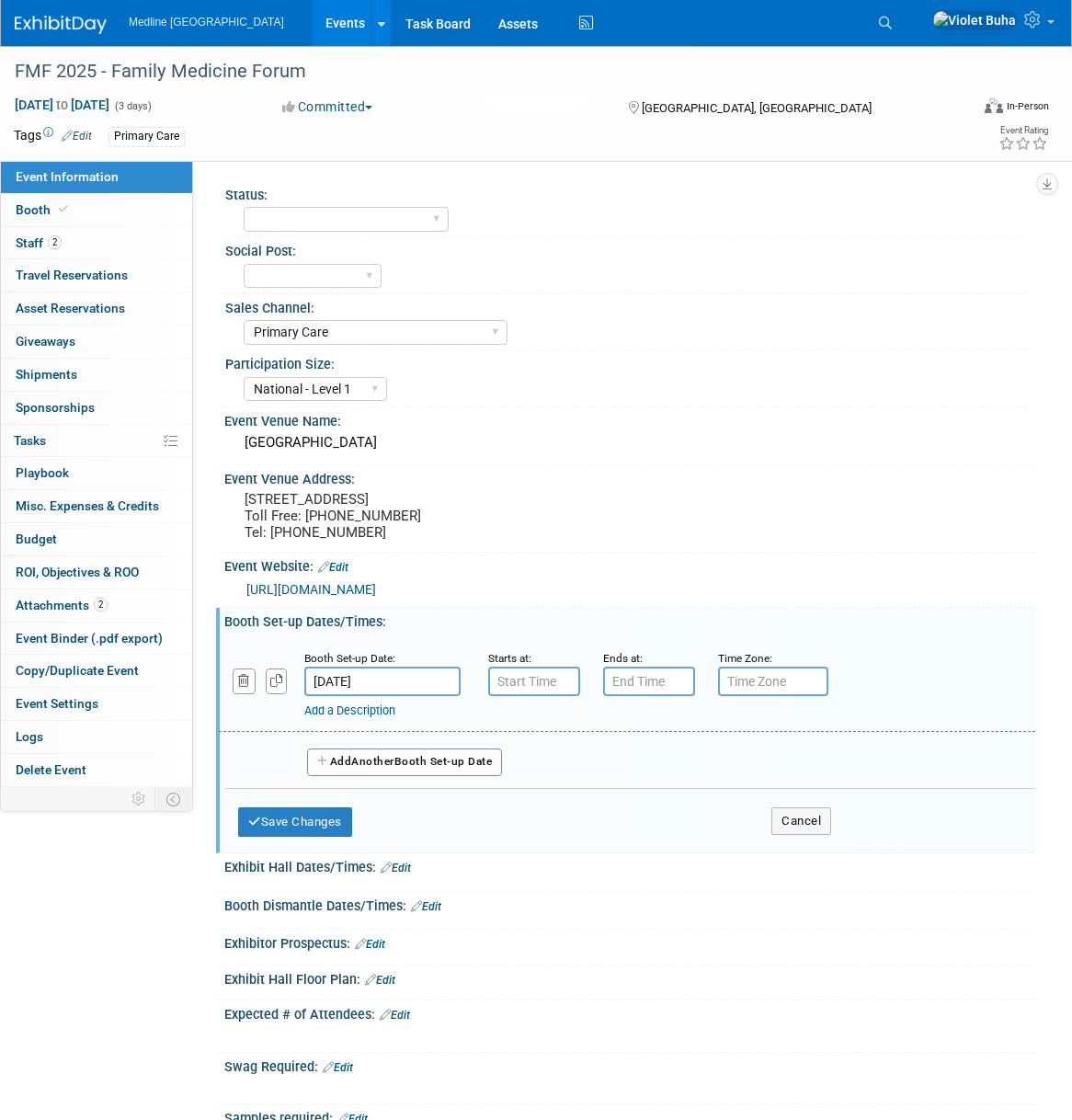 click on "Nov 5, 2025" at bounding box center (382, 681) 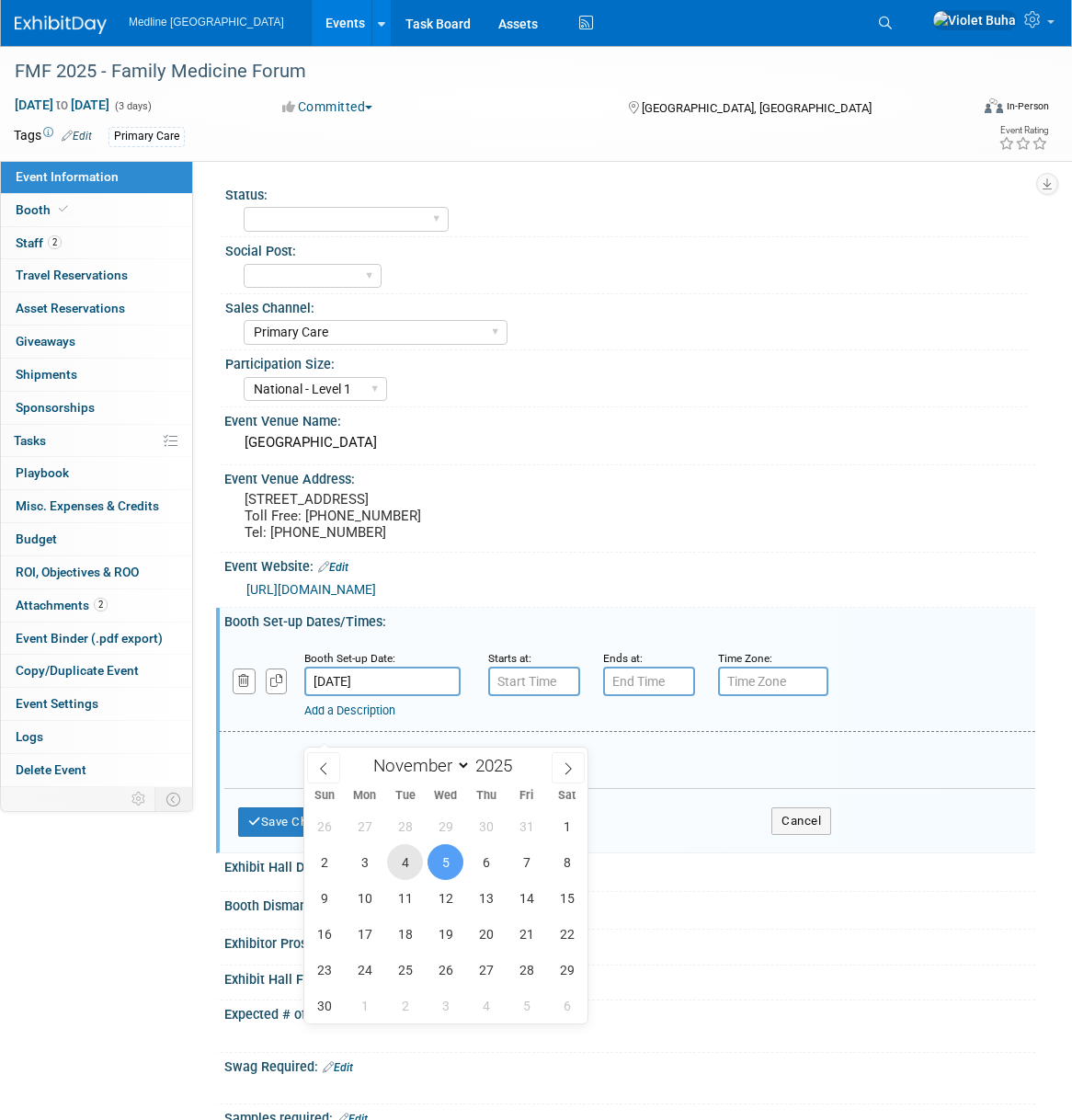 click on "4" at bounding box center [405, 862] 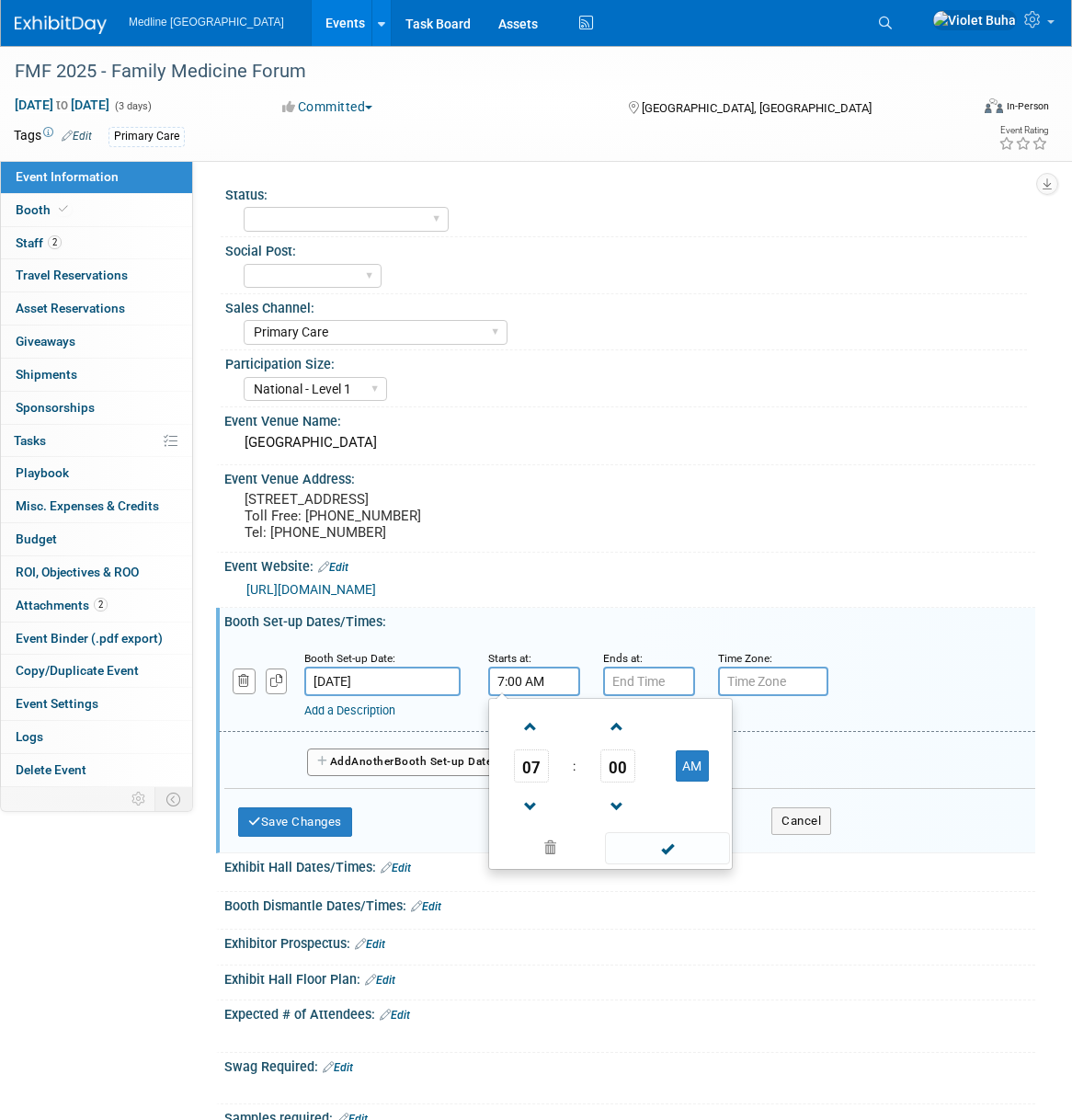 click on "7:00 AM" at bounding box center (534, 681) 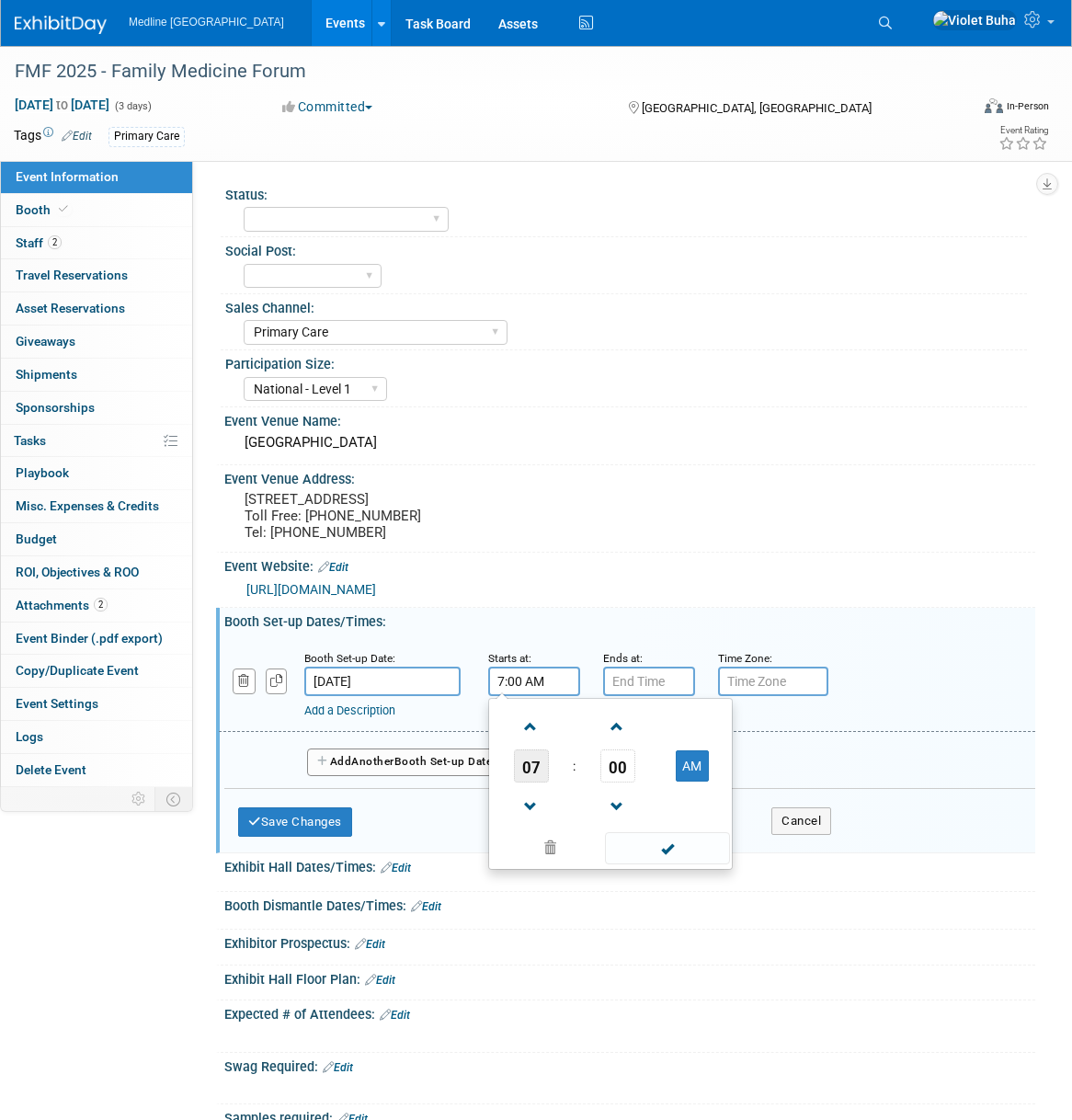 click on "07" at bounding box center [531, 766] 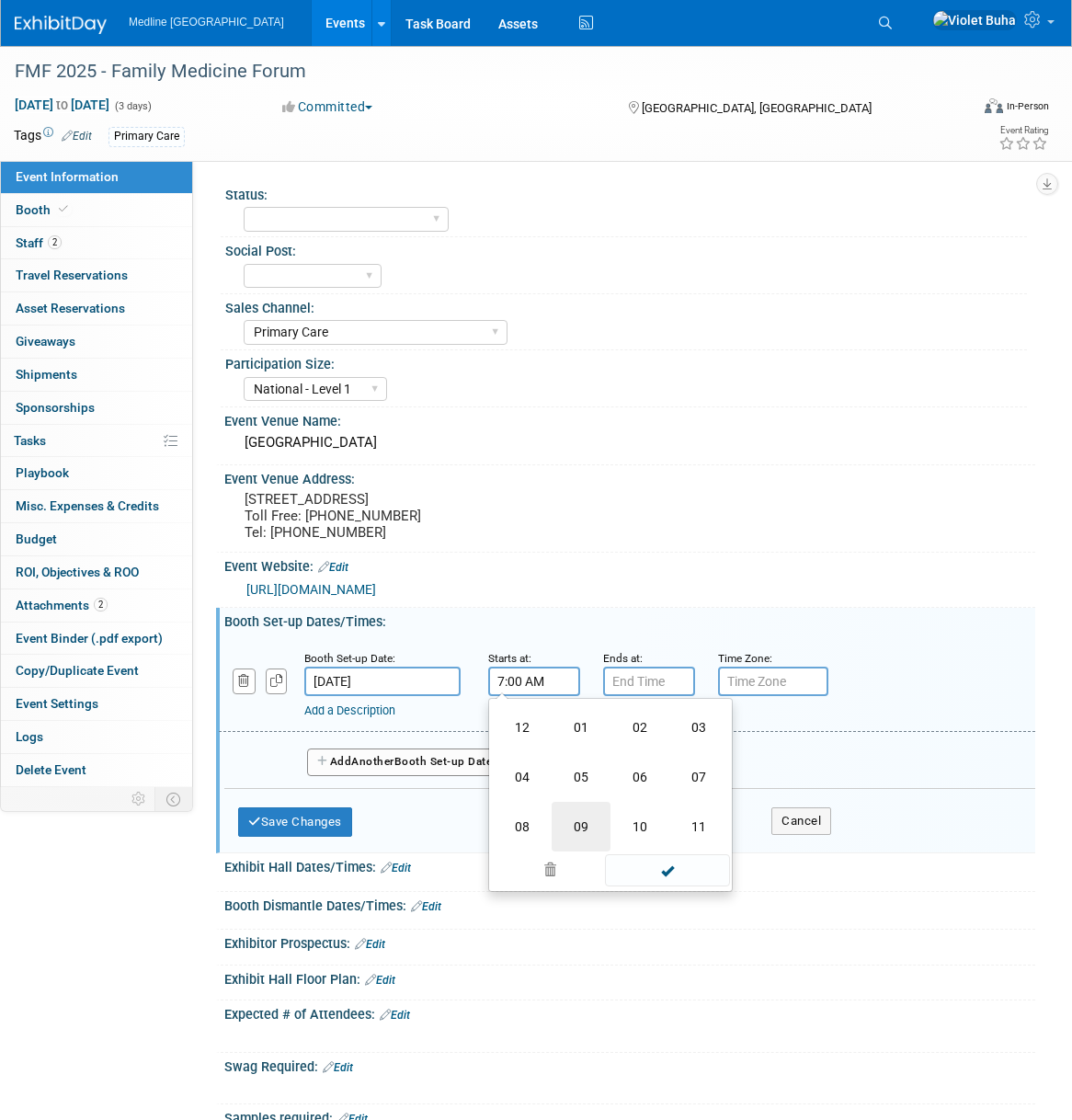 click on "09" at bounding box center (581, 827) 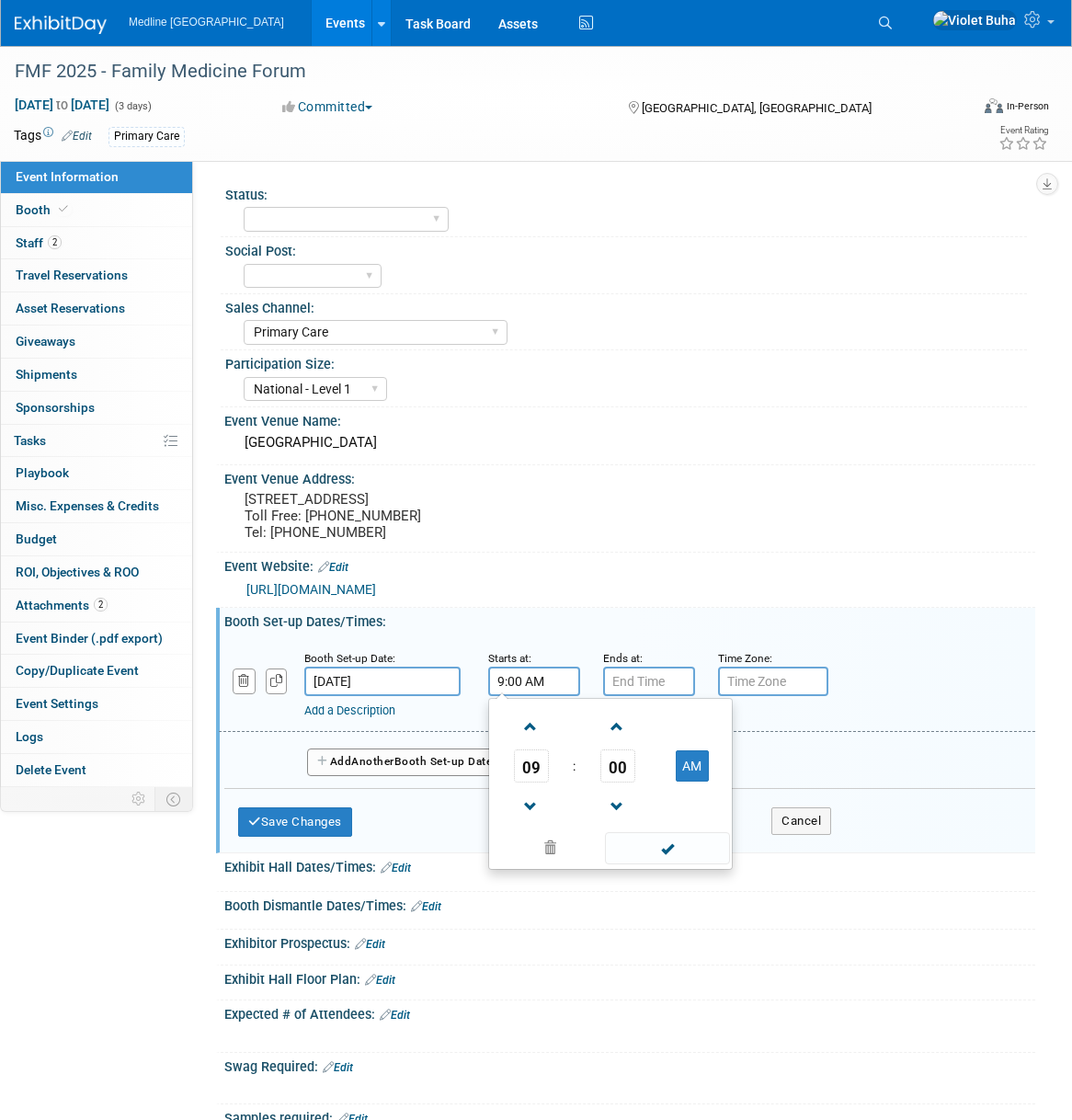 click at bounding box center [667, 848] 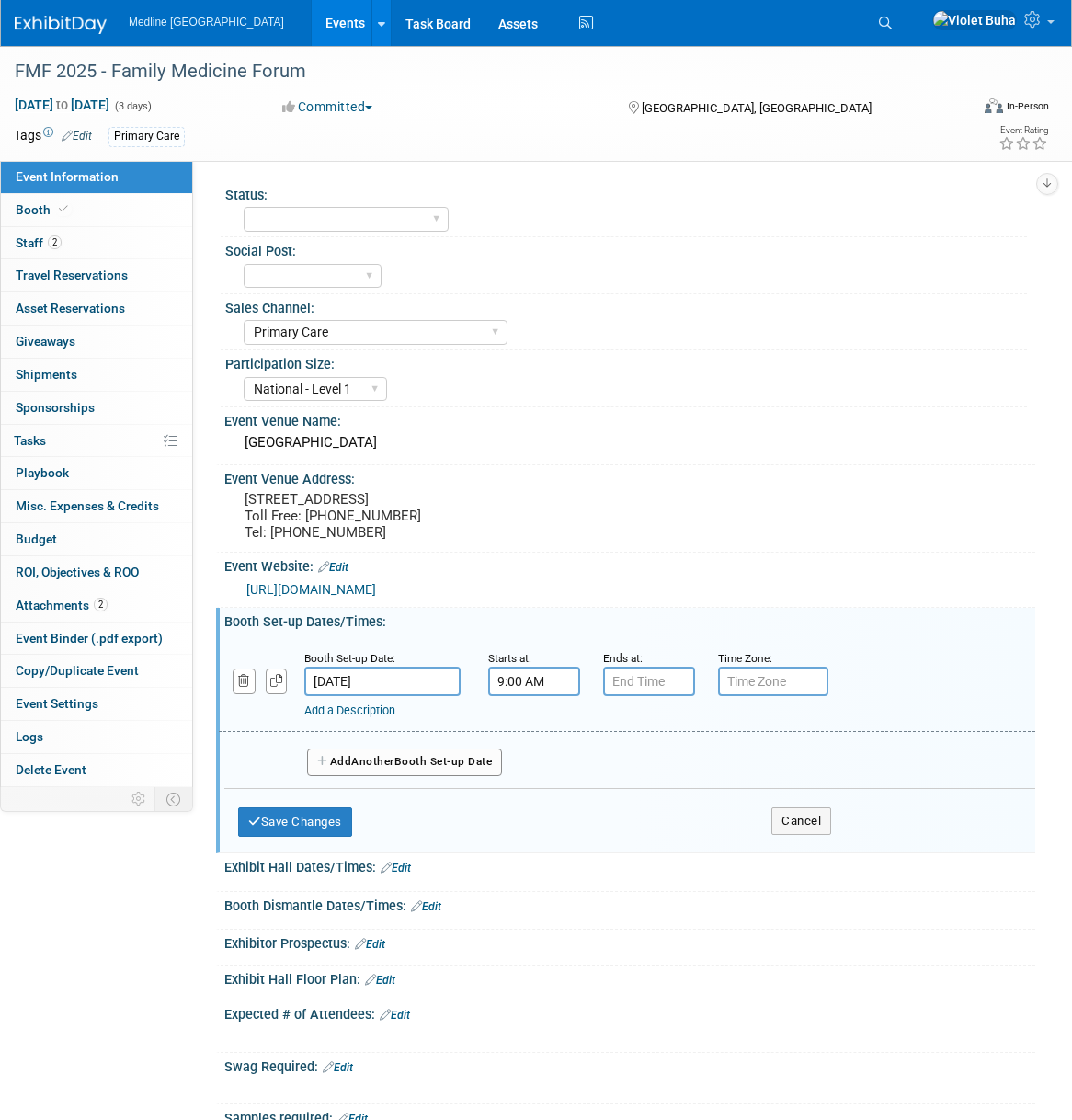 type on "7:00 PM" 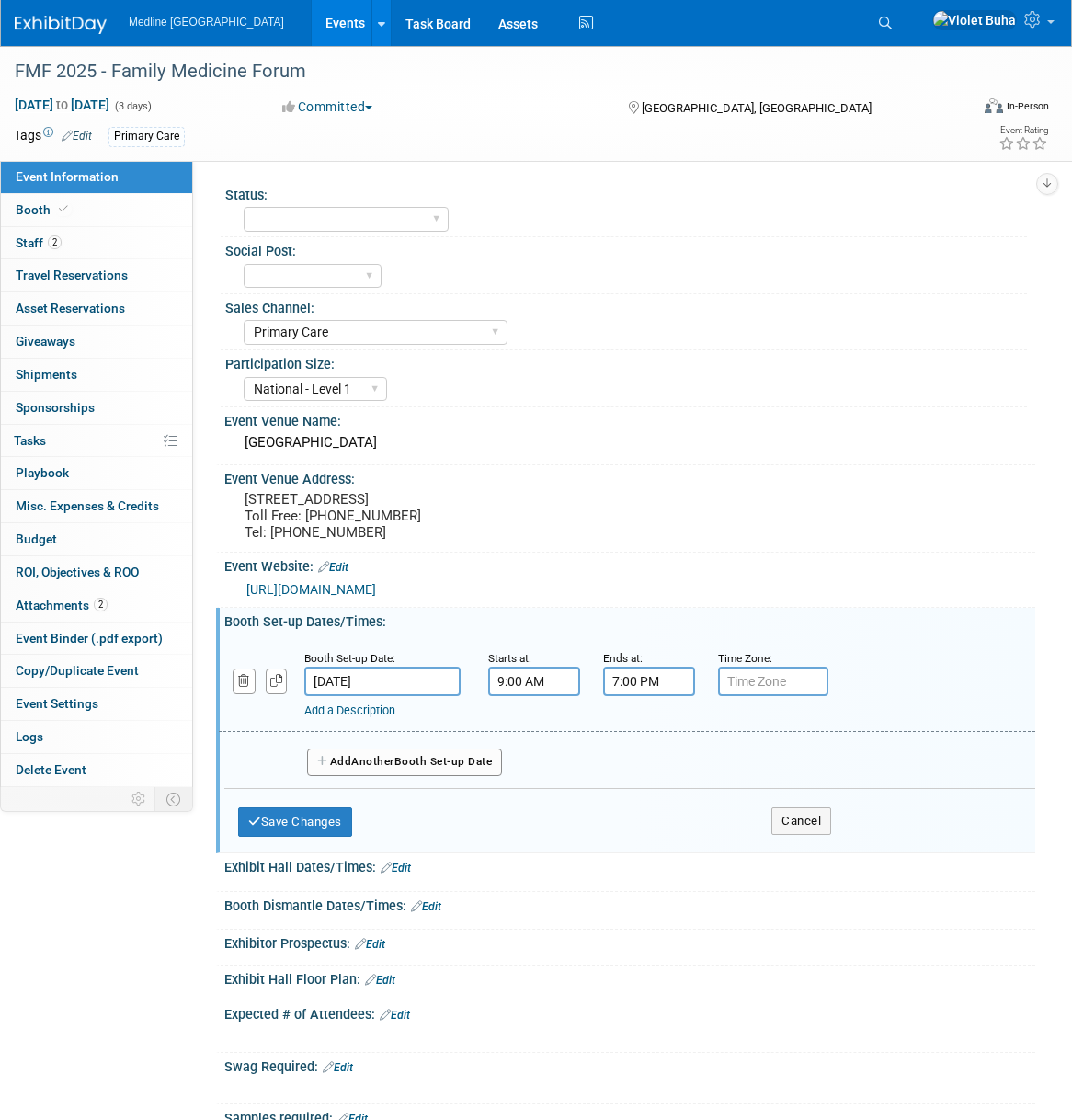 click on "7:00 PM" at bounding box center (649, 681) 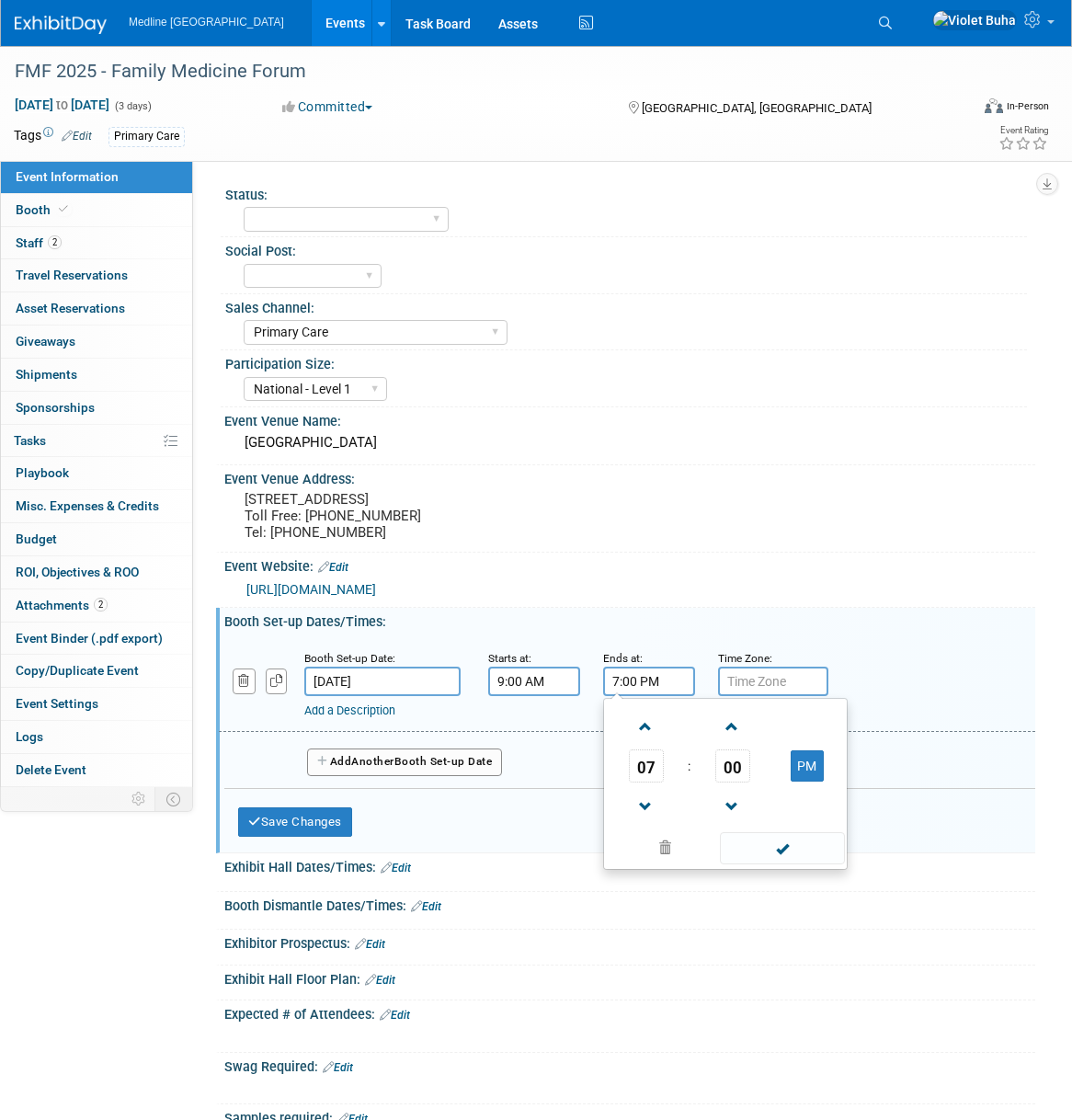 drag, startPoint x: 773, startPoint y: 895, endPoint x: 542, endPoint y: 876, distance: 231.78007 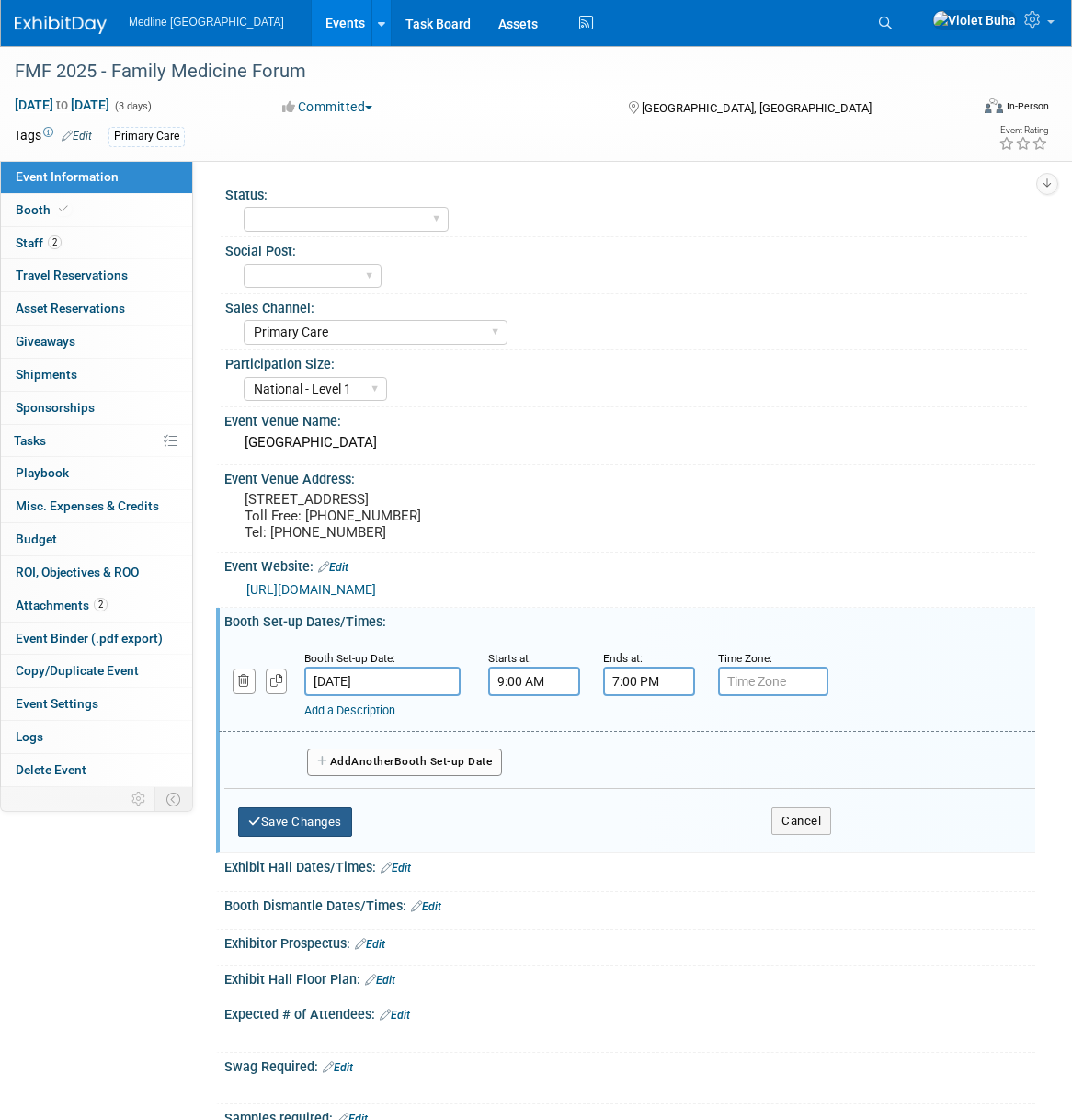 click on "Save Changes" at bounding box center (295, 822) 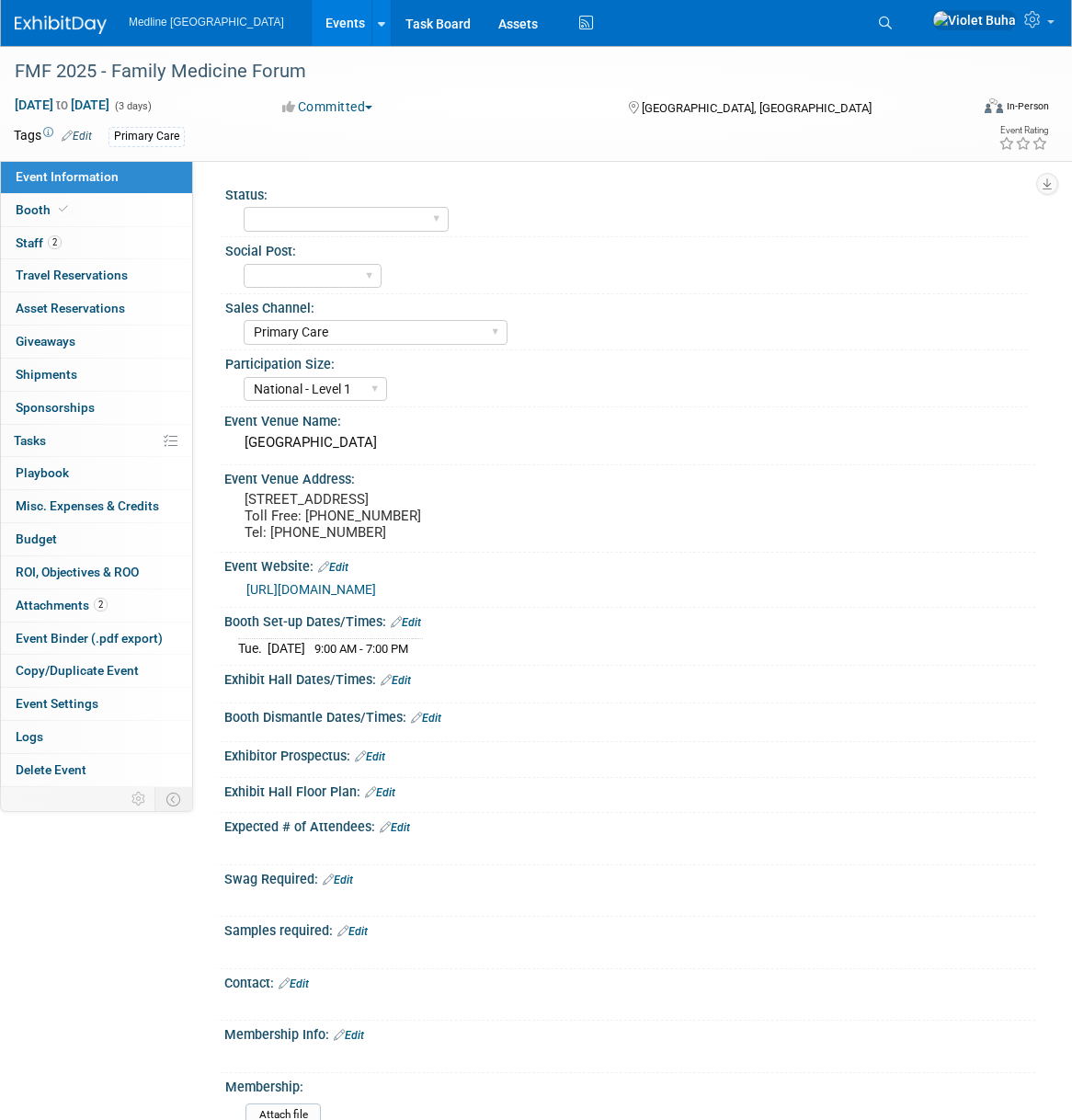 click on "Edit" at bounding box center [426, 718] 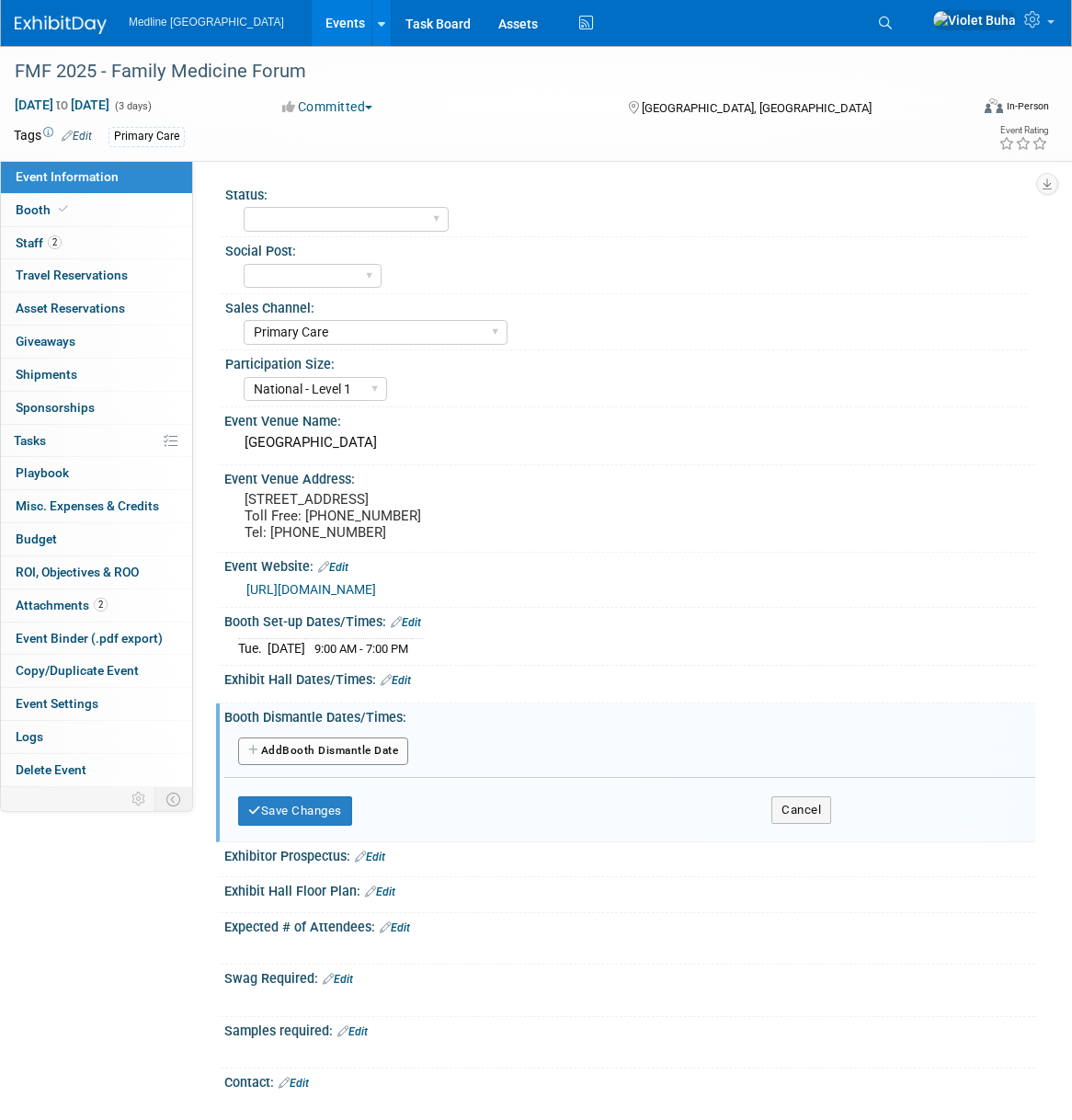click on "Add  Another  Booth Dismantle Date" at bounding box center (323, 751) 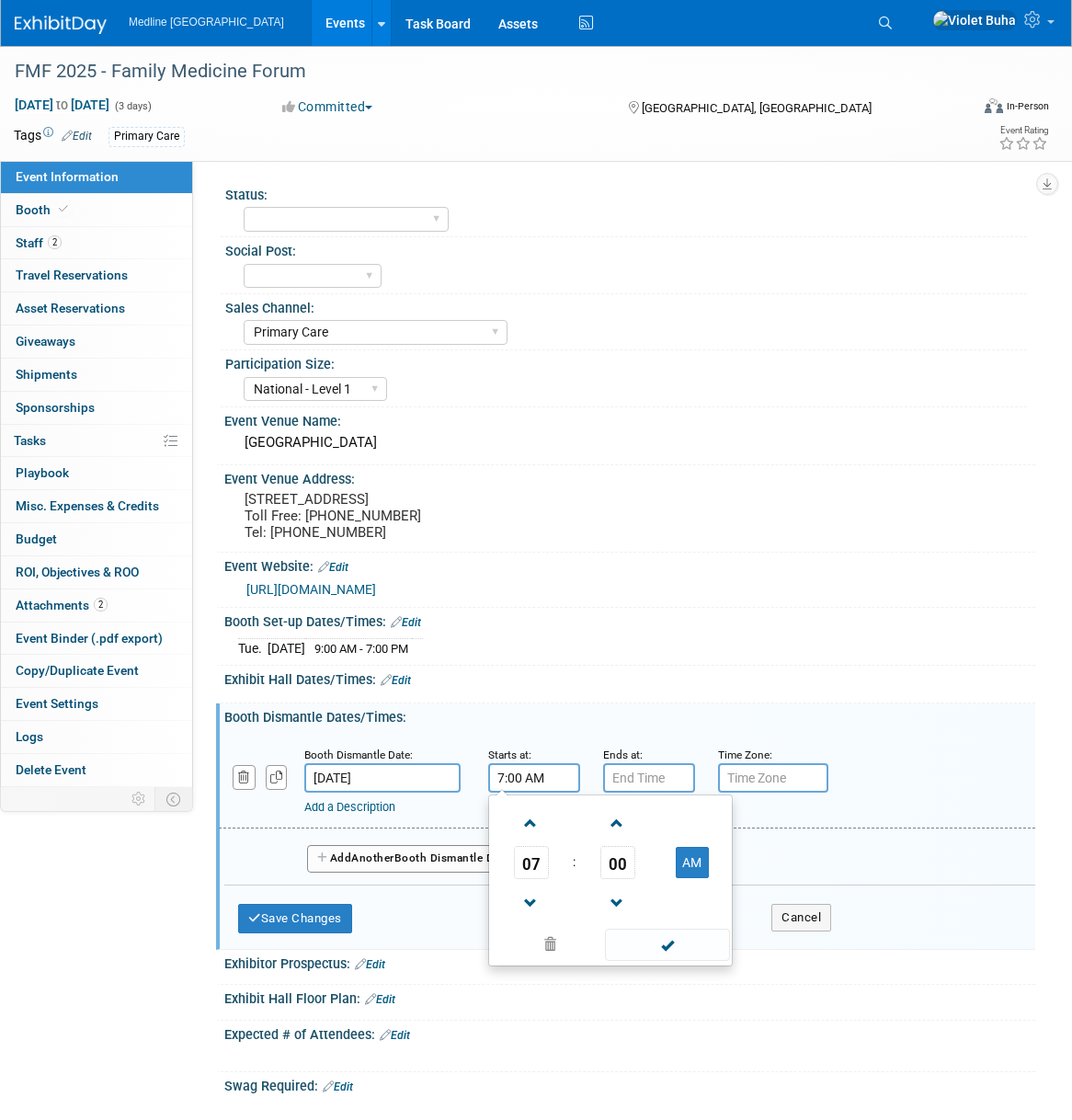 click on "7:00 AM" at bounding box center [534, 778] 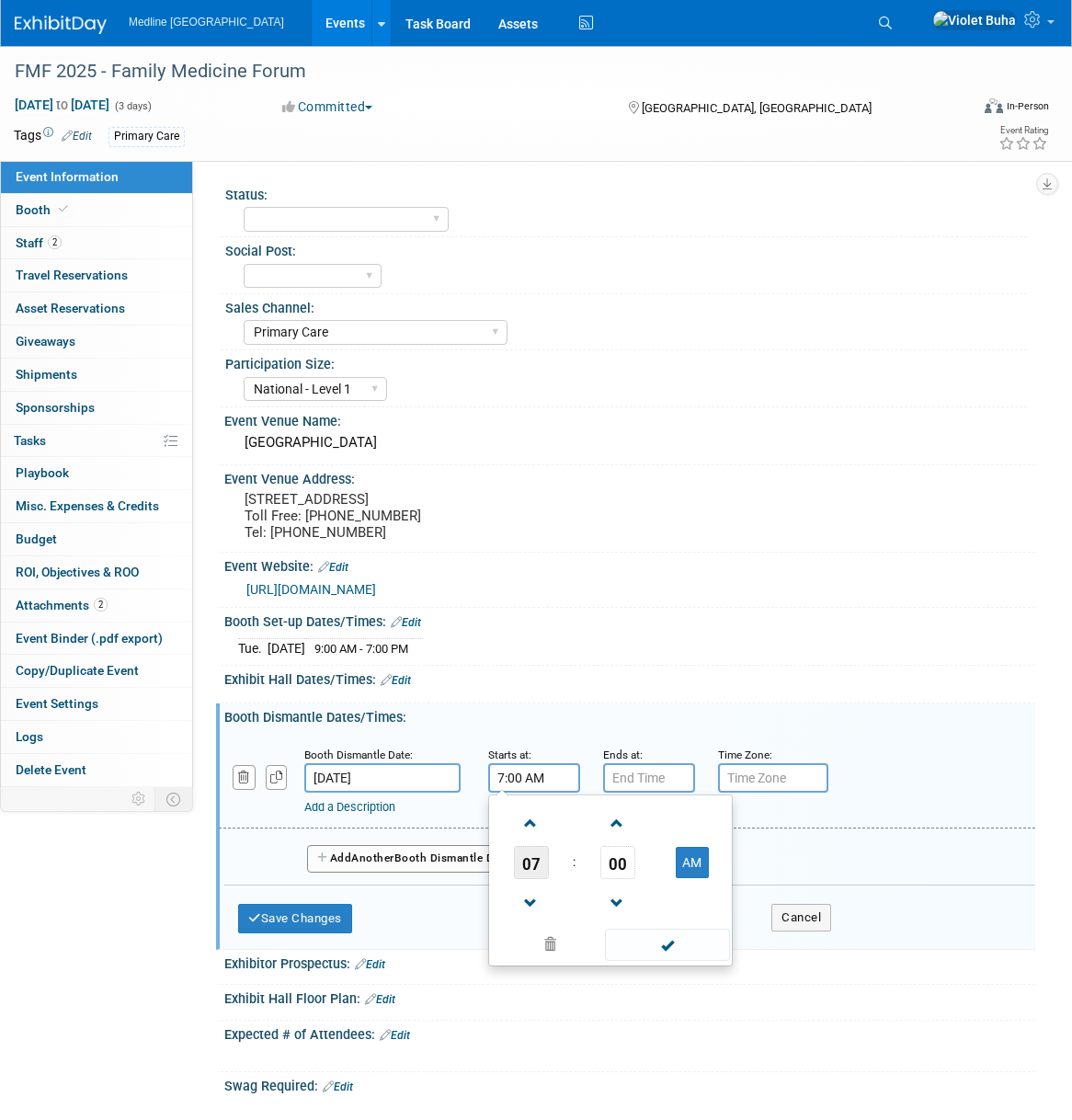 click on "07" at bounding box center [531, 863] 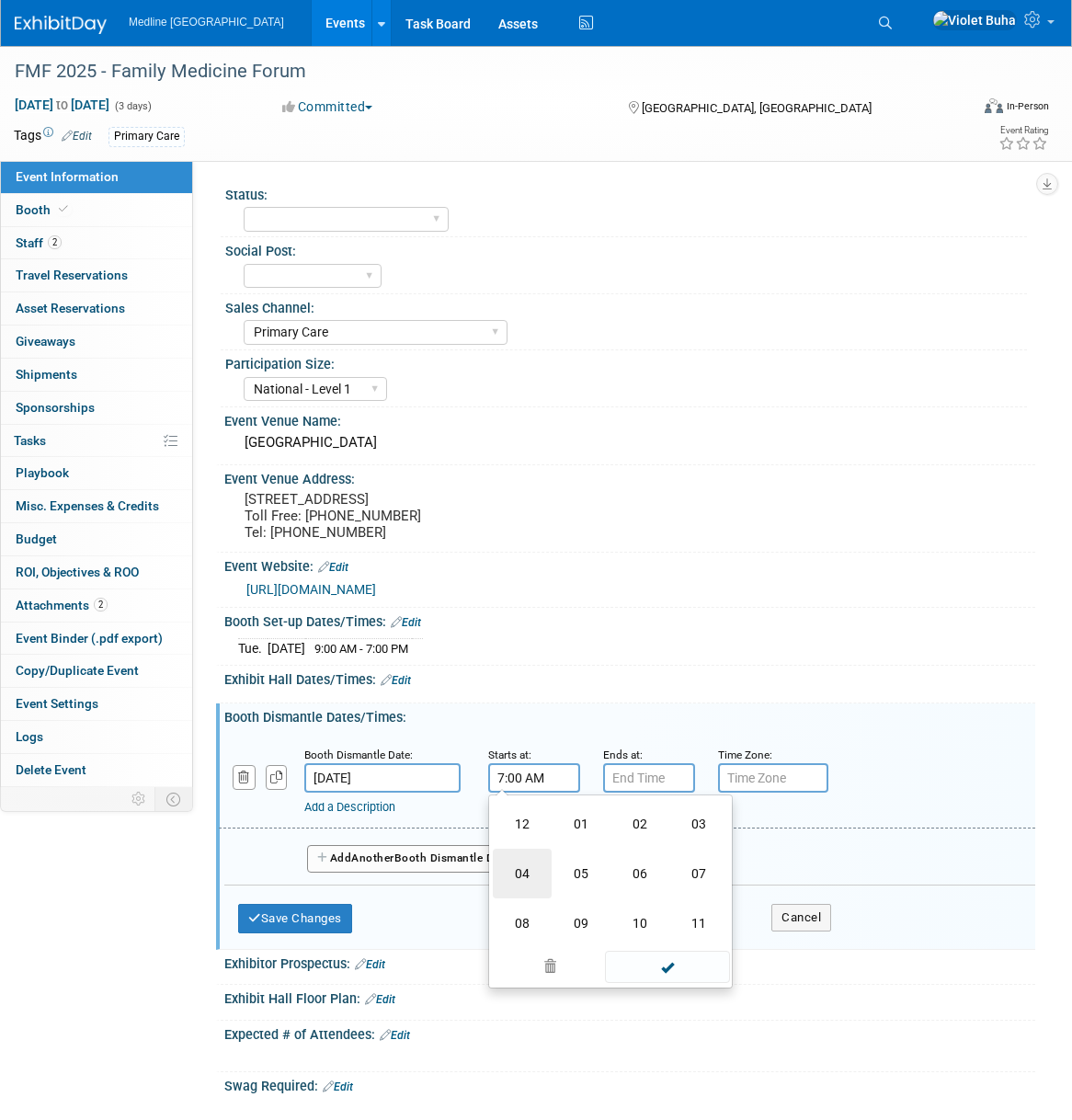 click on "04" at bounding box center [522, 874] 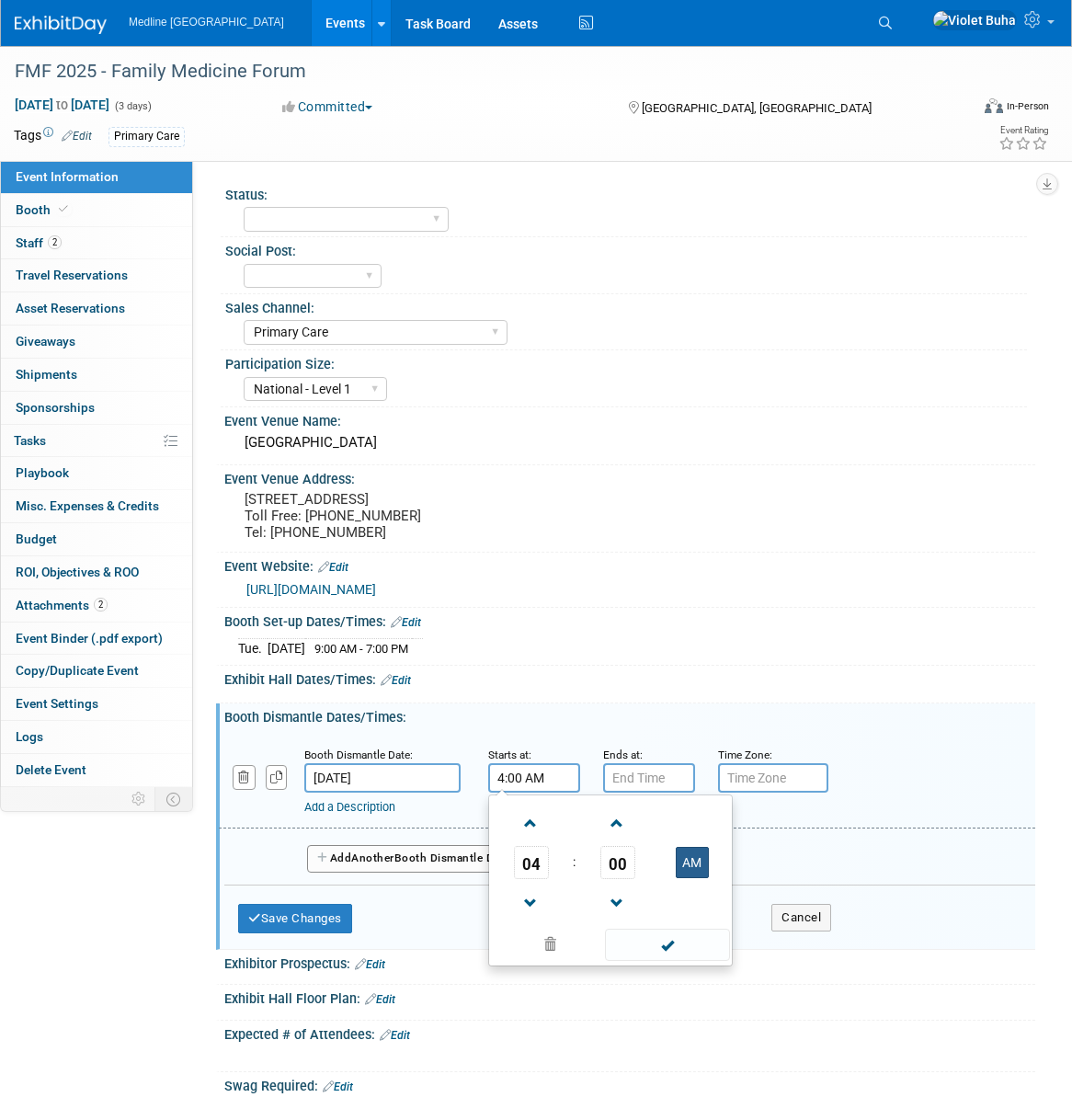 click on "AM" at bounding box center (692, 863) 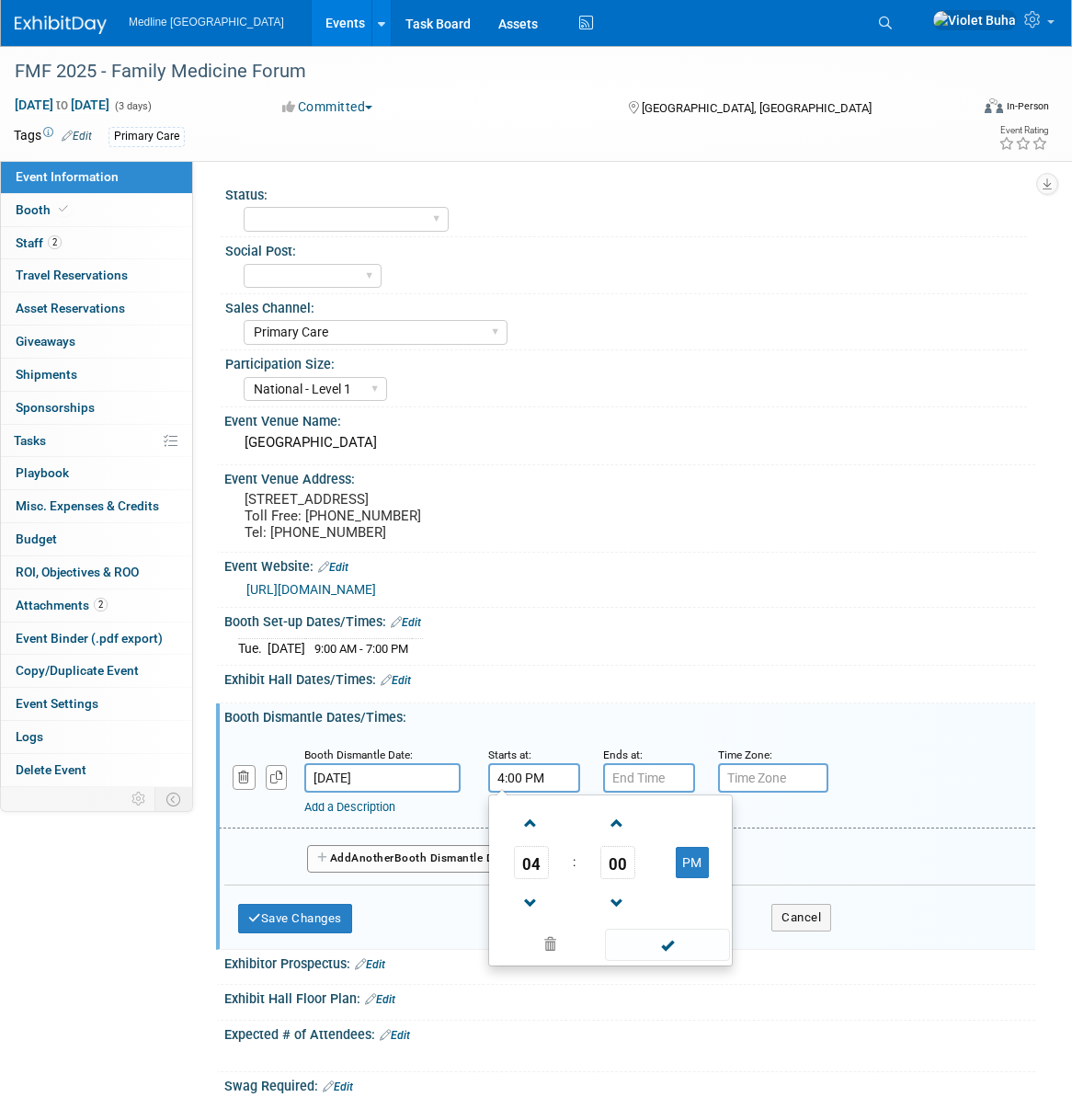 drag, startPoint x: 692, startPoint y: 1002, endPoint x: 665, endPoint y: 937, distance: 70.38466 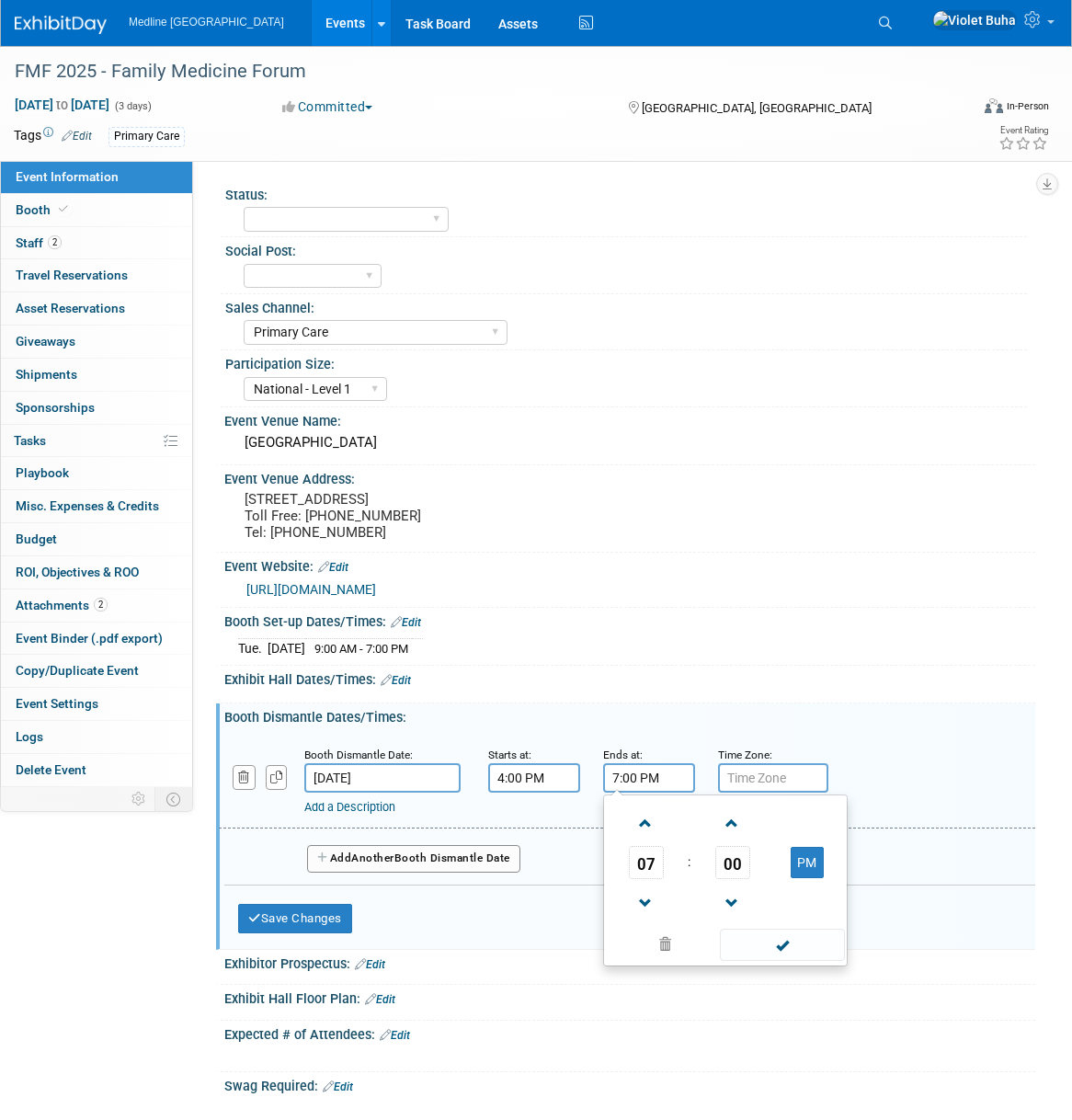 click on "7:00 PM" at bounding box center [649, 778] 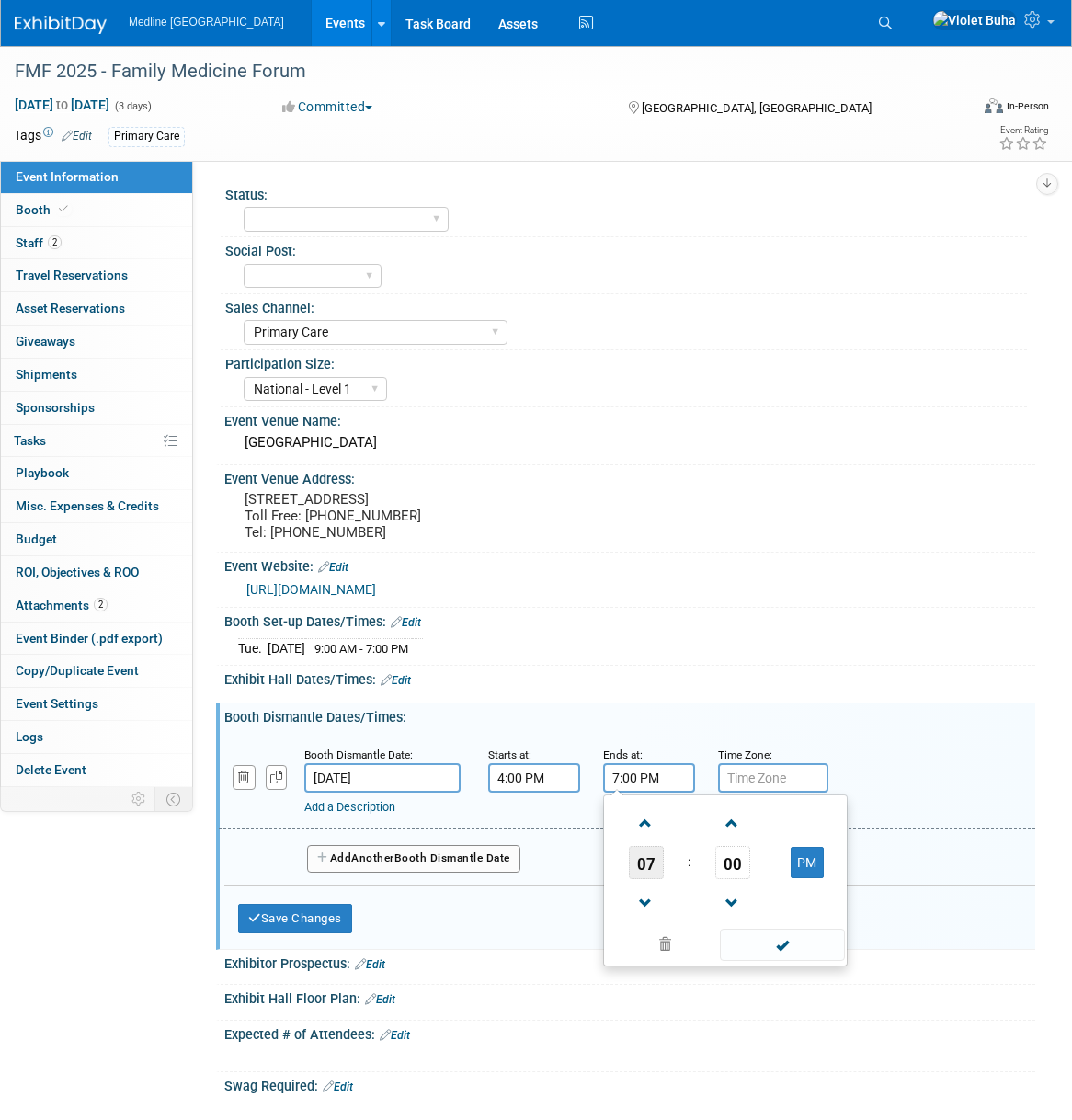 click on "07" at bounding box center [646, 863] 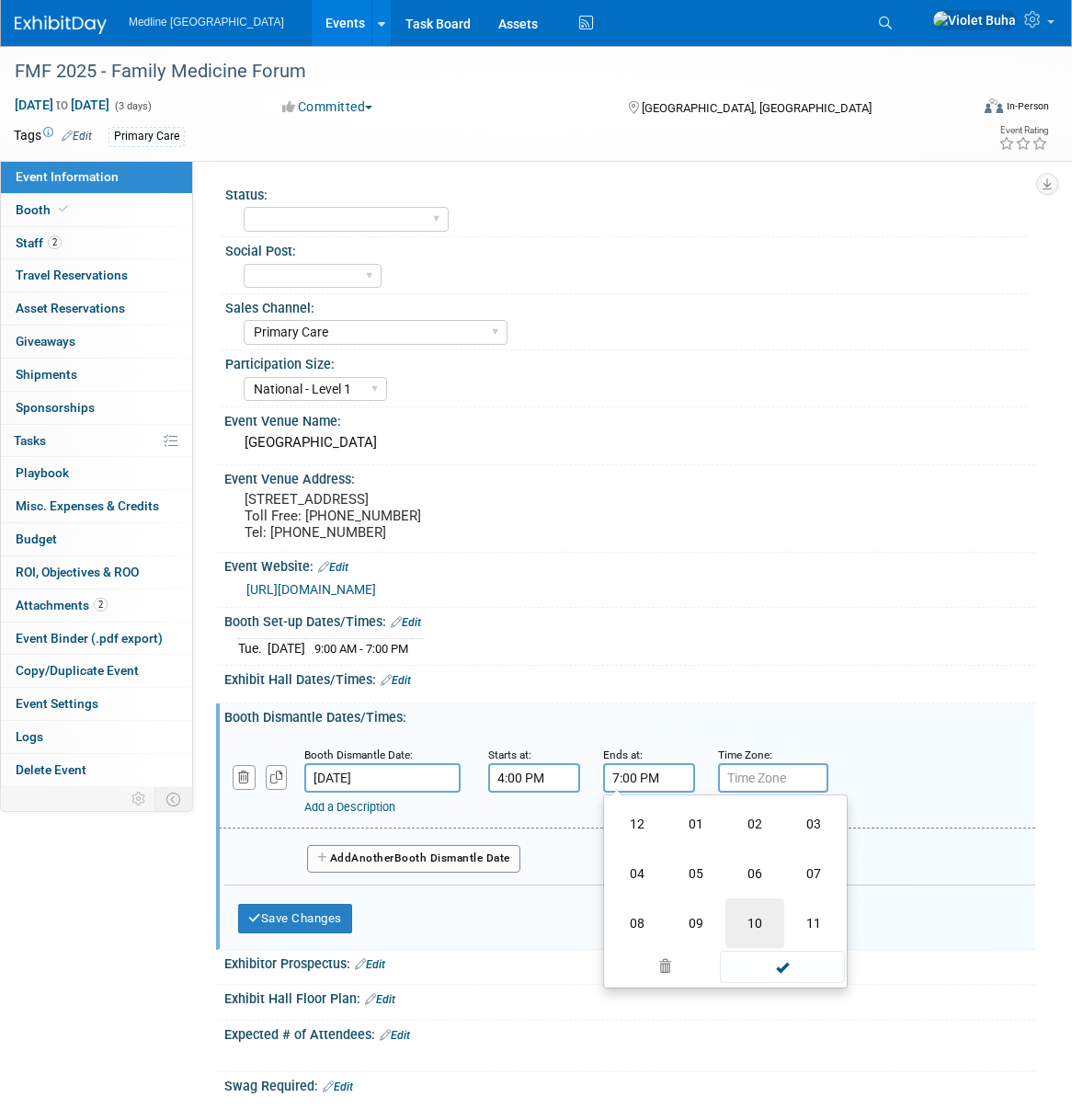 click on "10" at bounding box center (755, 923) 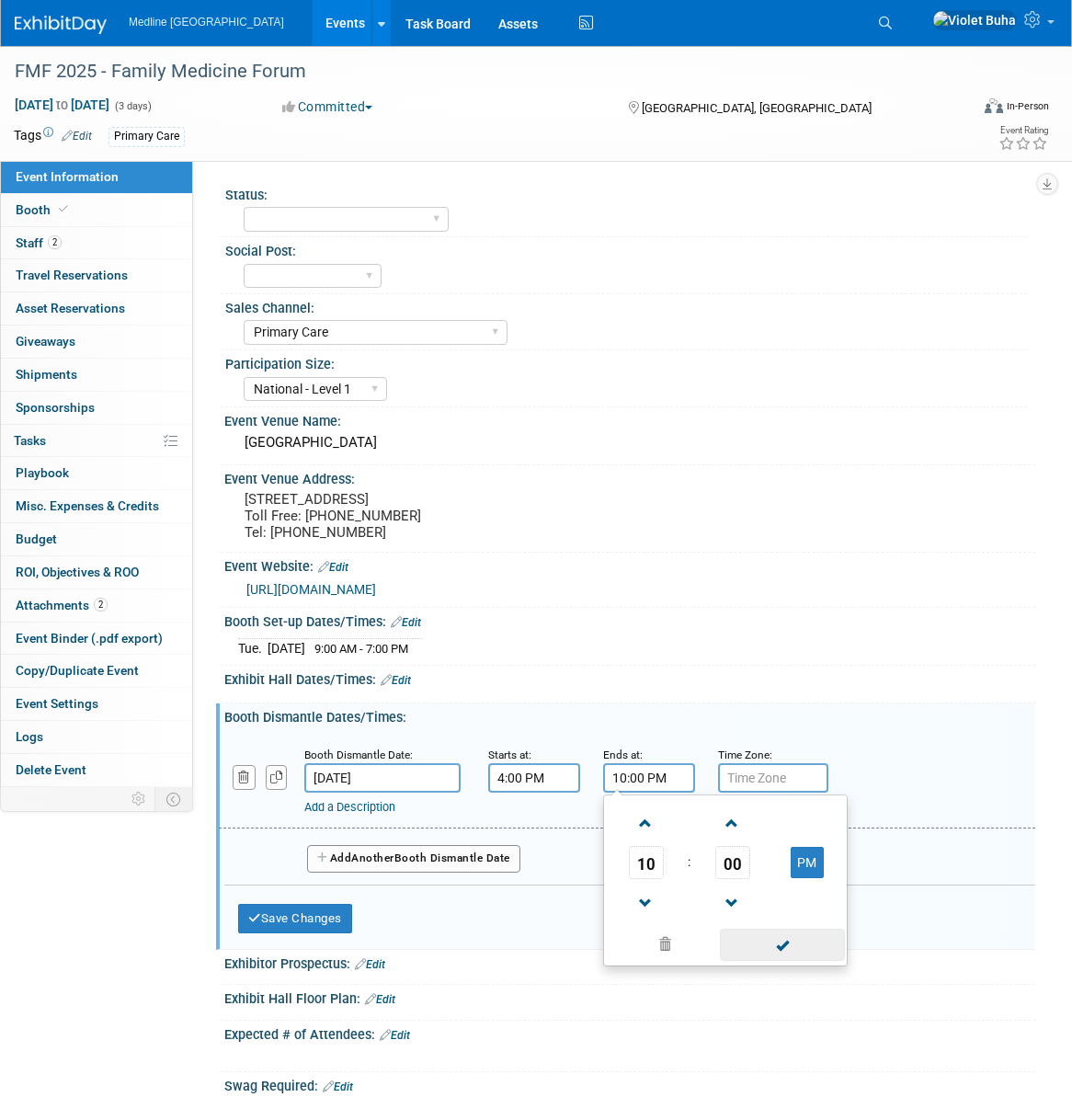click at bounding box center [781, 944] 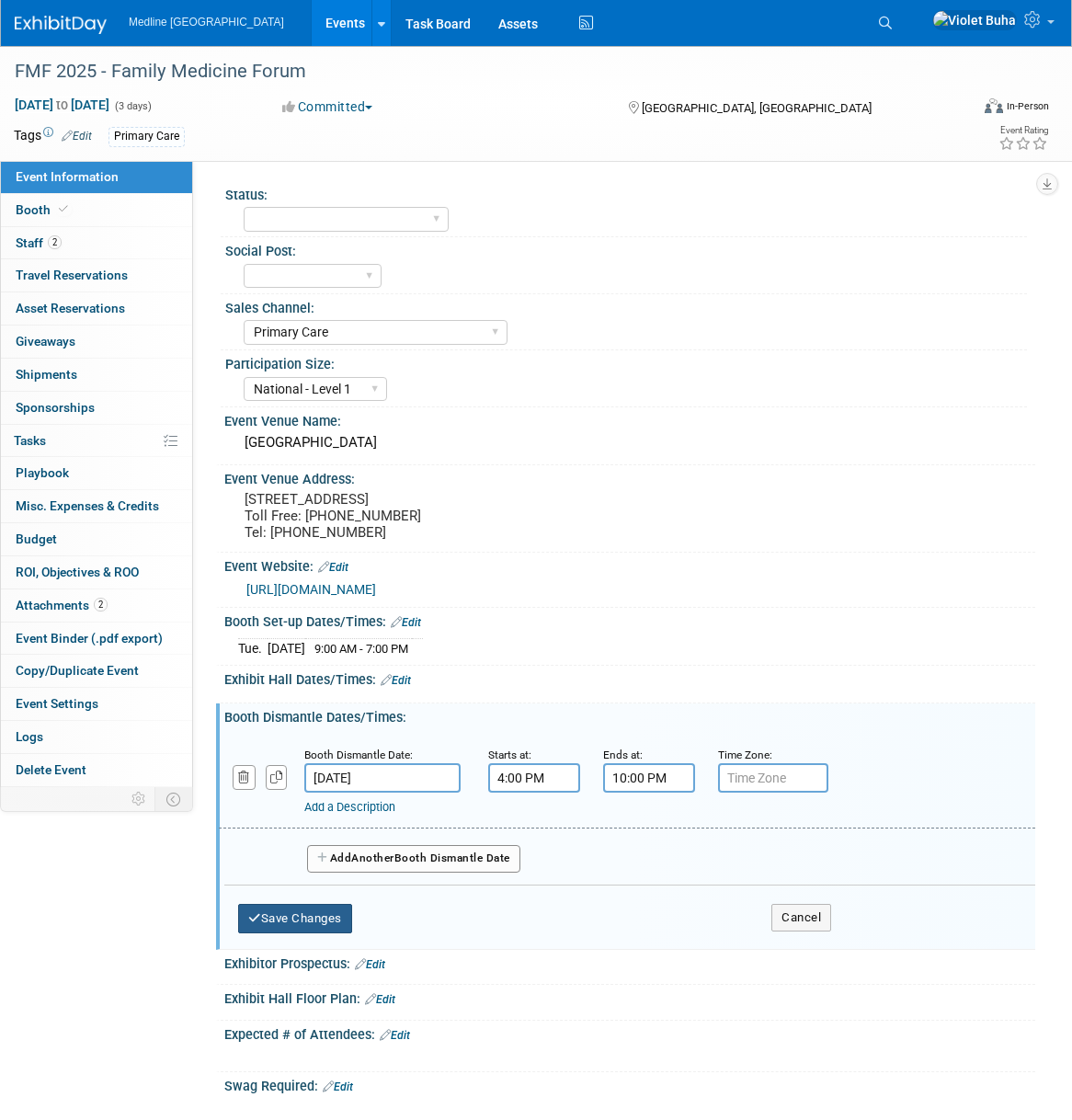 click on "Save Changes" at bounding box center (295, 919) 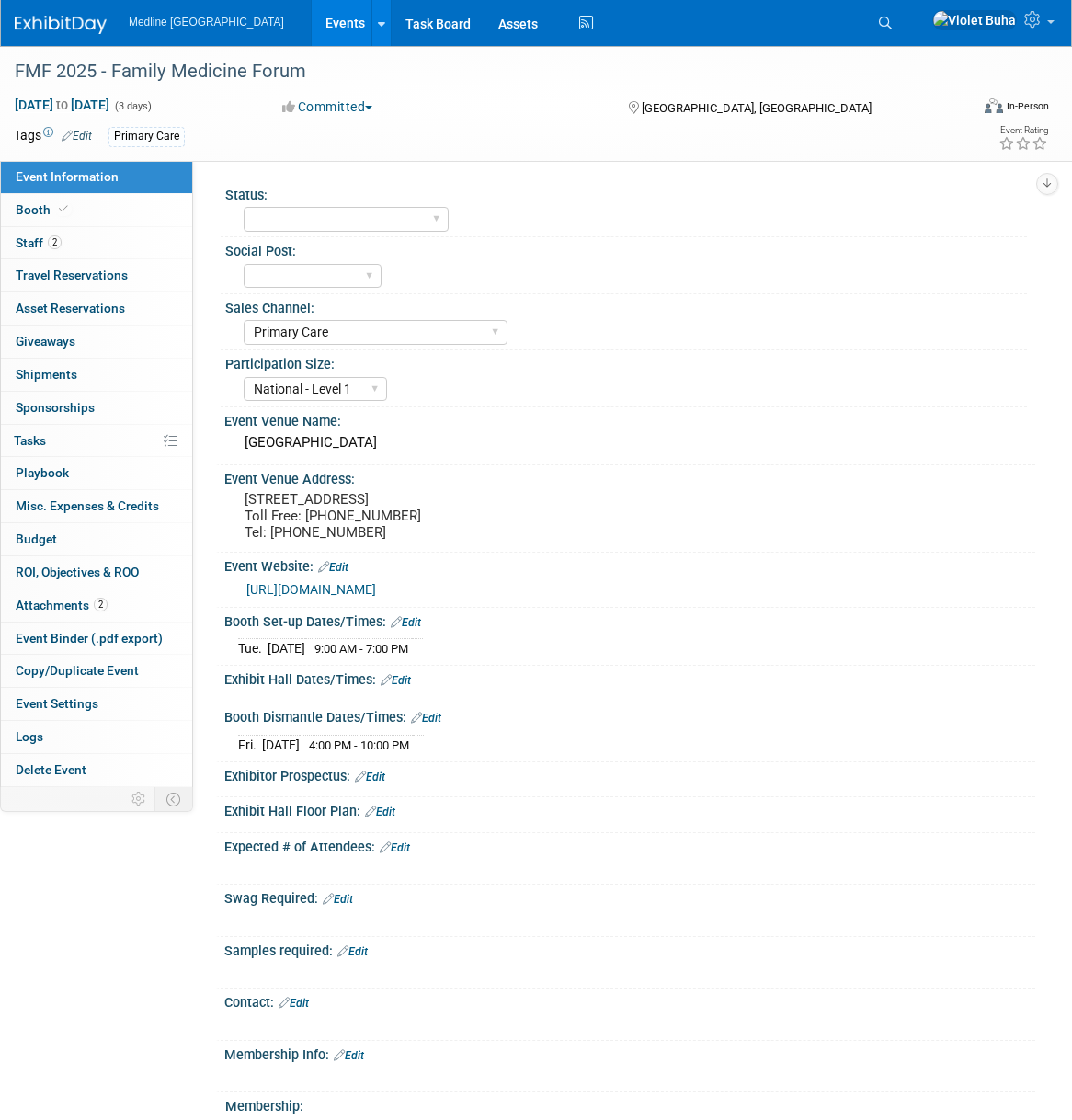 click on "Edit" at bounding box center (395, 680) 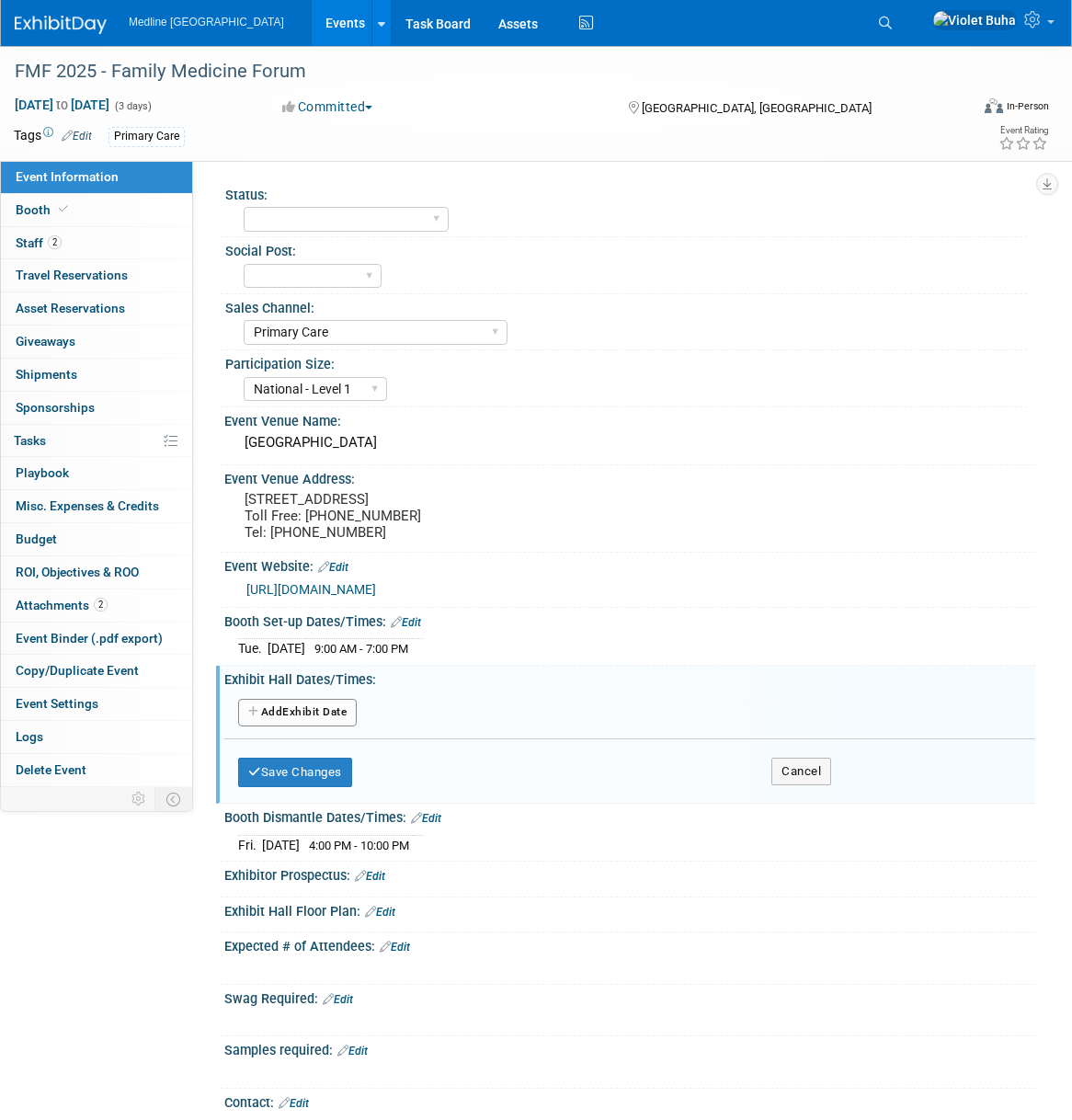 click on "Add  Another  Exhibit Date" at bounding box center [297, 713] 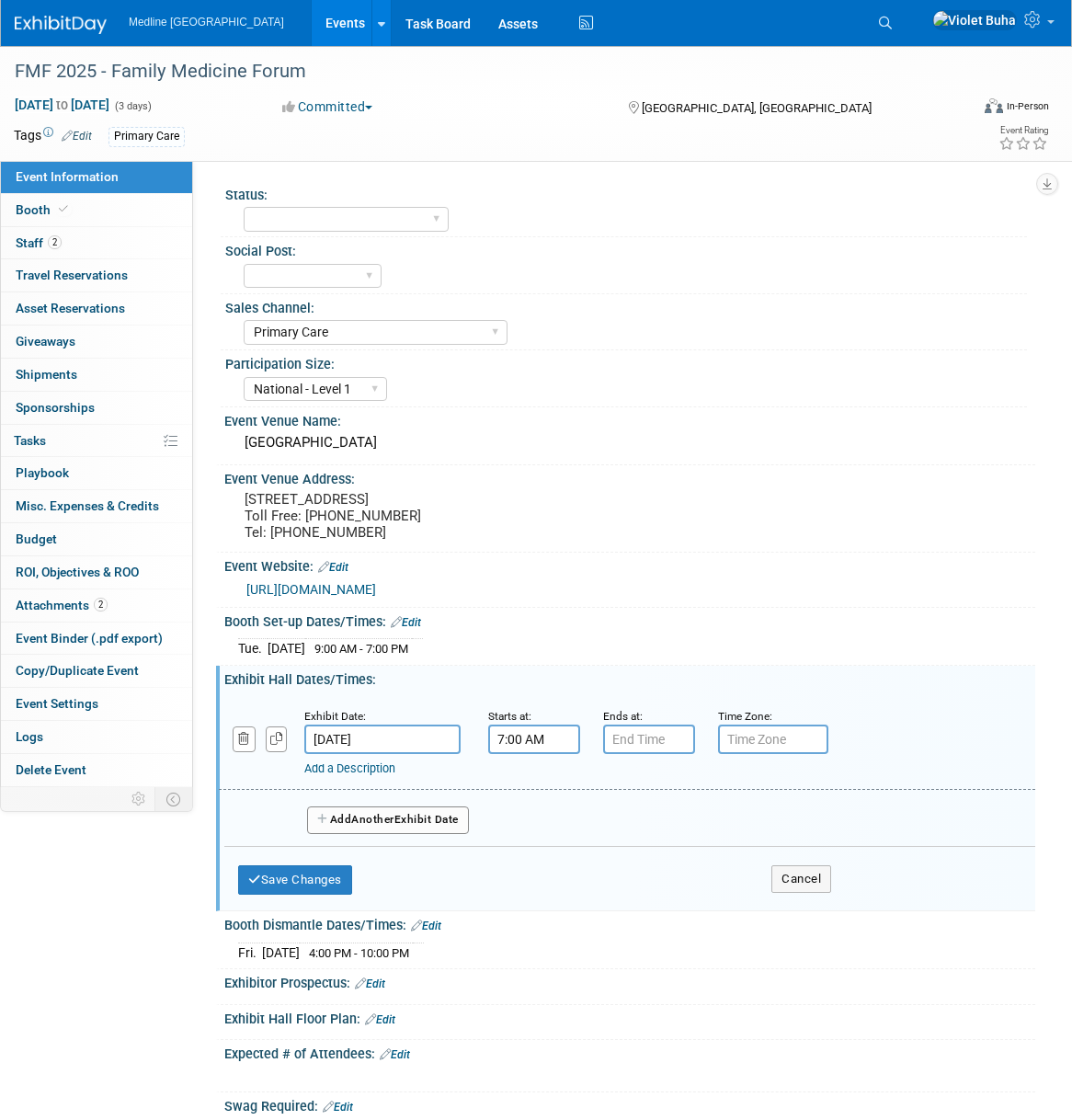 click on "7:00 AM" at bounding box center [534, 739] 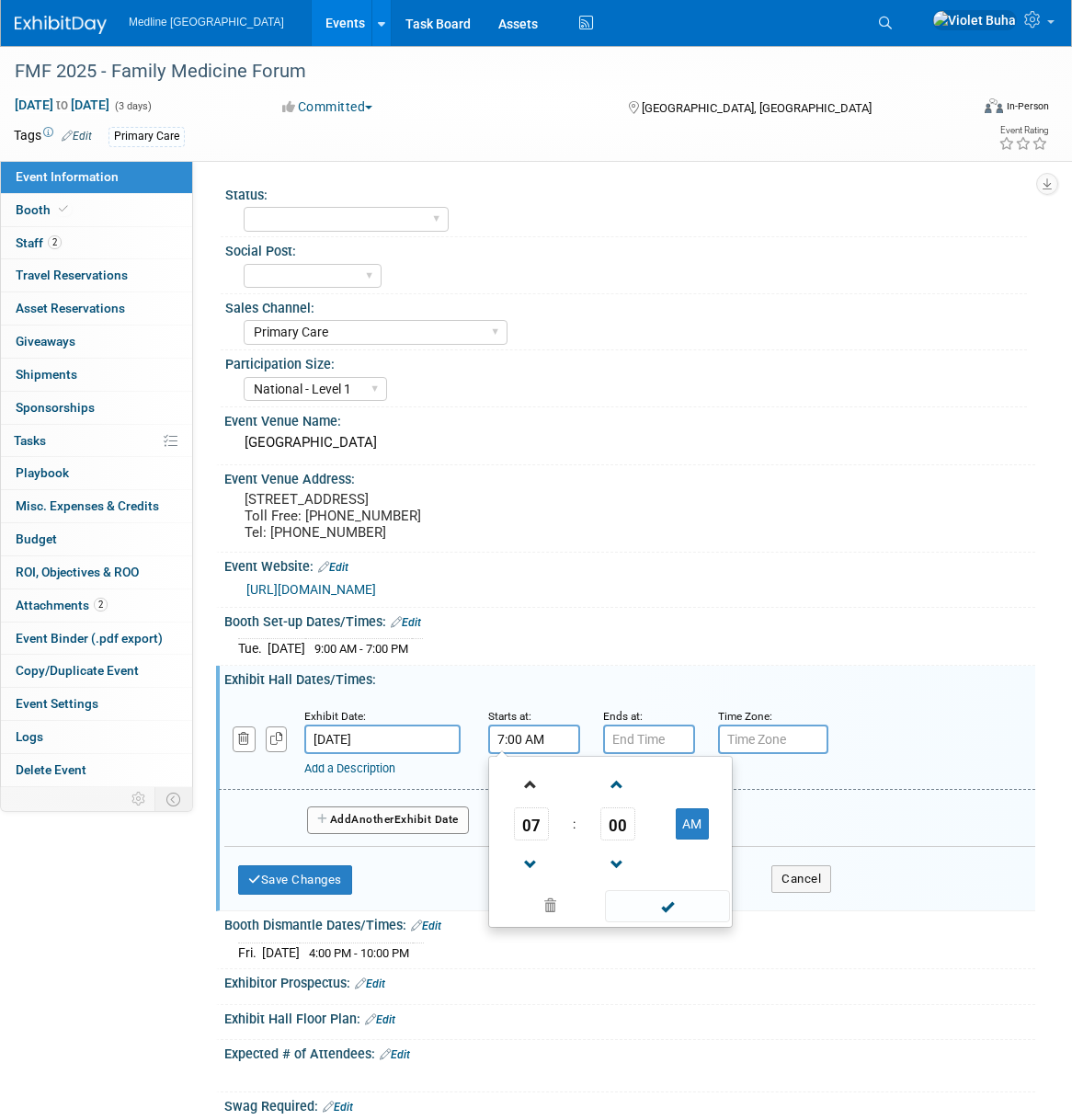 click at bounding box center (531, 783) 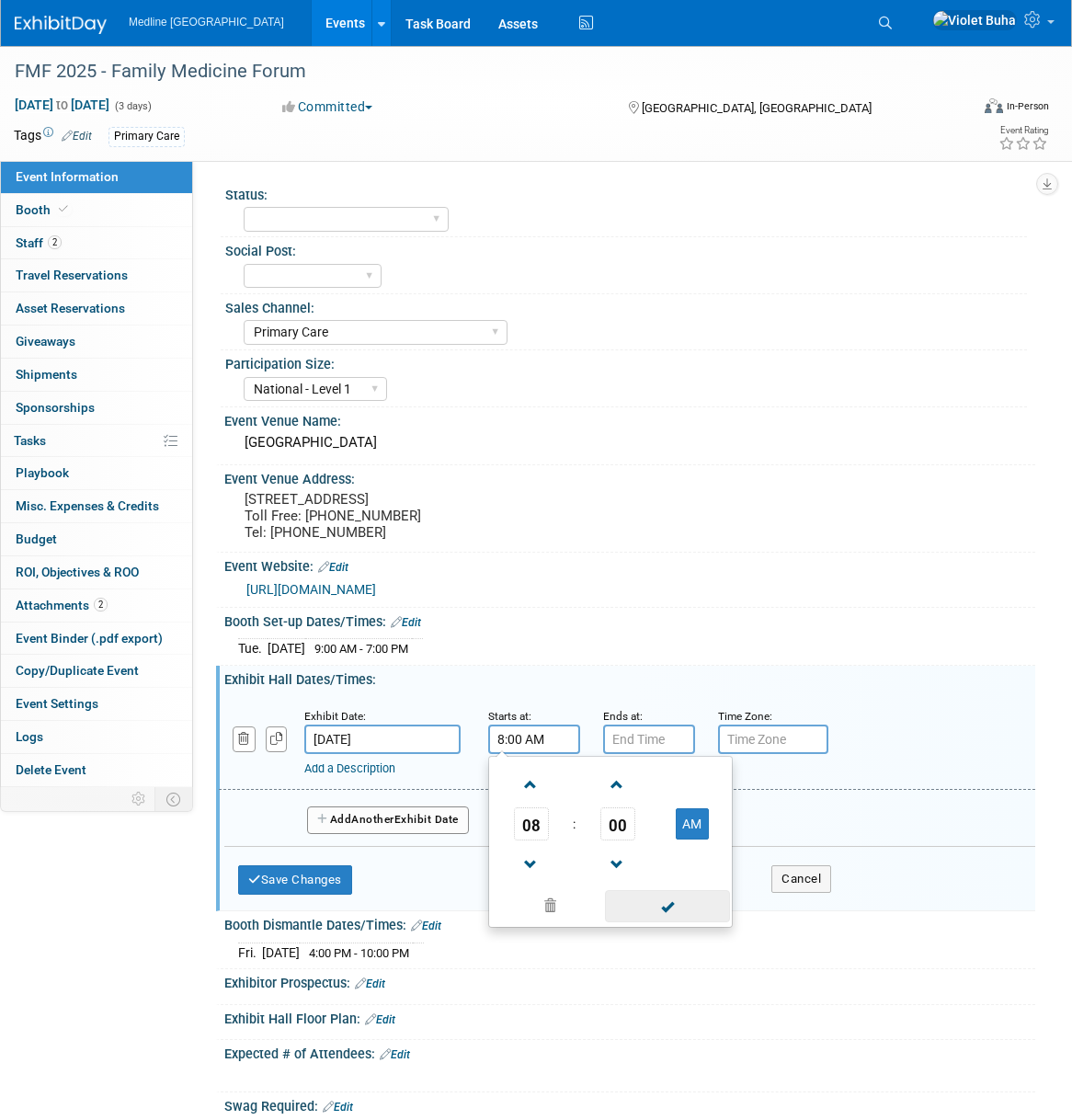 click at bounding box center [667, 906] 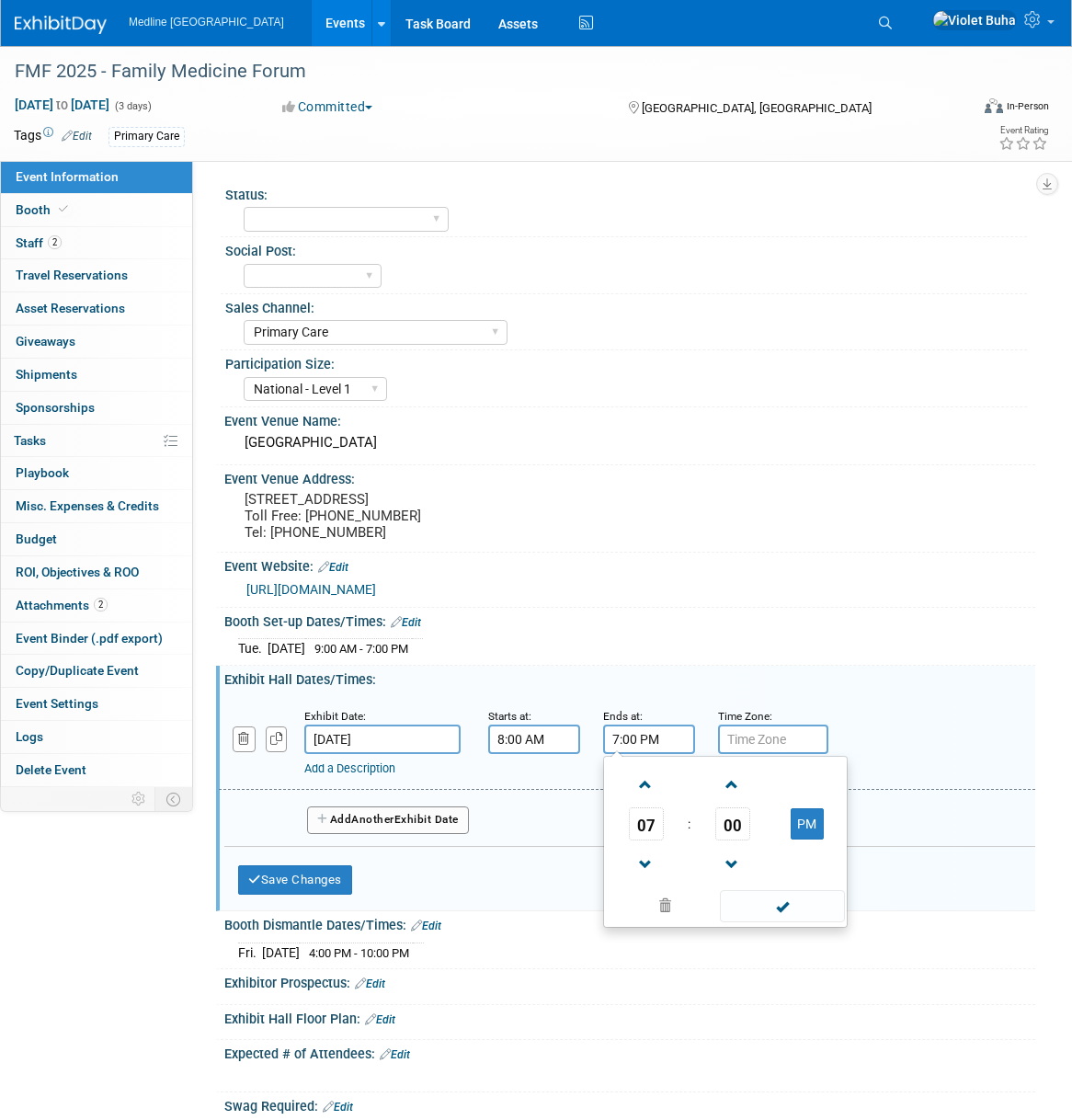 click on "7:00 PM" at bounding box center [649, 739] 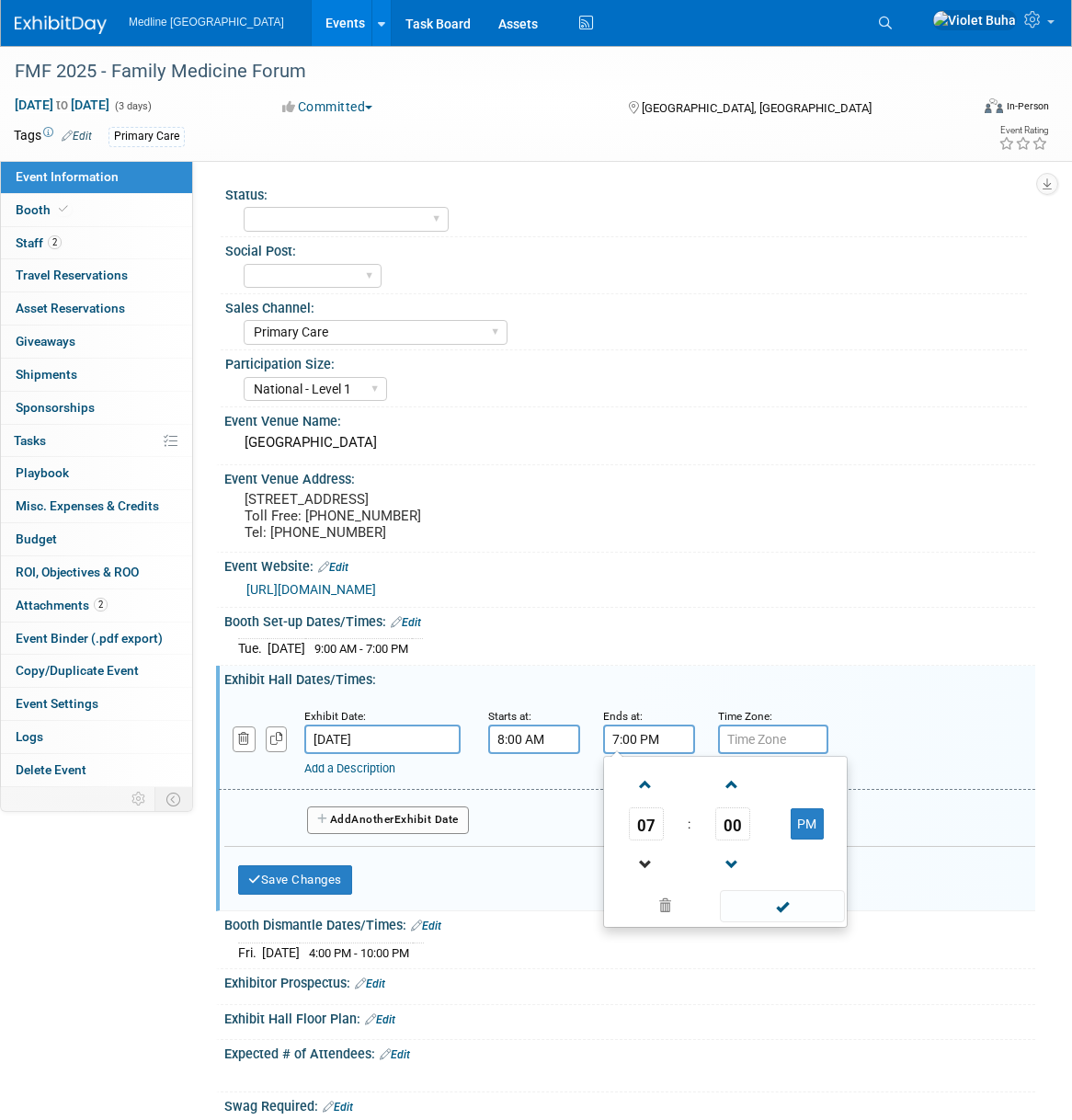 click at bounding box center [646, 863] 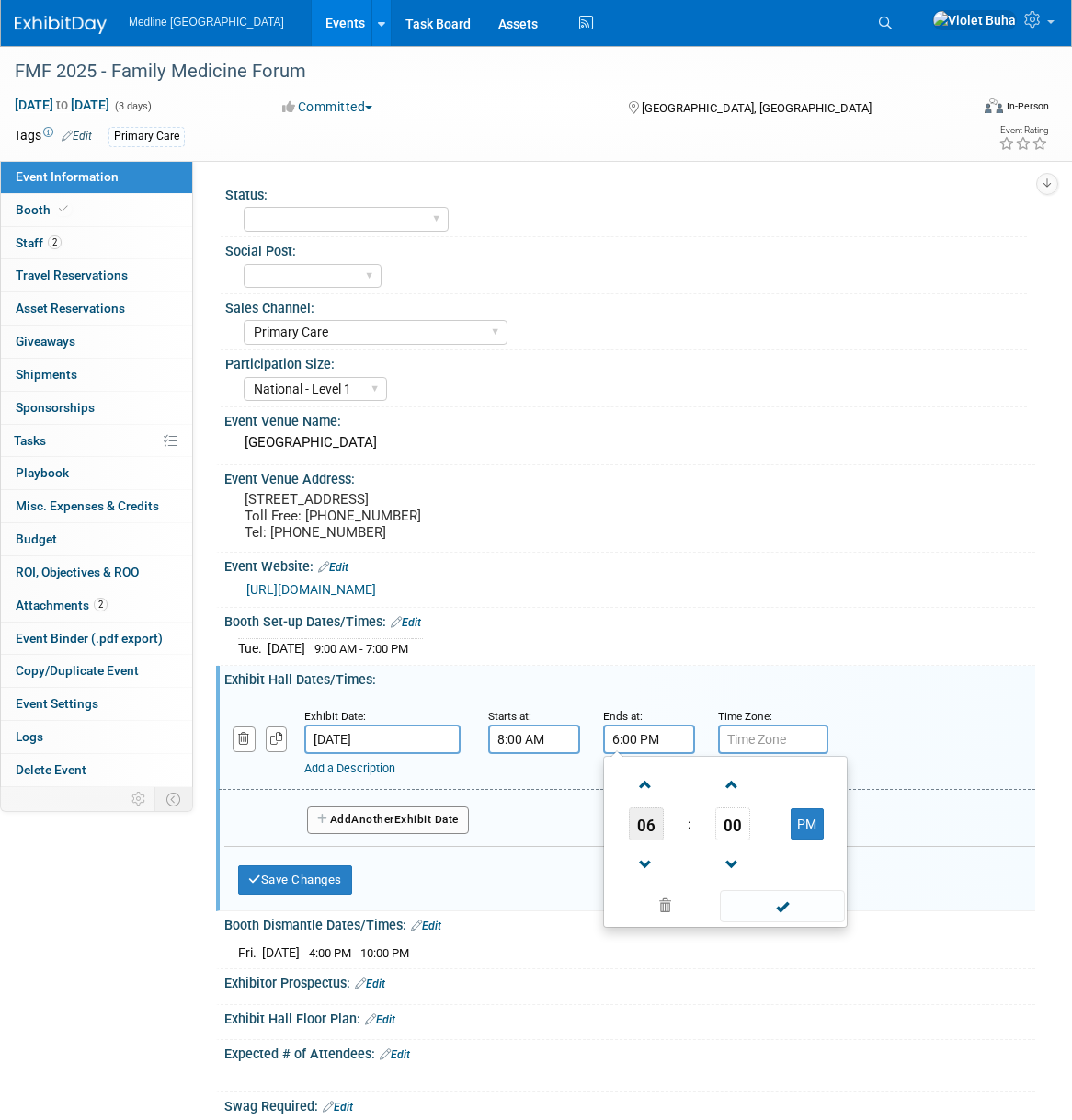 click on "06" at bounding box center (646, 824) 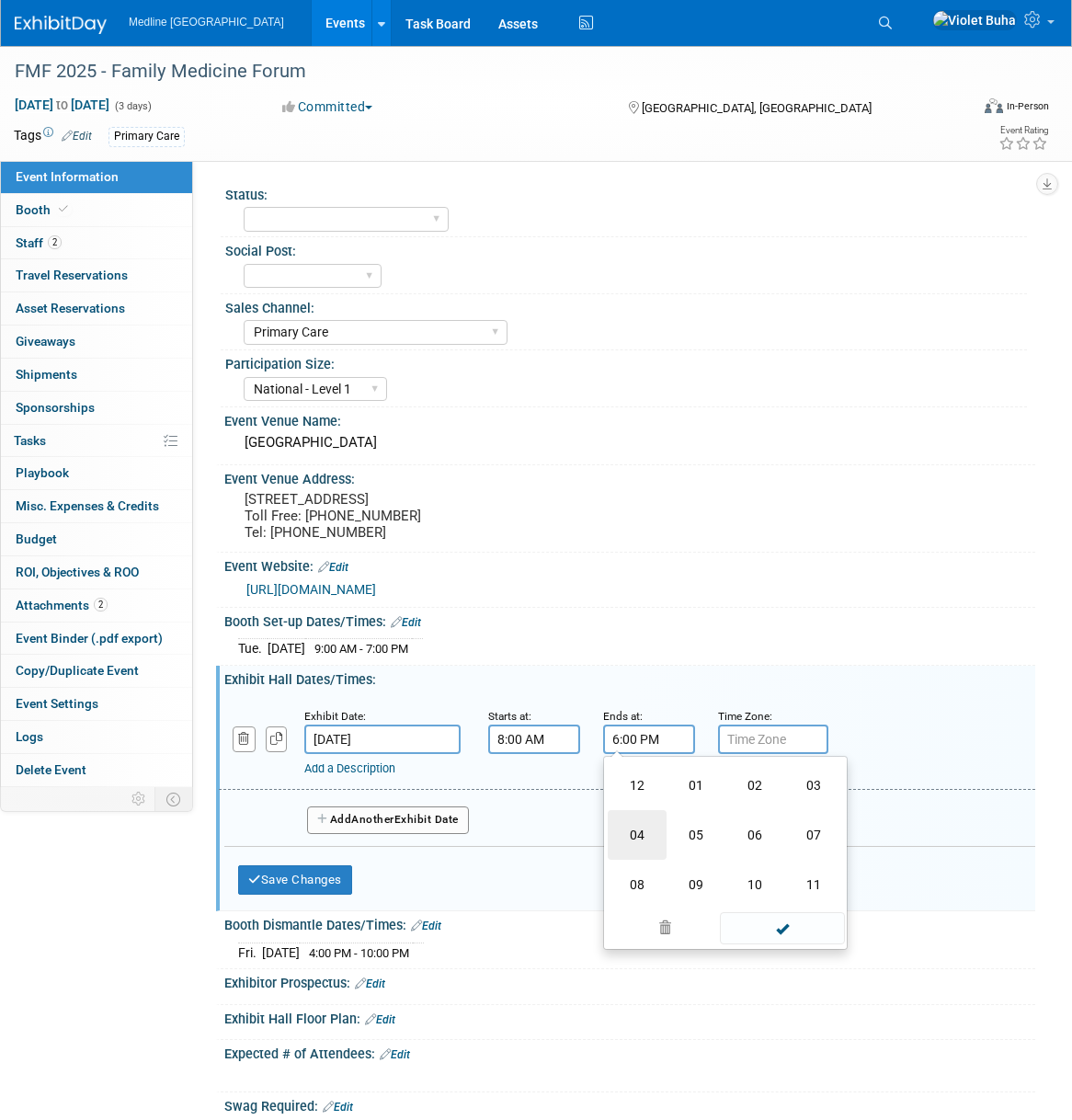 click on "04" at bounding box center (637, 835) 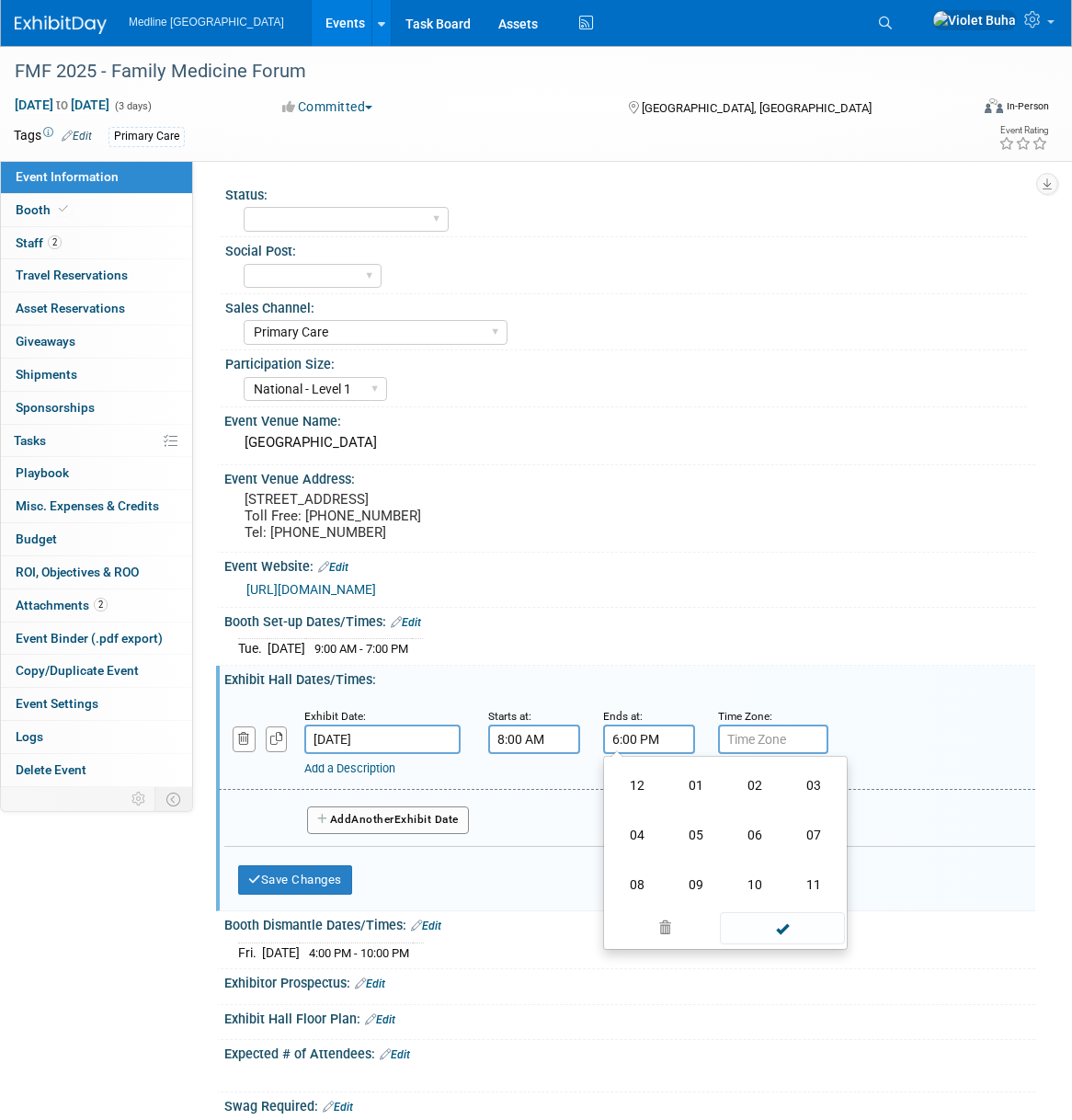 type on "4:00 PM" 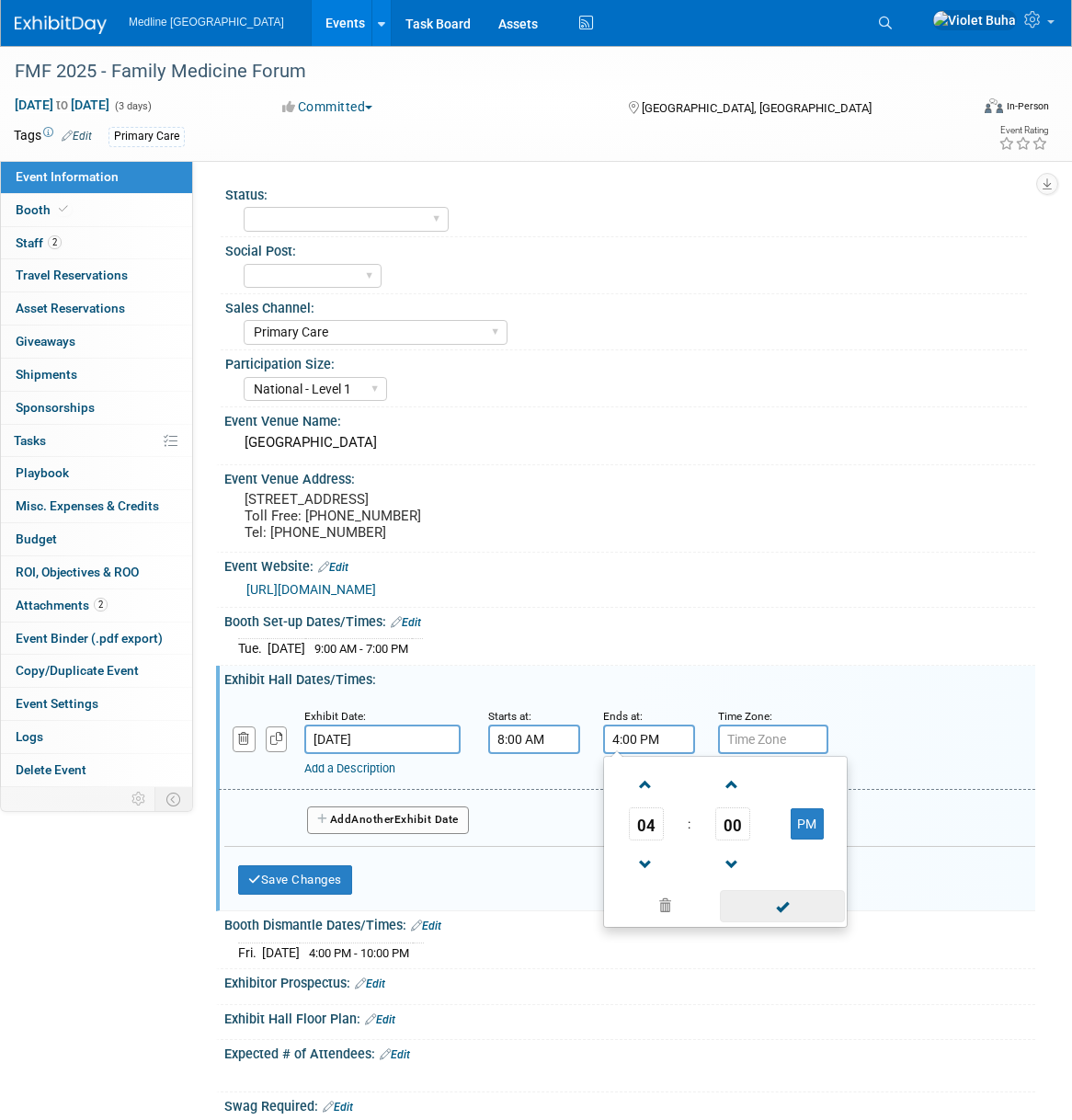 click at bounding box center (781, 906) 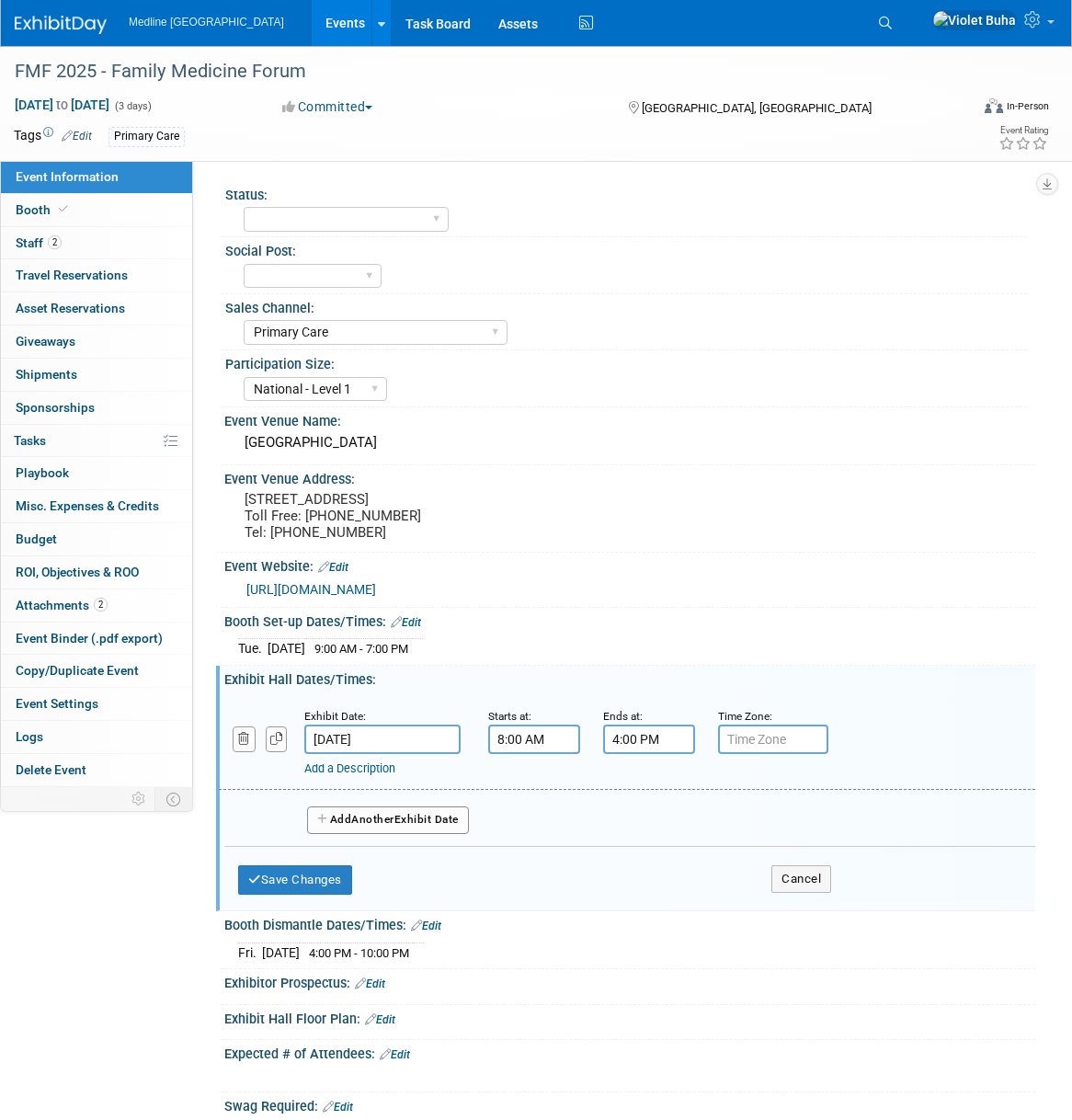 click on "Another" at bounding box center [372, 819] 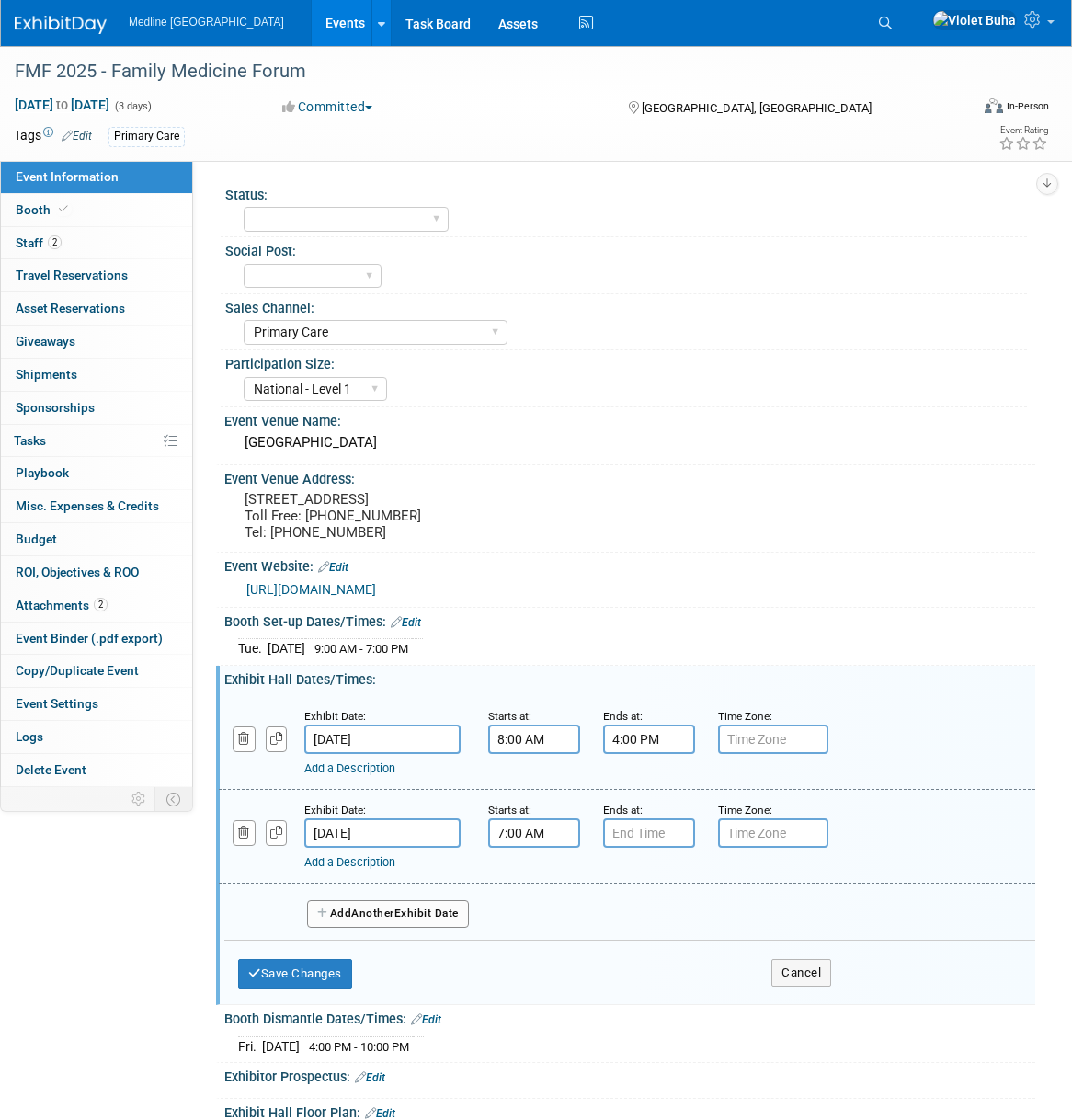 click on "7:00 AM" at bounding box center [534, 833] 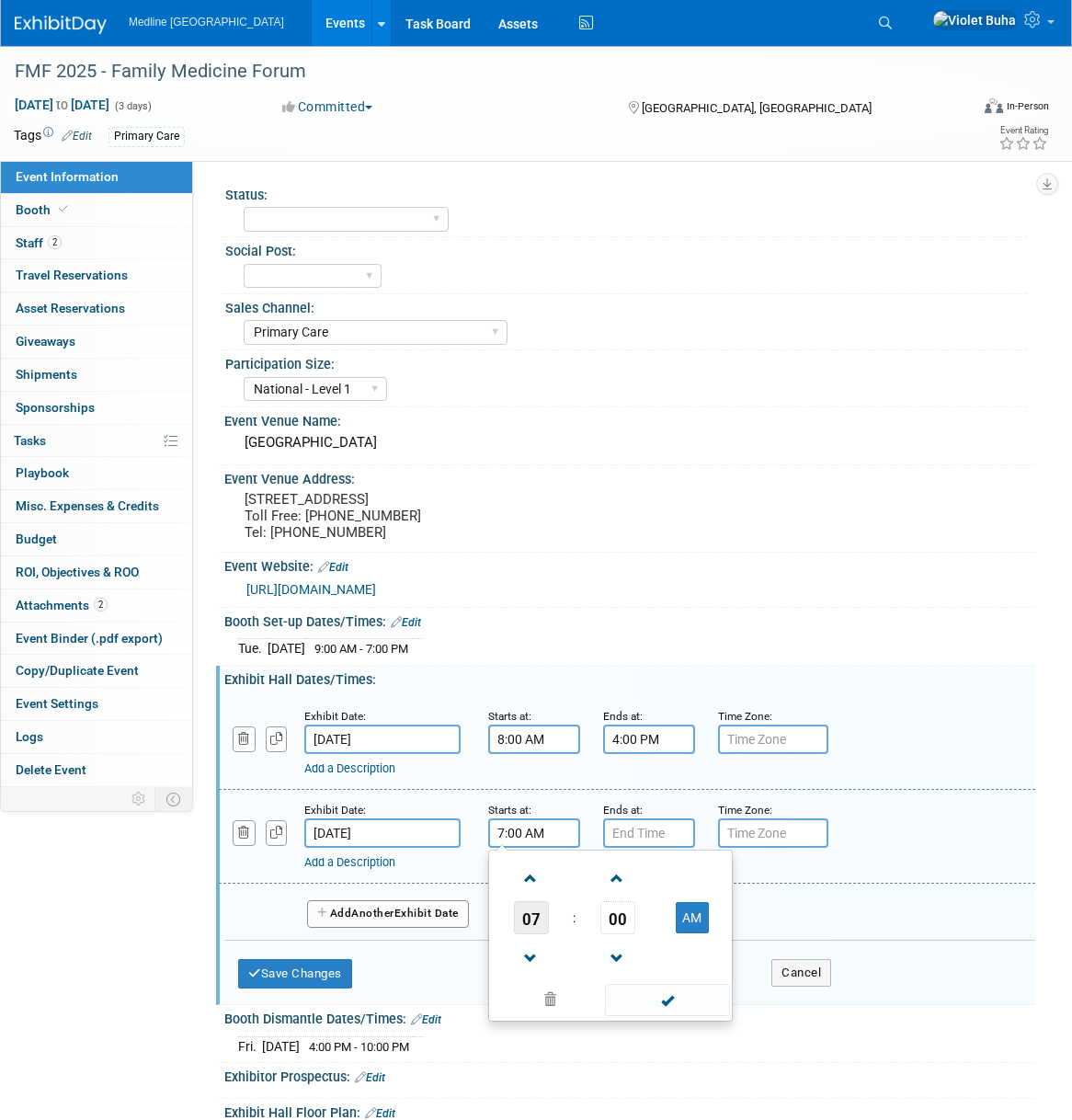 click on "07" at bounding box center (531, 918) 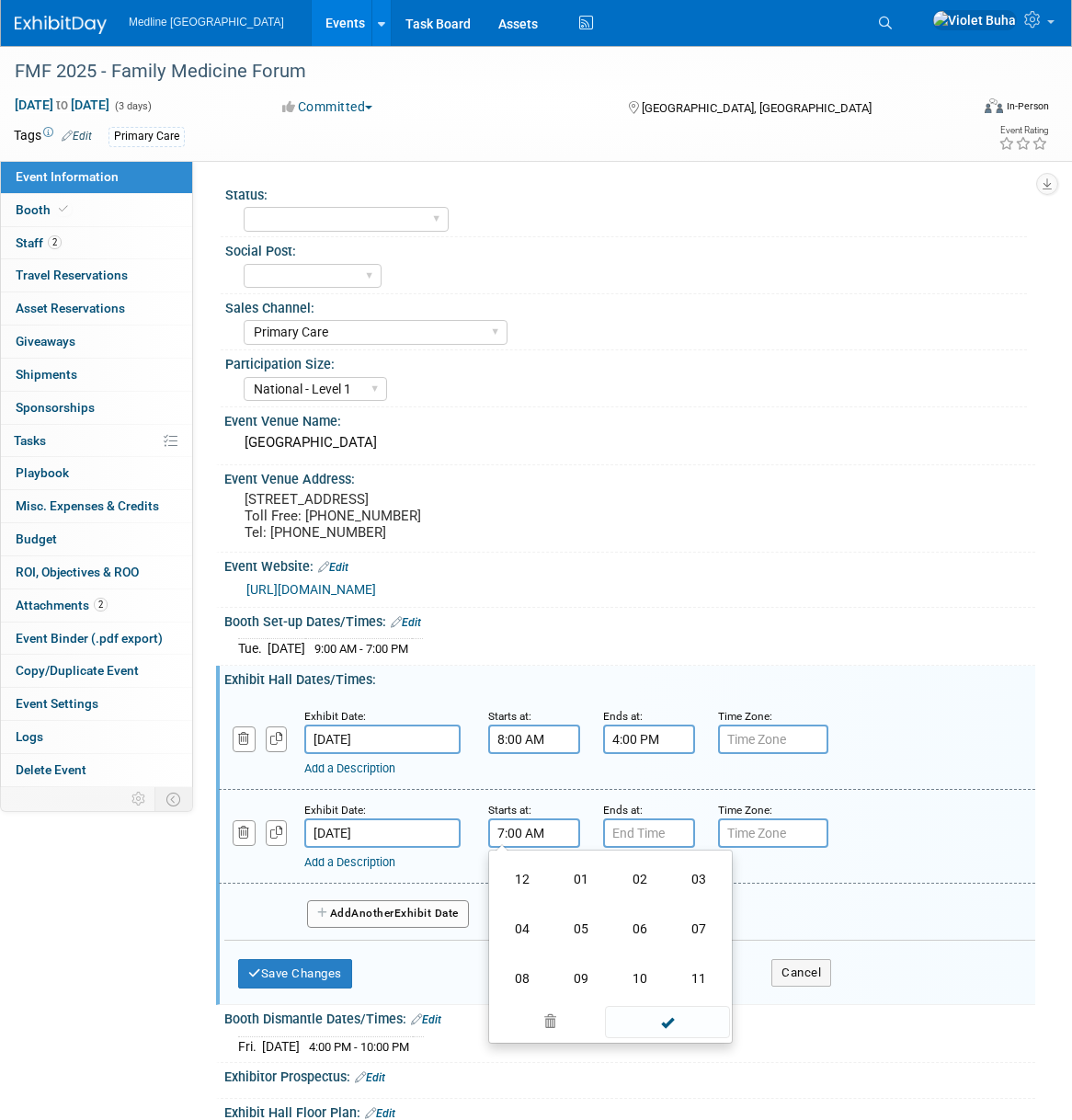 click on "09" at bounding box center (581, 978) 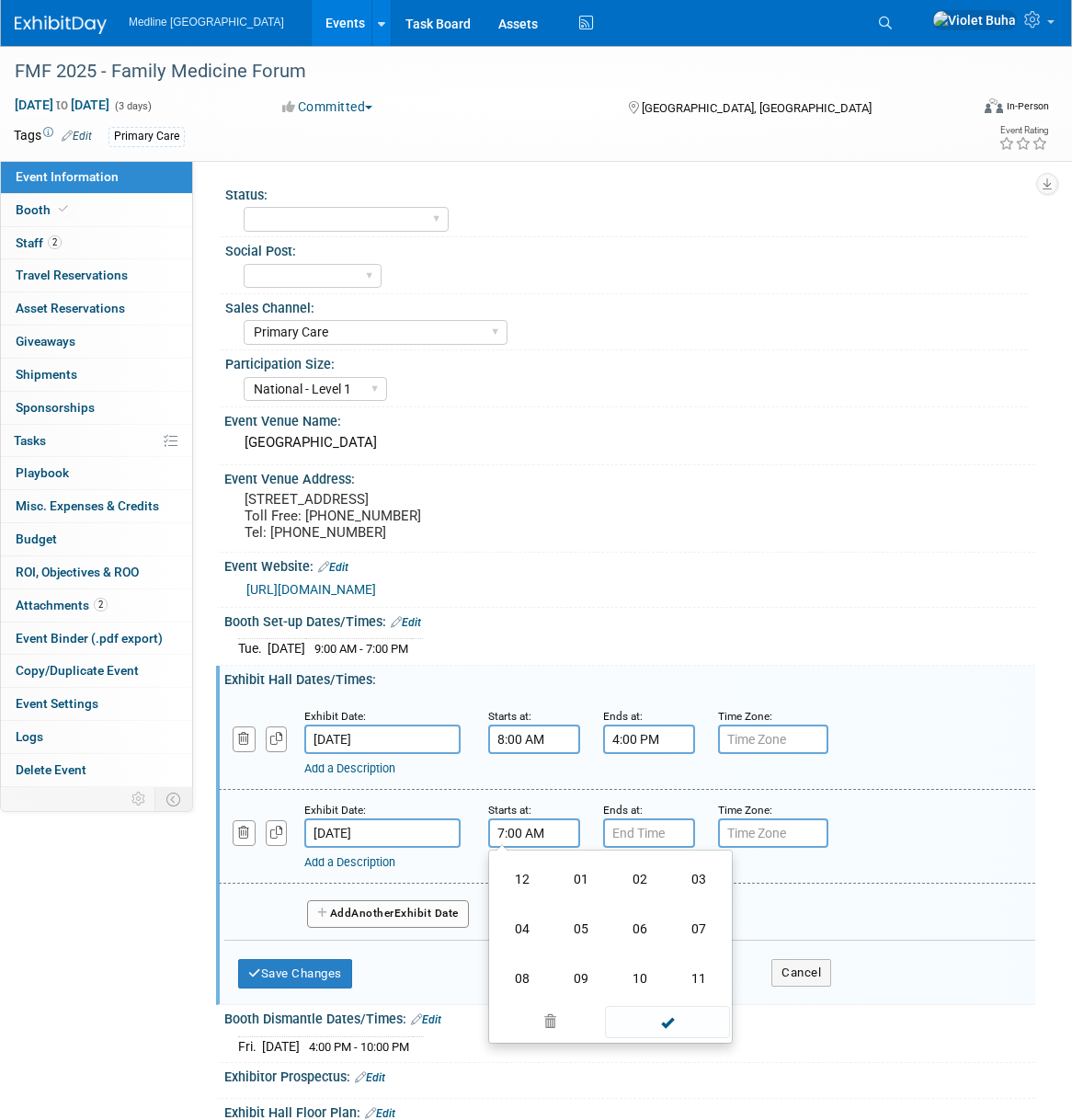 type on "9:00 AM" 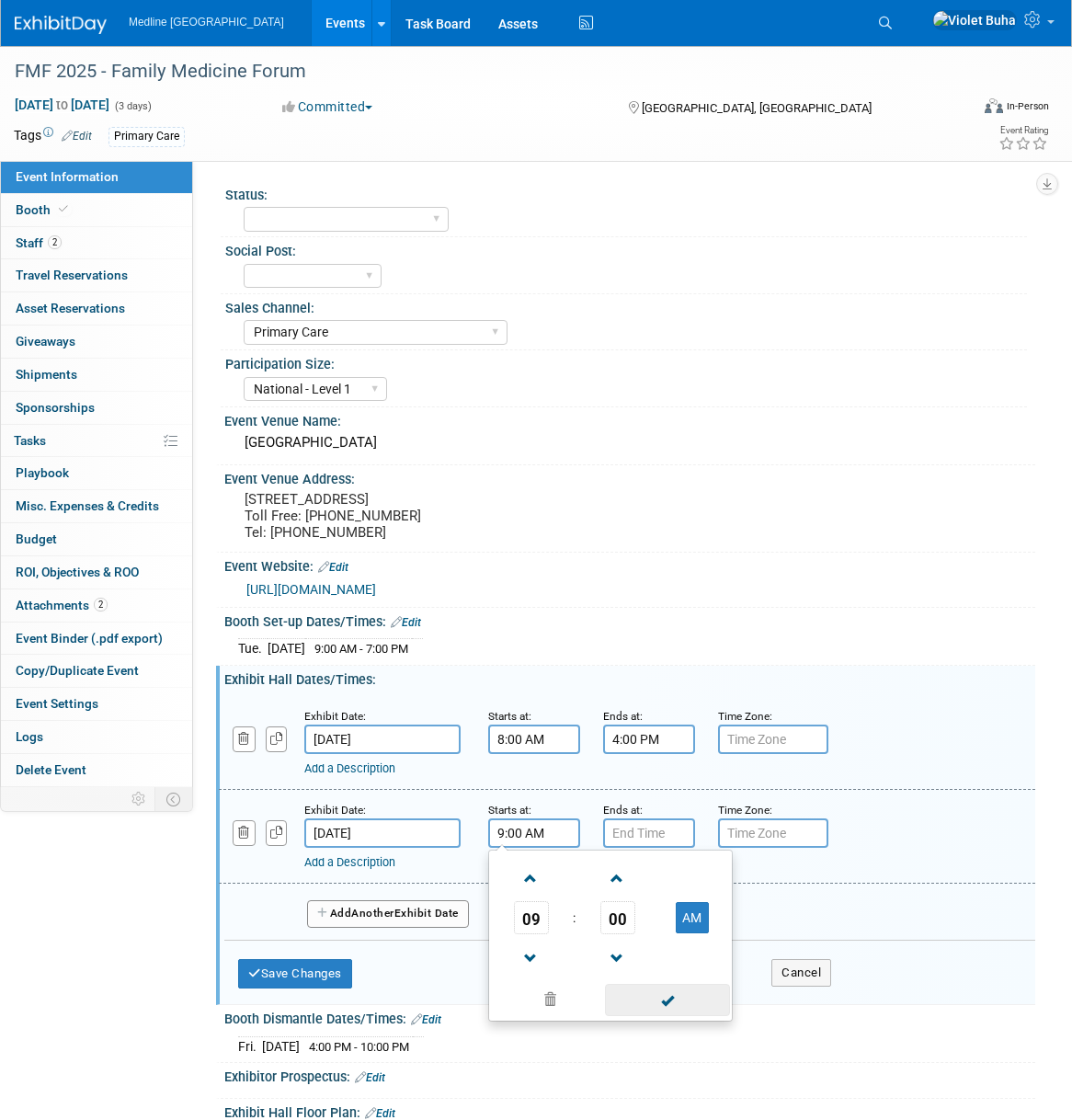 click at bounding box center (667, 1000) 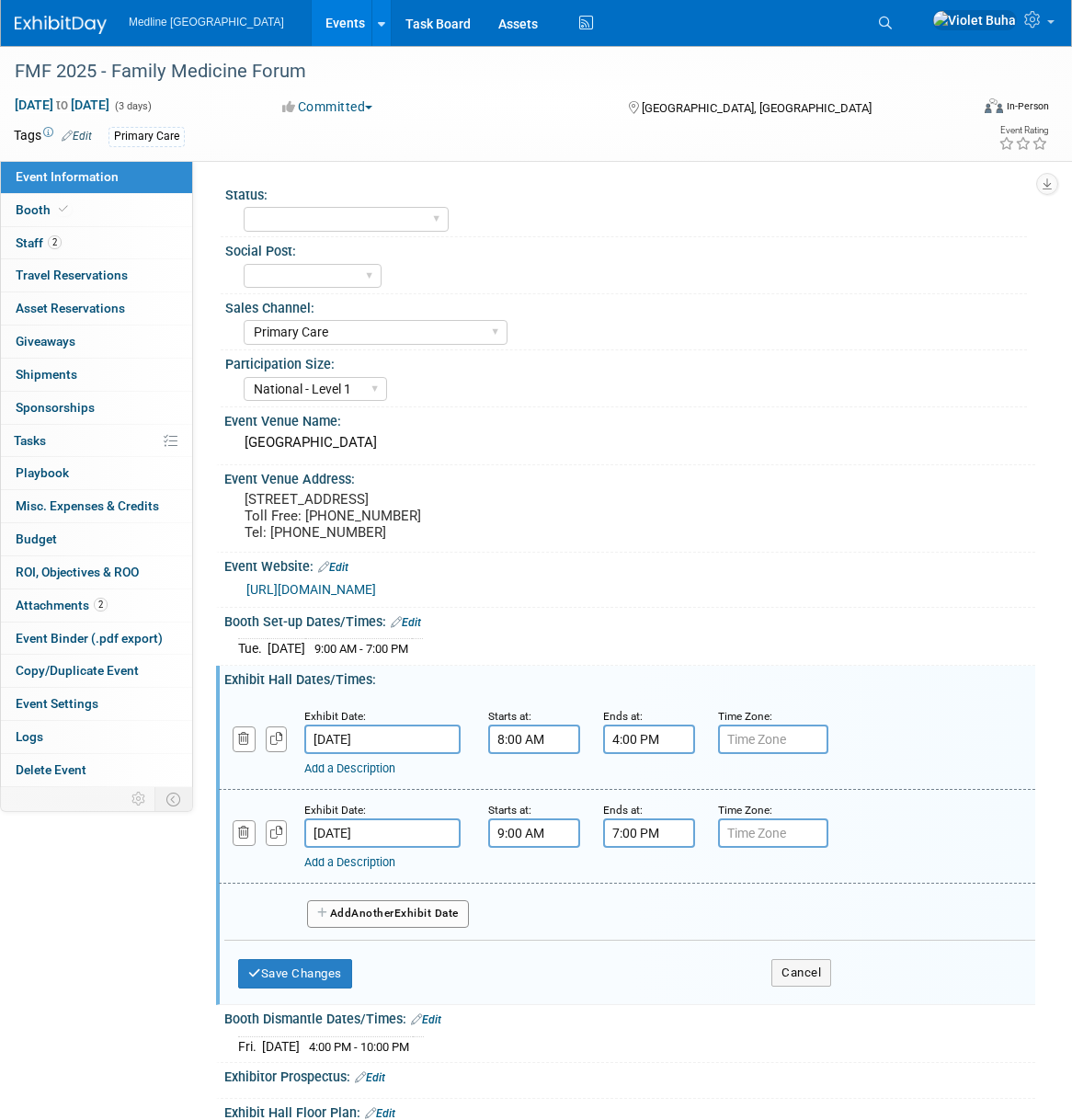 click on "7:00 PM" at bounding box center [649, 833] 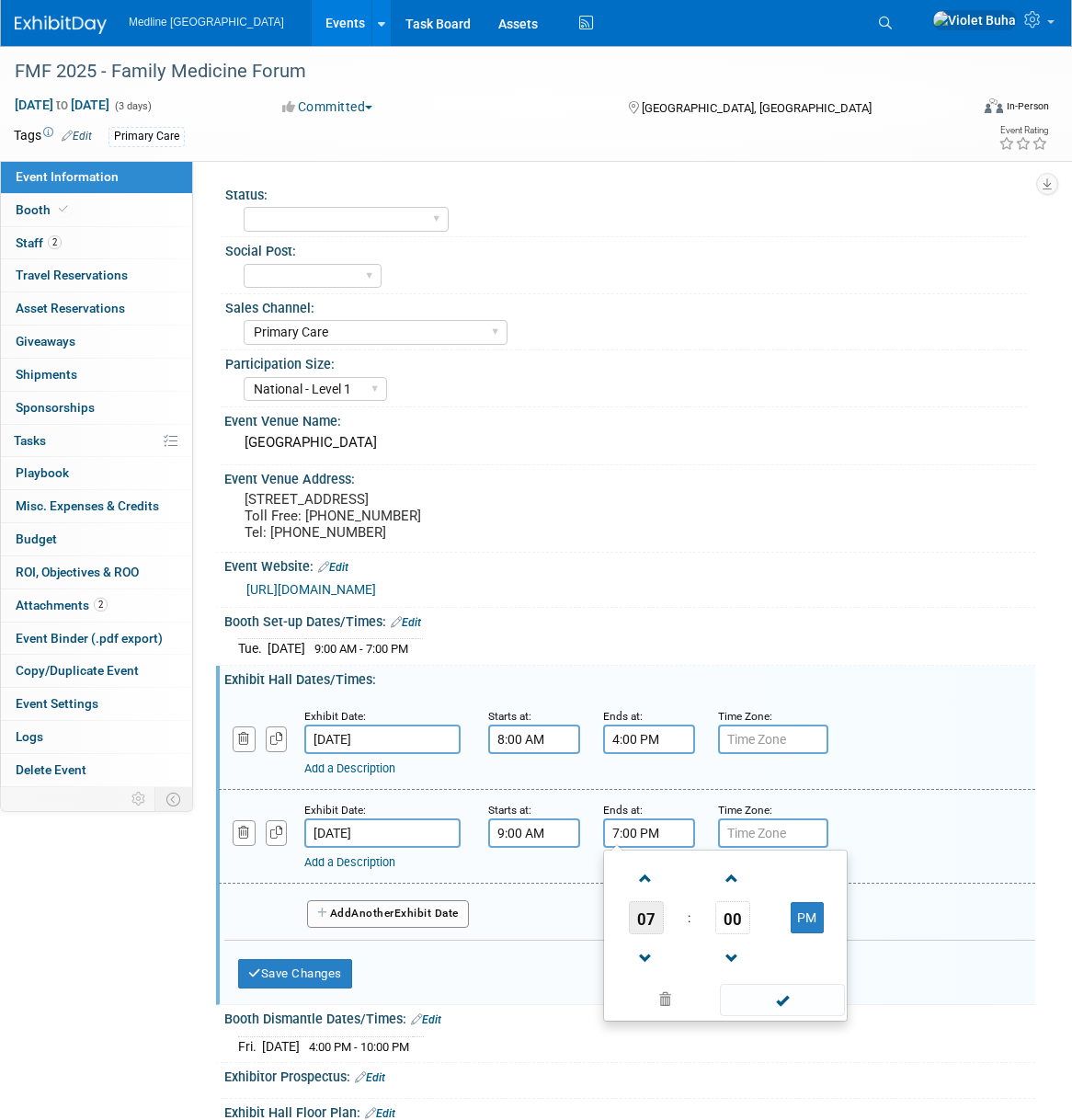 click on "07" at bounding box center [646, 918] 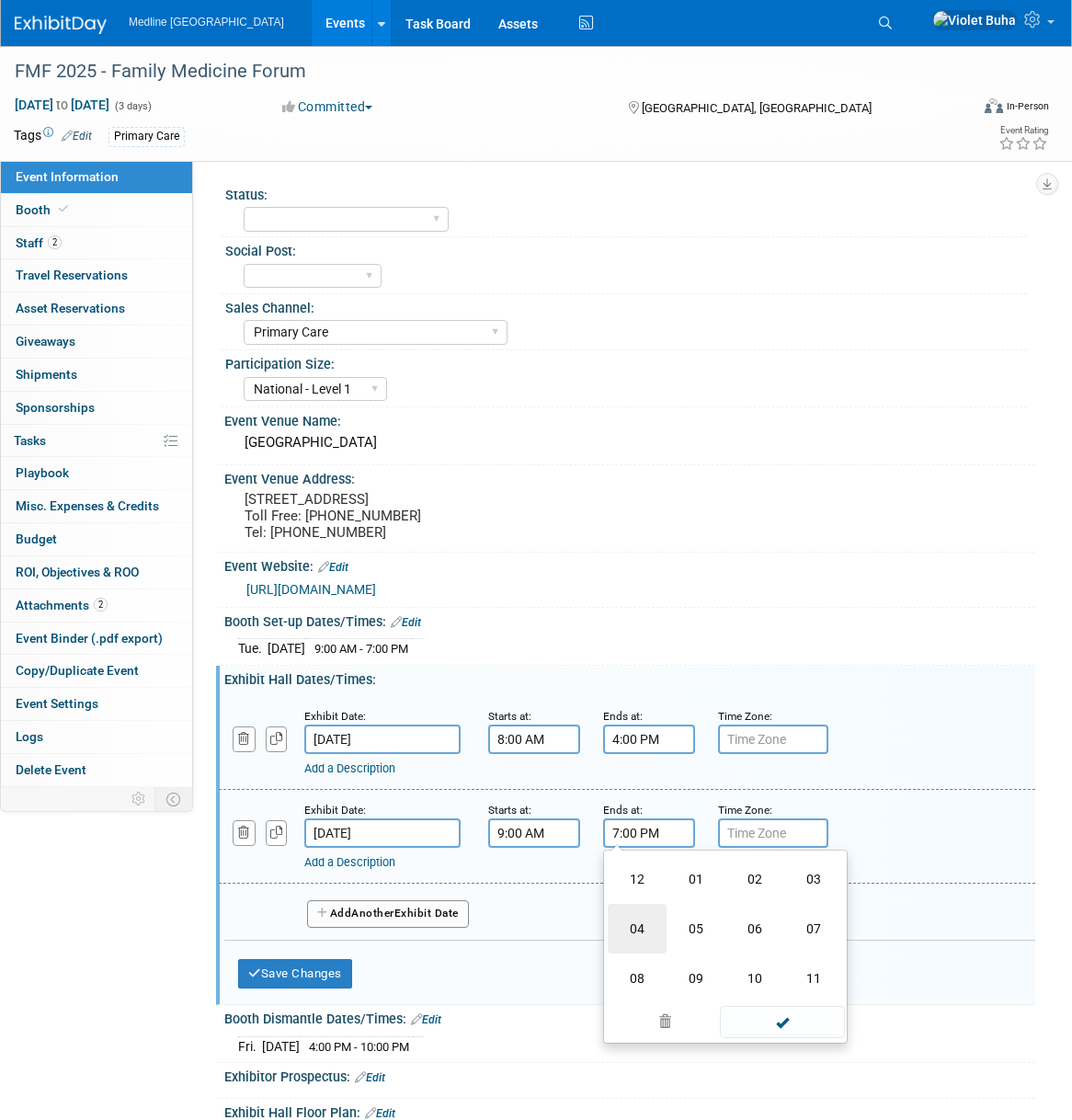 click on "04" at bounding box center (637, 929) 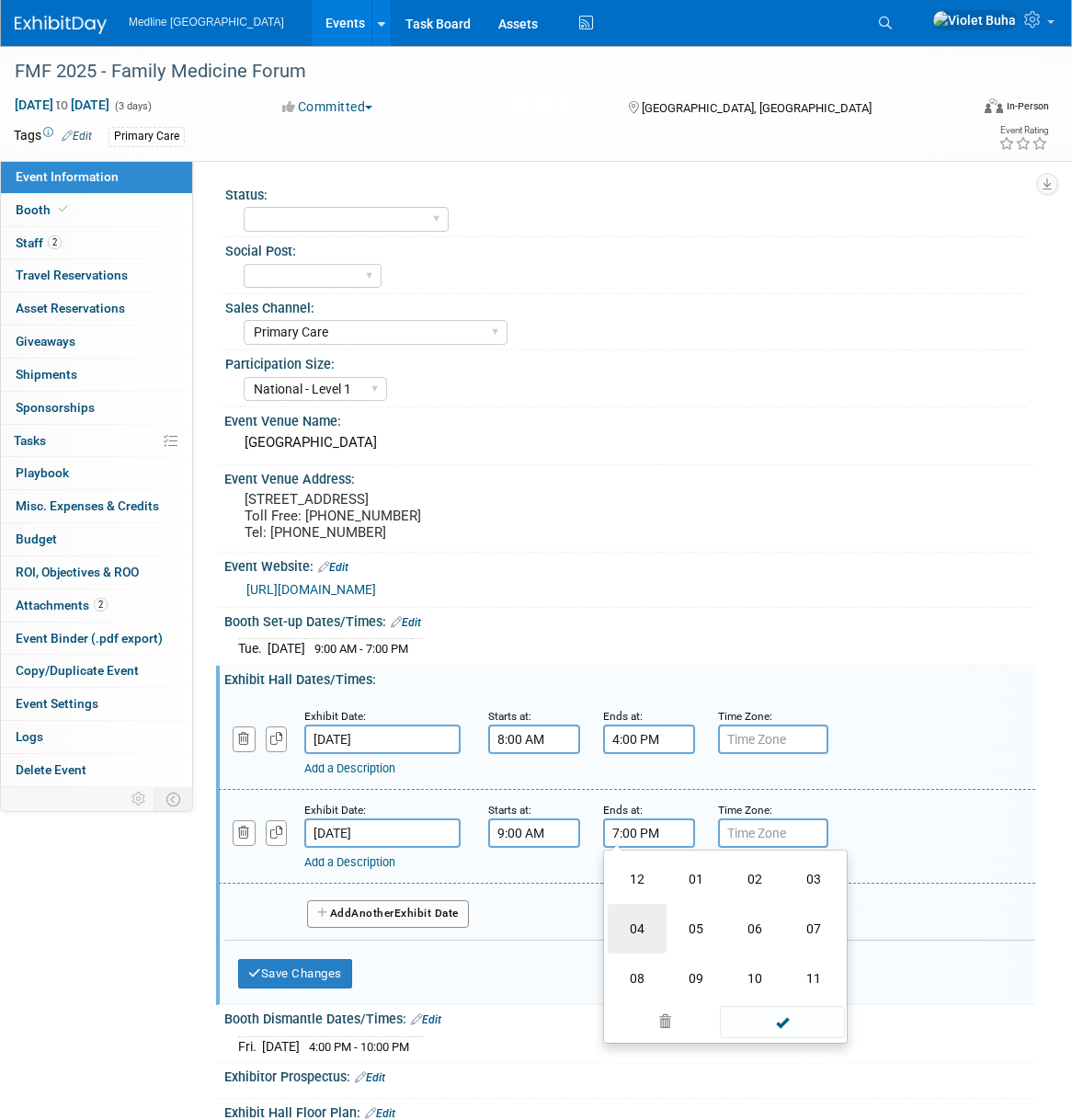 type on "4:00 PM" 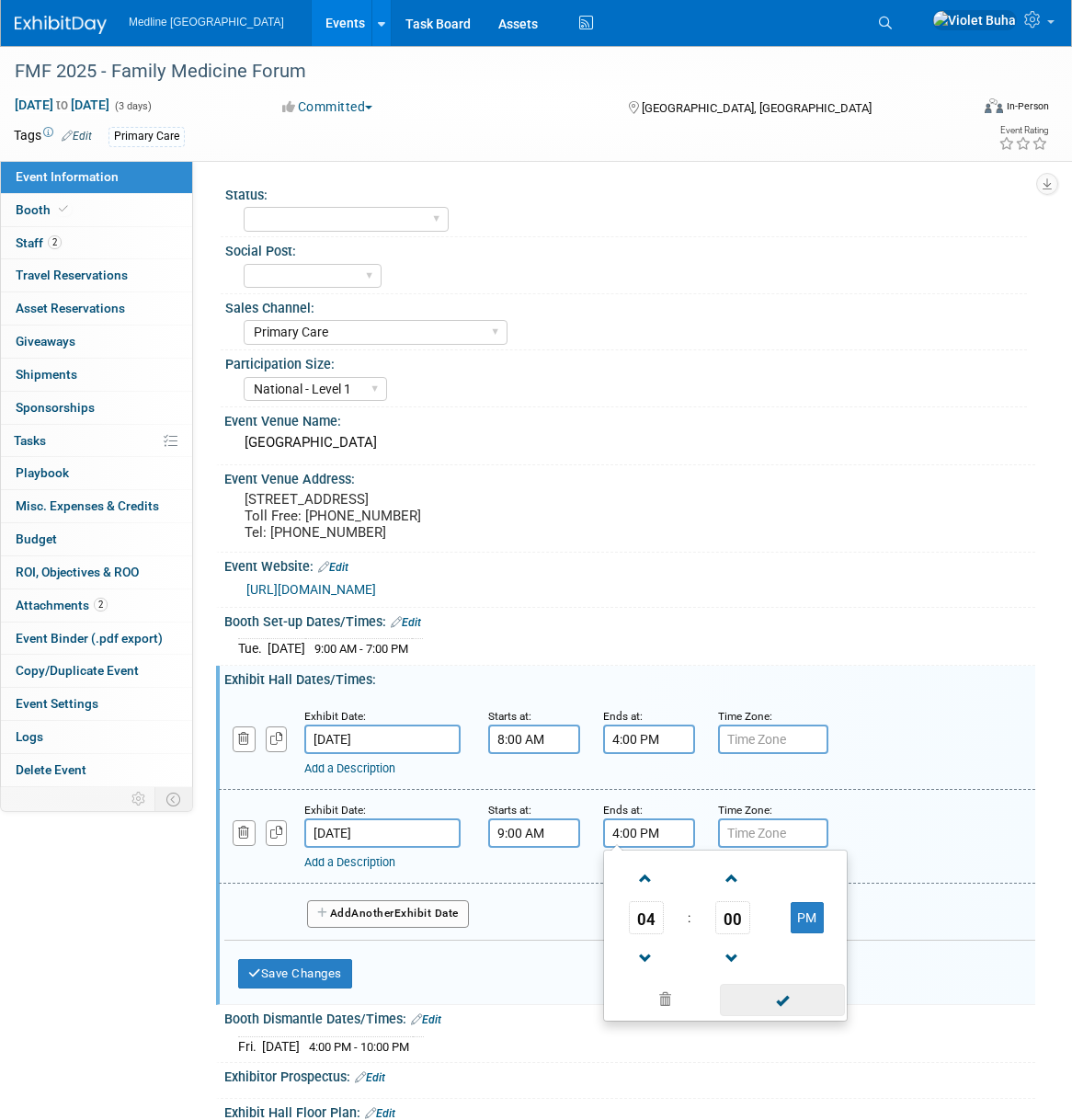 click at bounding box center [781, 1000] 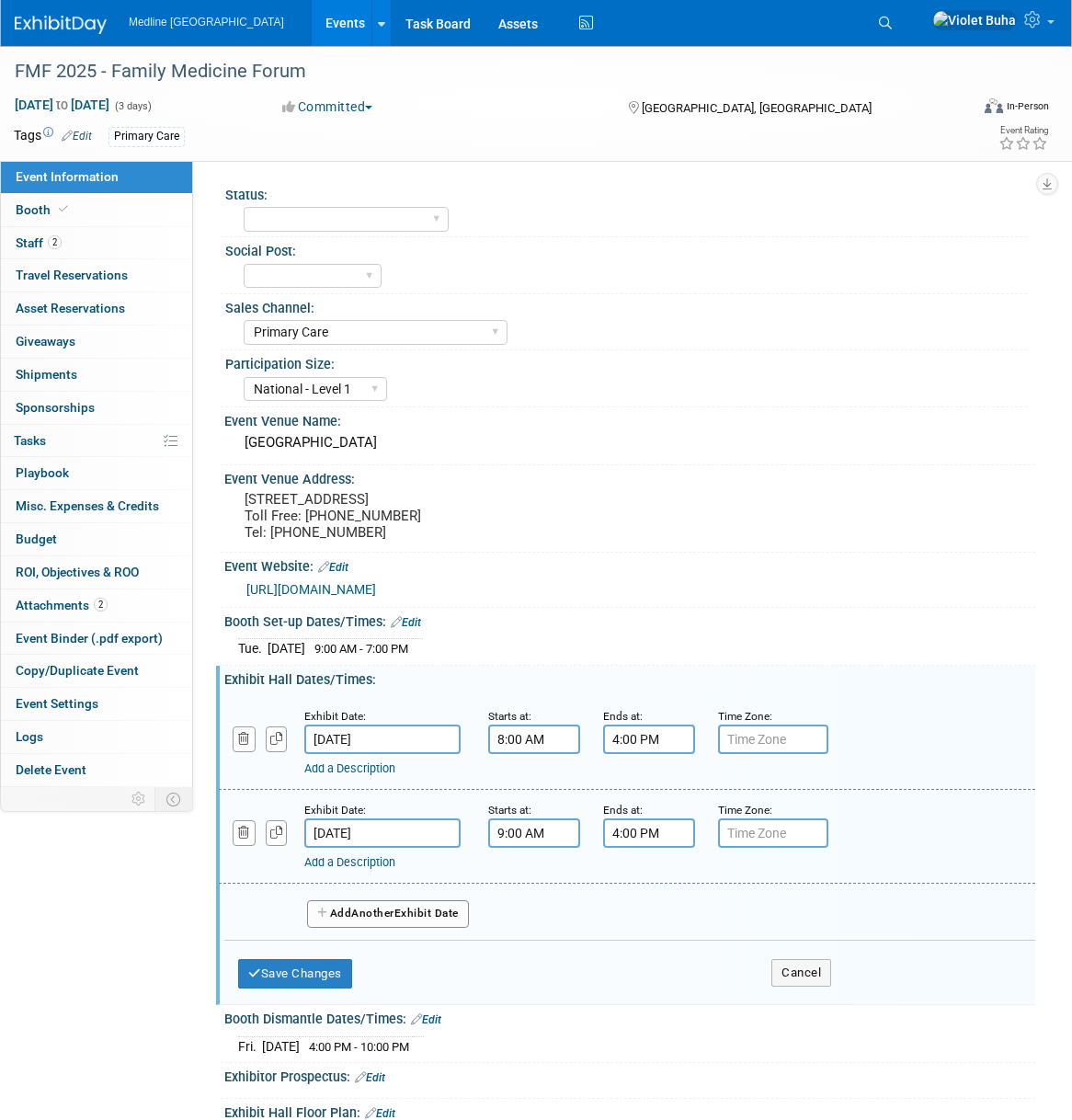 click on "Add  Another  Exhibit Date" at bounding box center [388, 914] 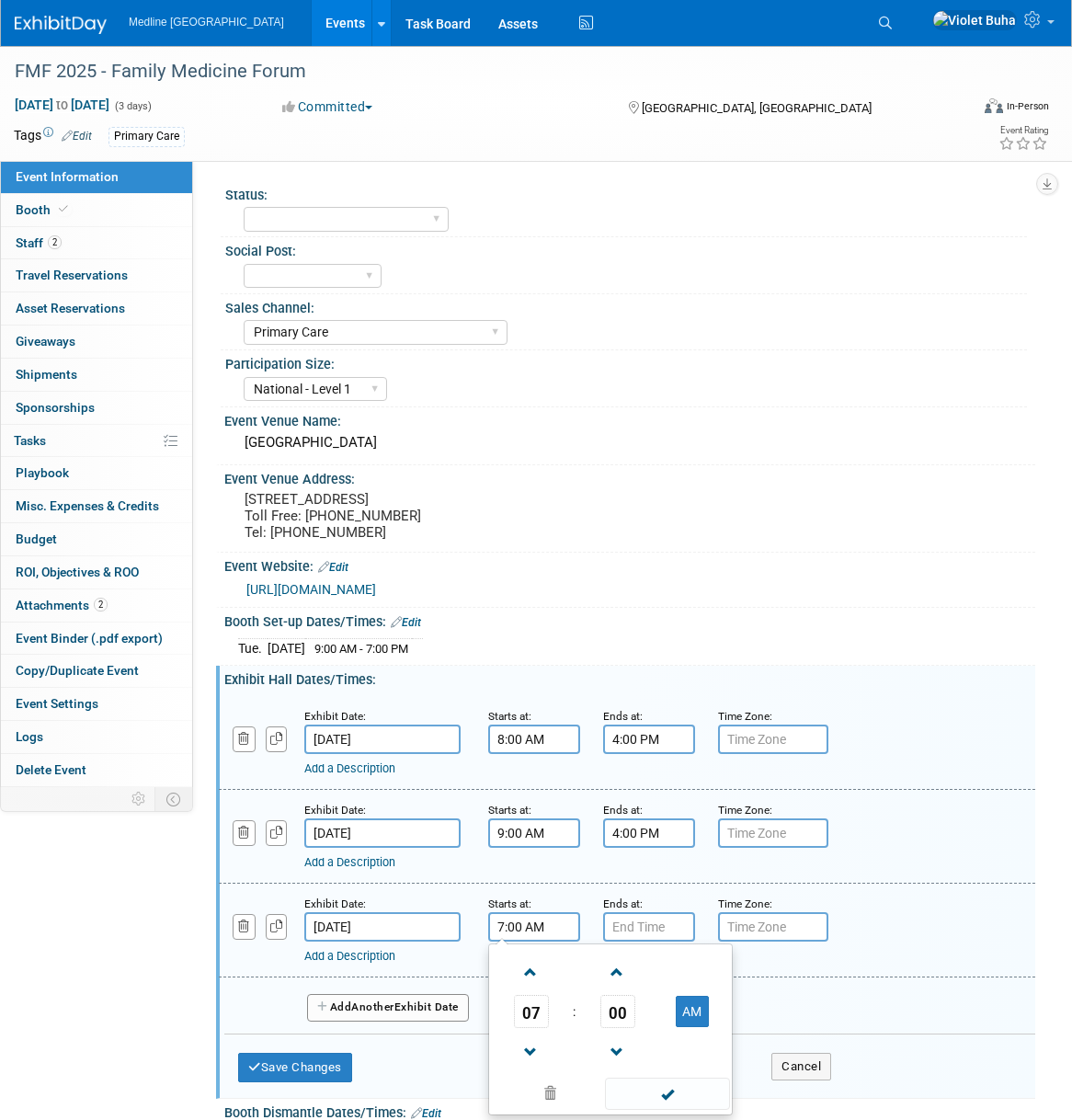 click on "7:00 AM" at bounding box center (534, 927) 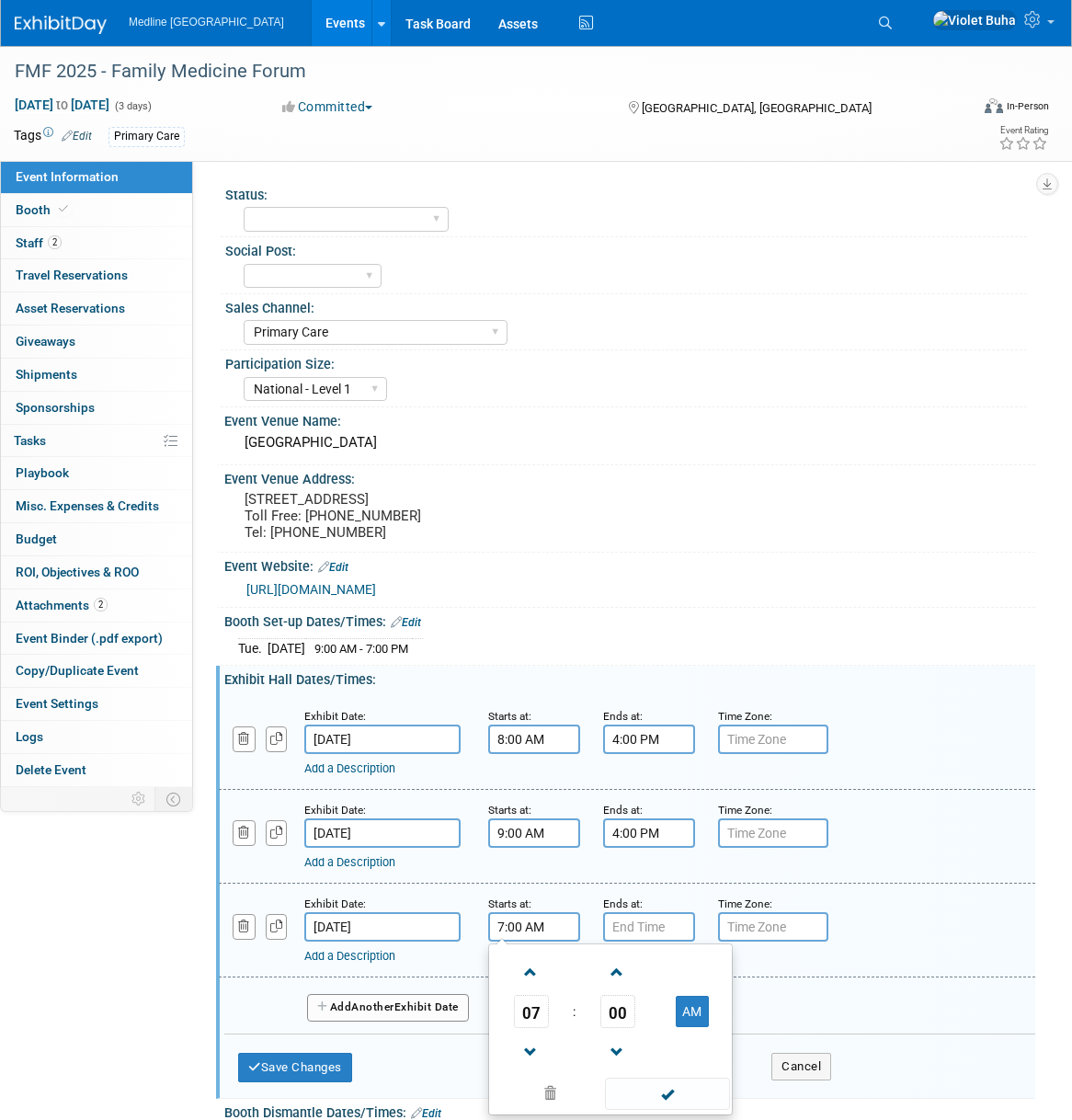click on "07" at bounding box center (531, 1011) 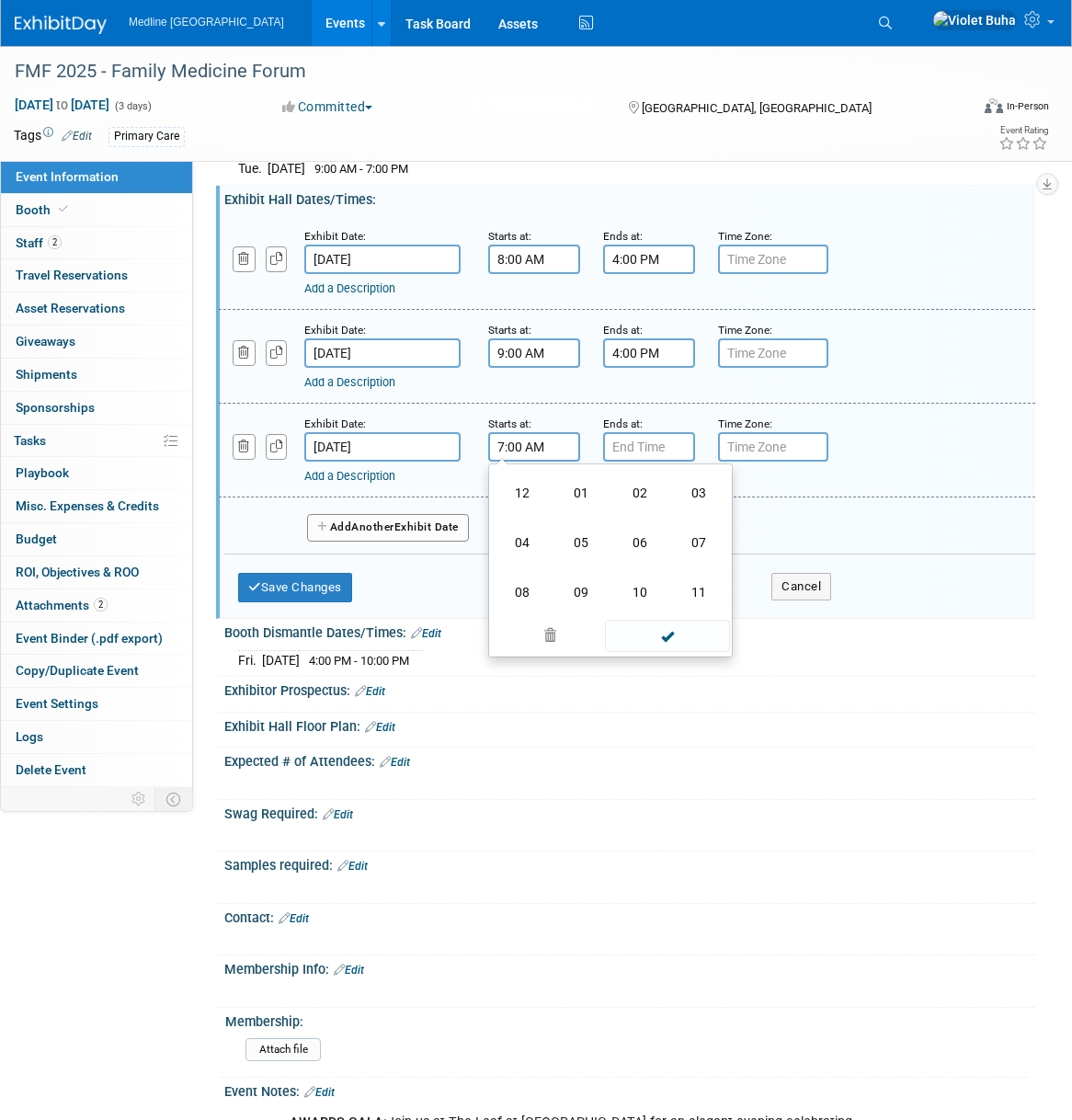 scroll, scrollTop: 500, scrollLeft: 0, axis: vertical 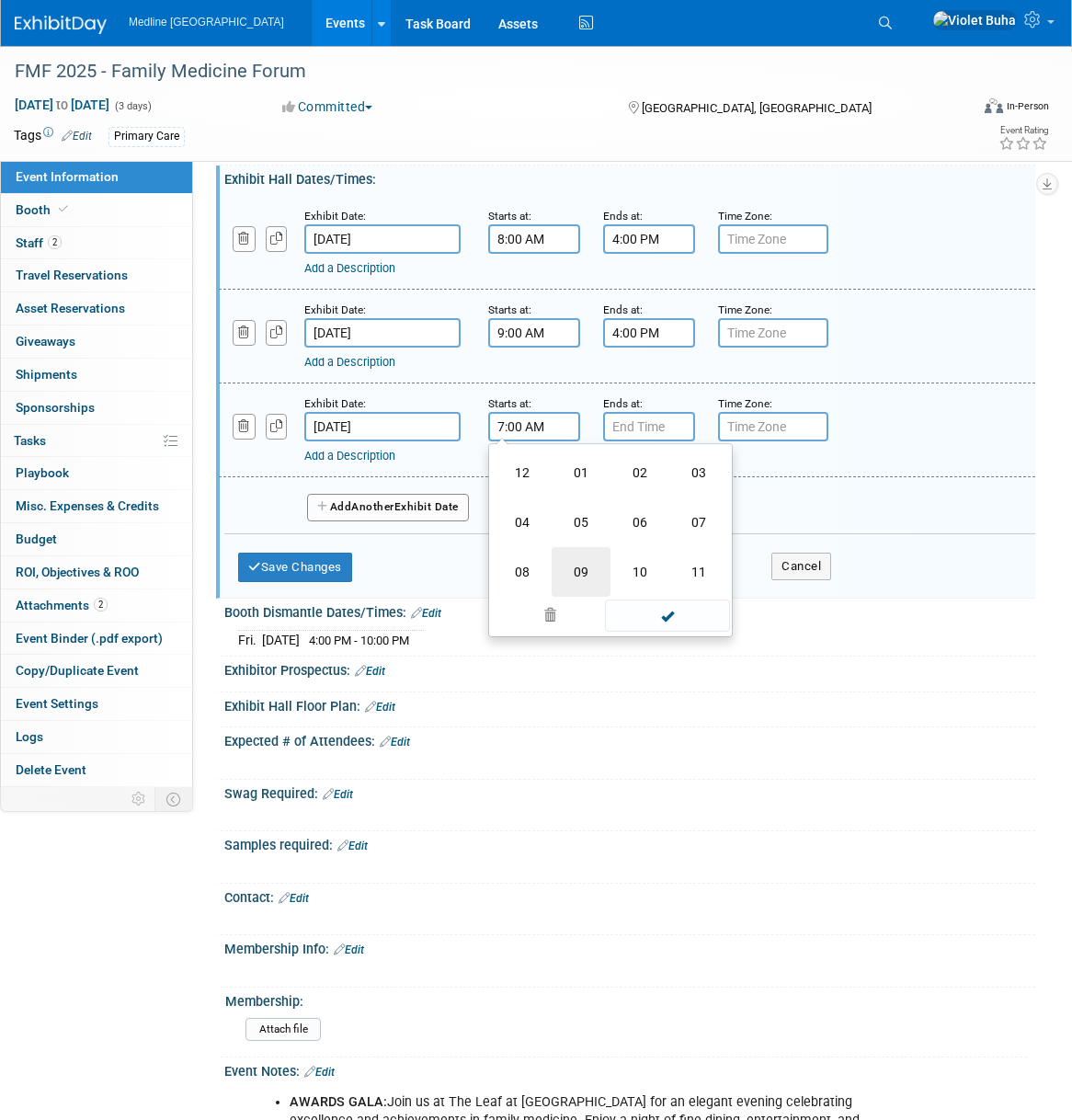 click on "09" at bounding box center [581, 572] 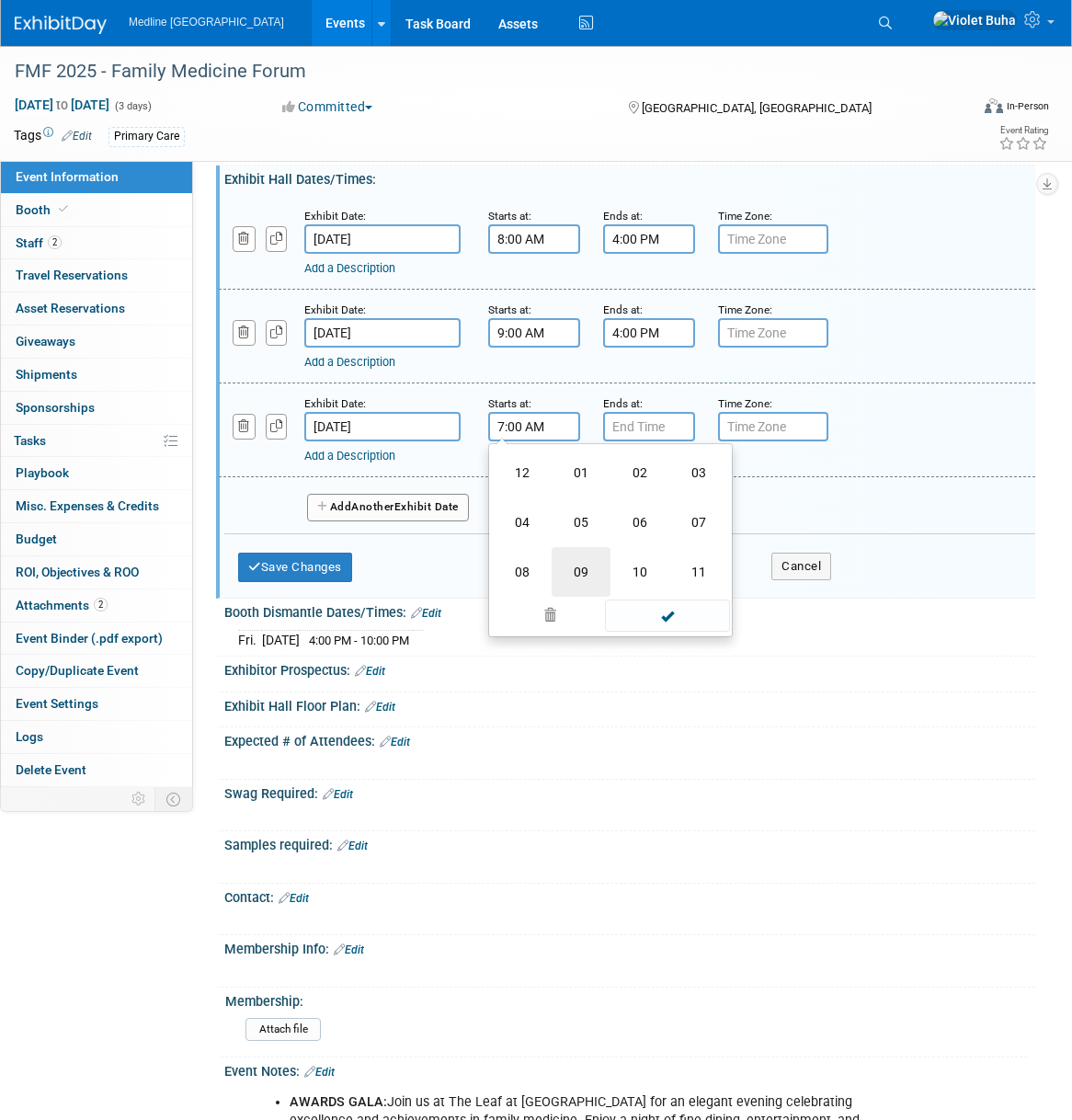 type on "9:00 AM" 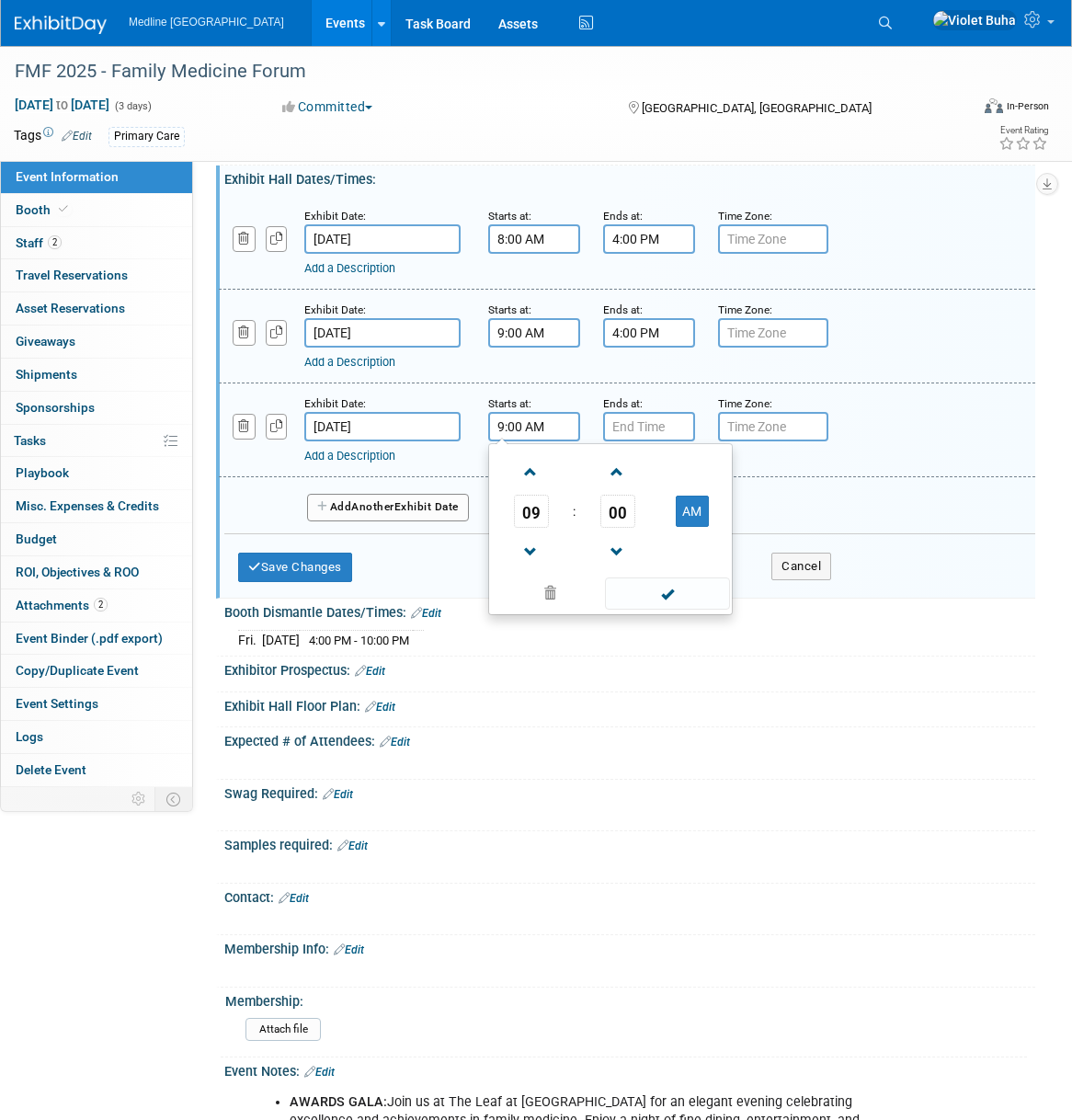 drag, startPoint x: 684, startPoint y: 638, endPoint x: 665, endPoint y: 580, distance: 61.03278 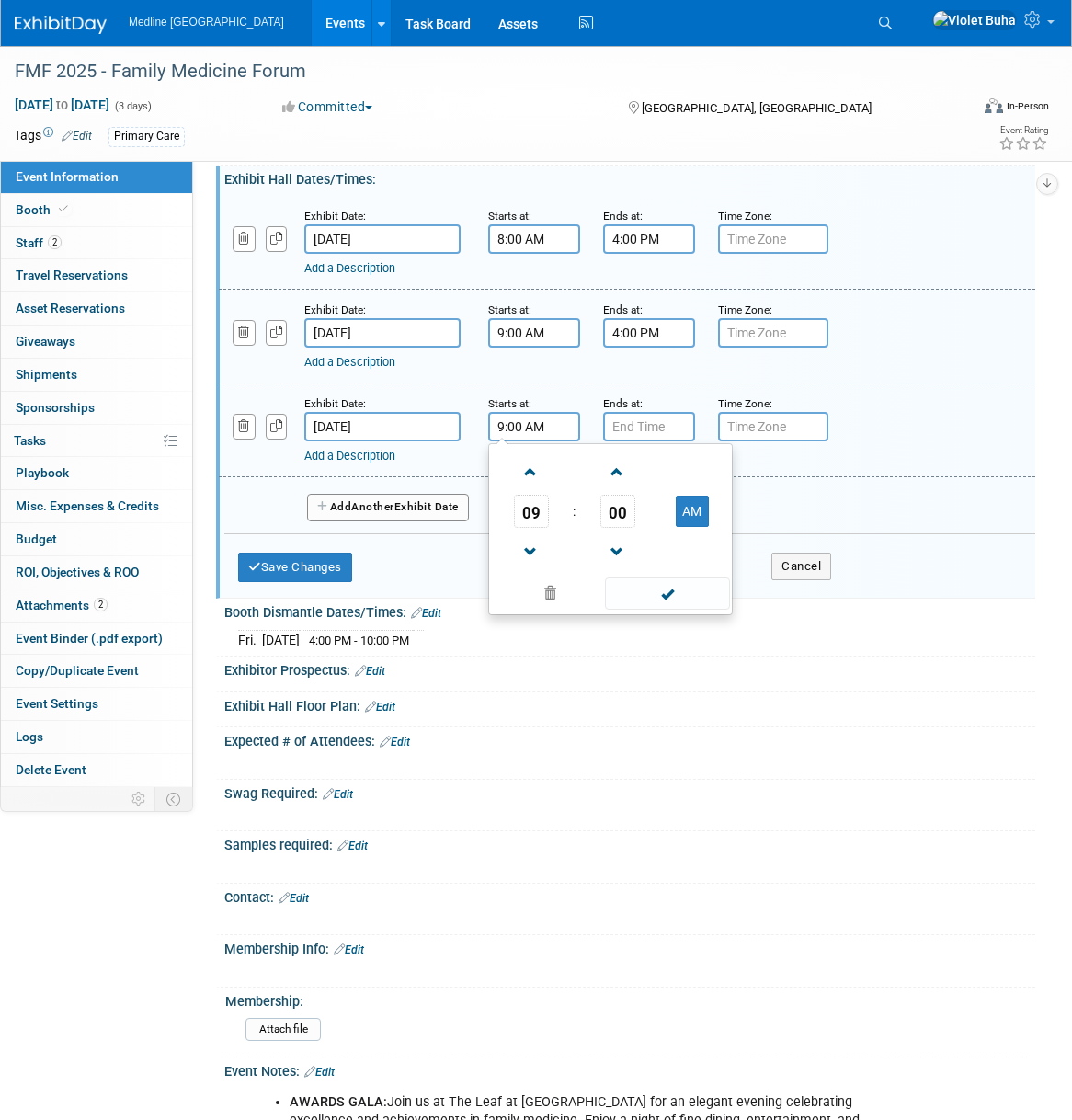 click at bounding box center (667, 593) 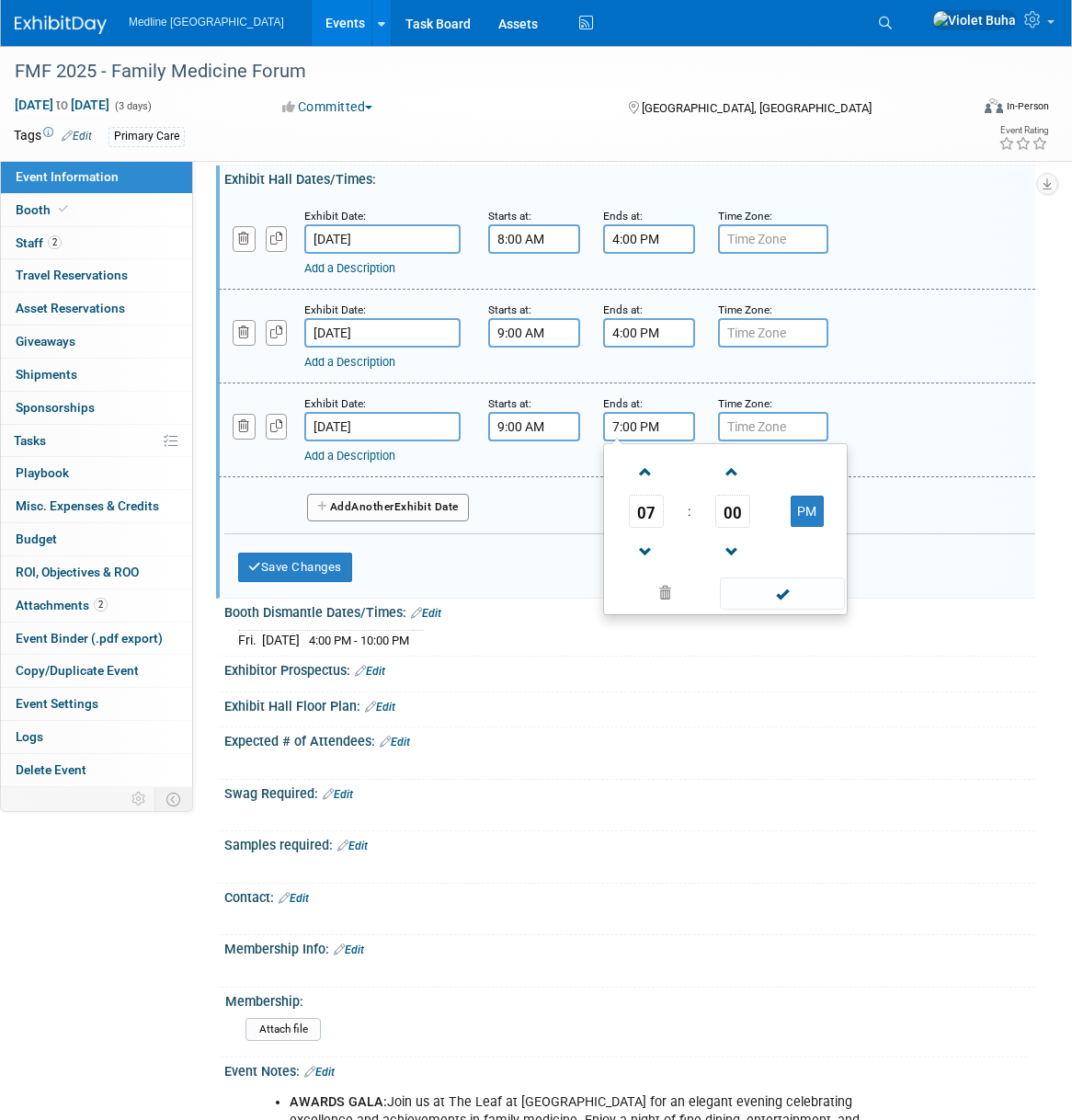 click on "7:00 PM" at bounding box center (649, 427) 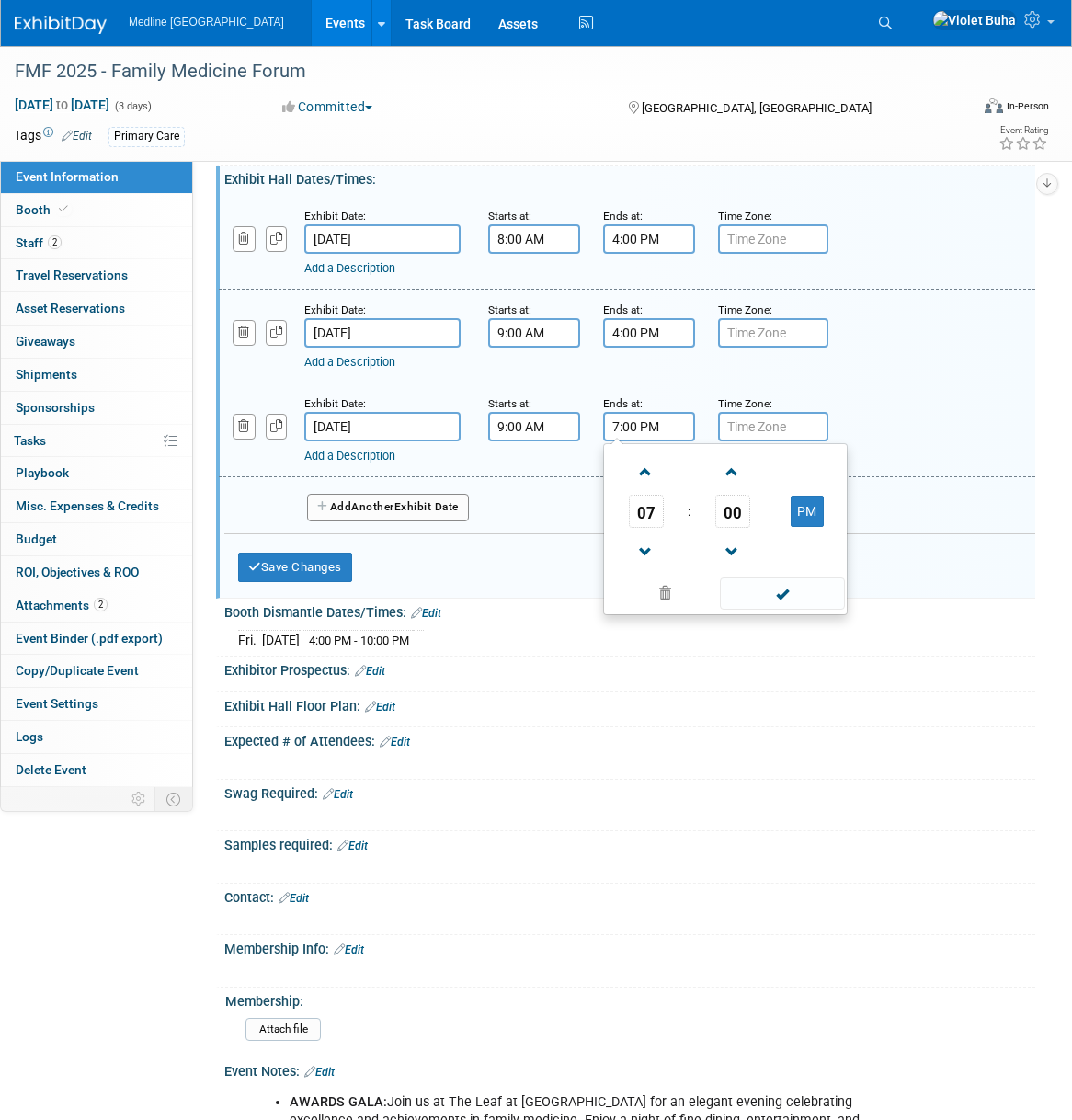 click on "07" at bounding box center [646, 511] 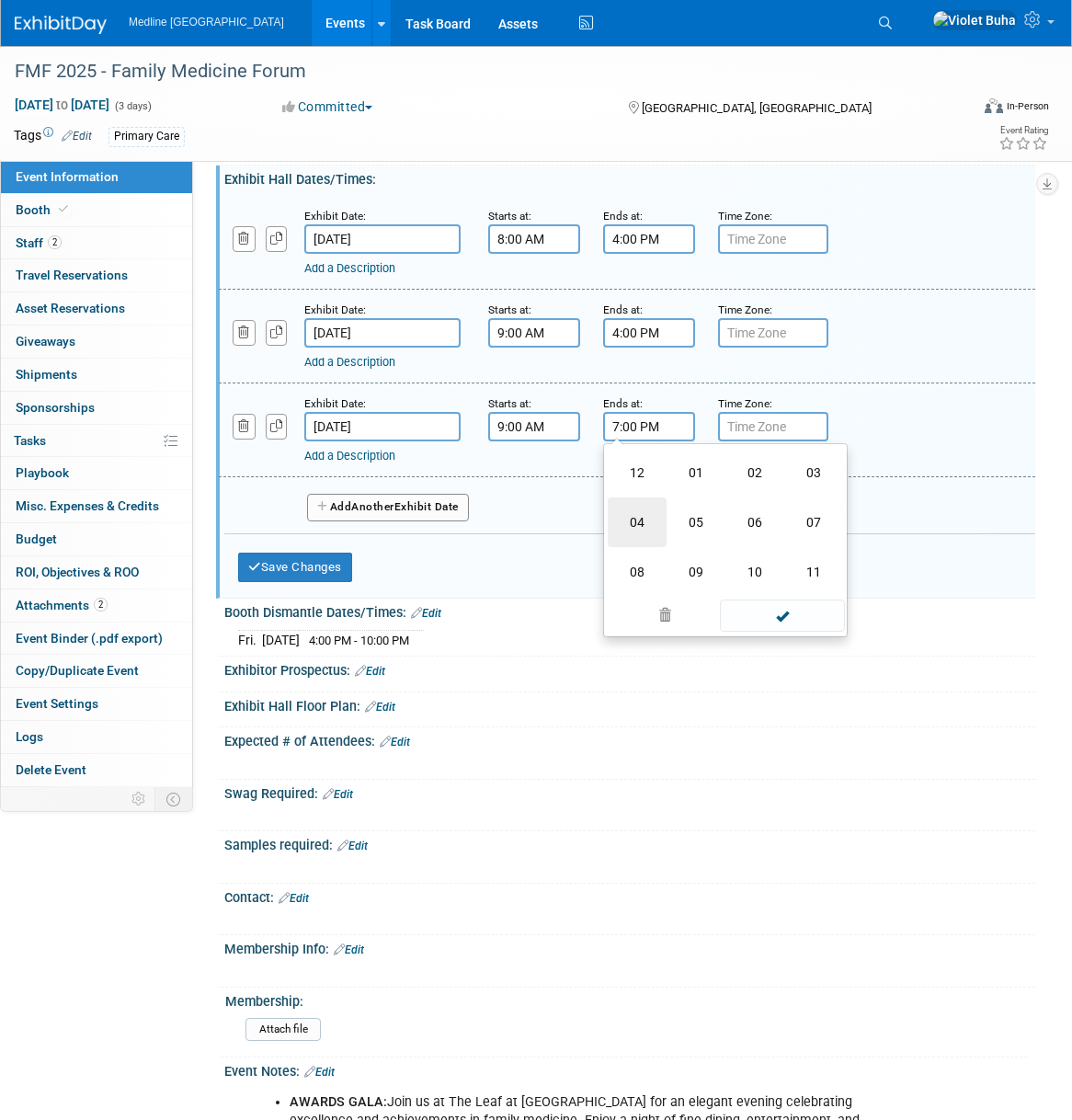 click on "04" at bounding box center (637, 522) 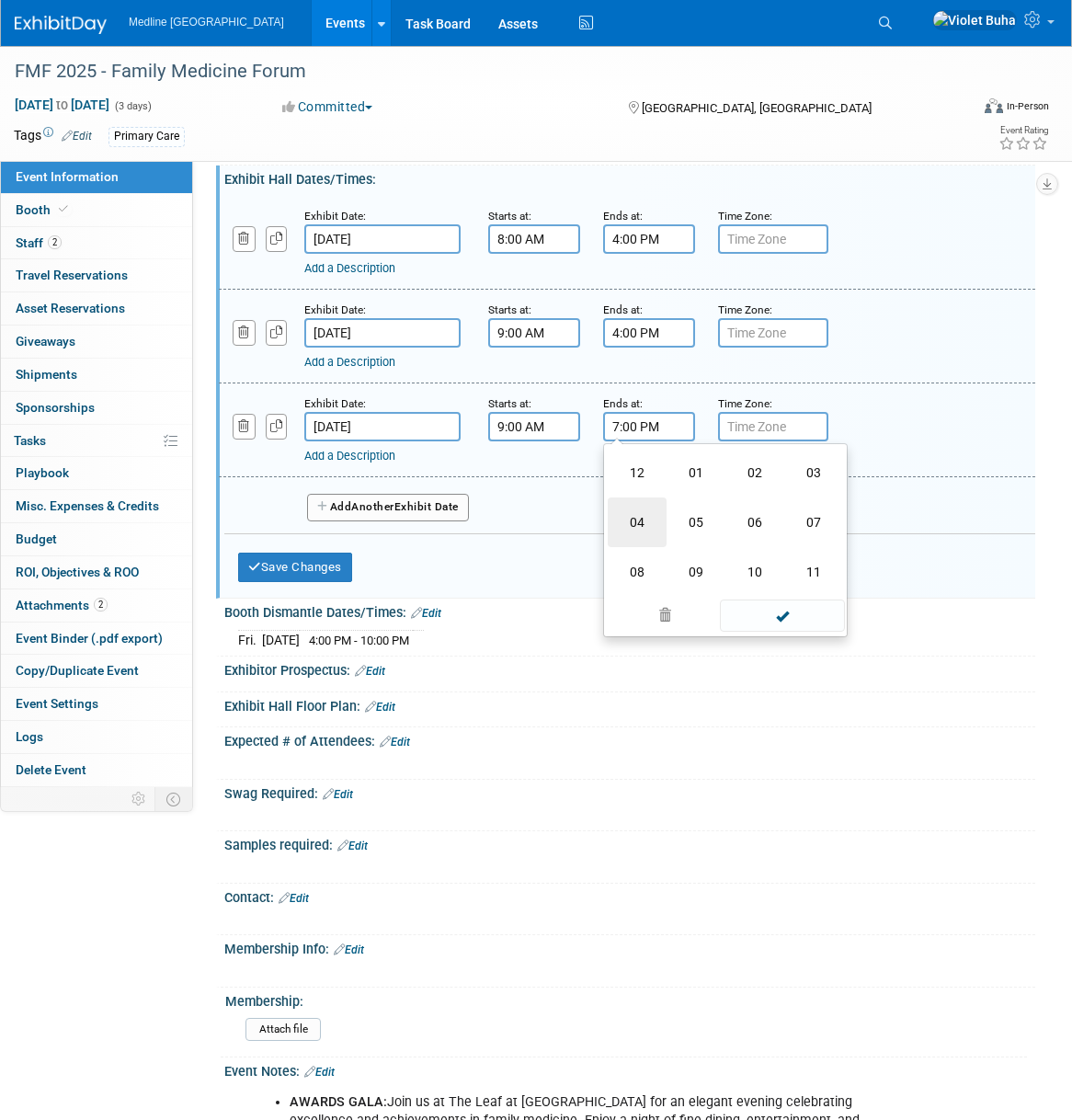 type on "4:00 PM" 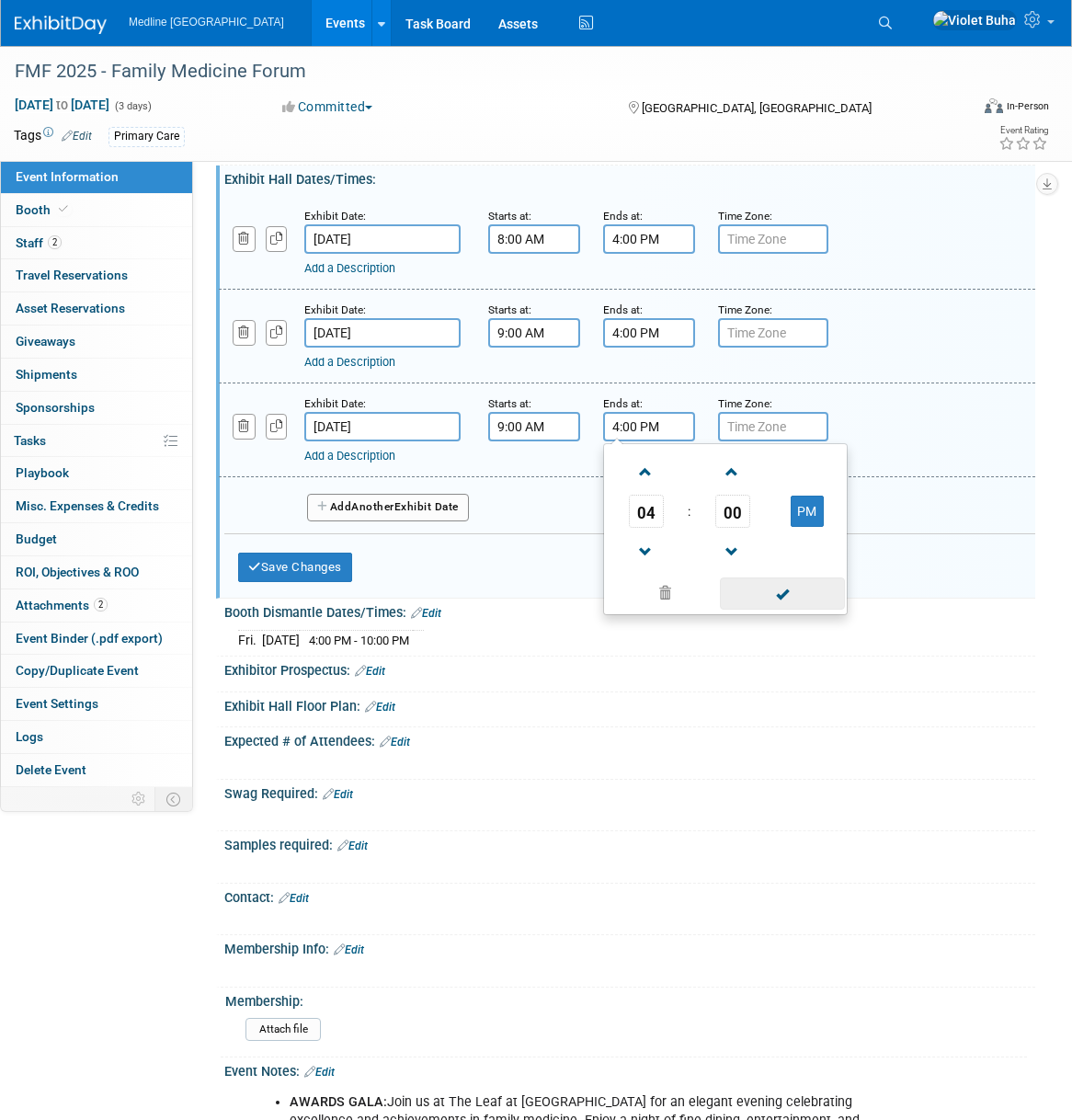click at bounding box center (781, 593) 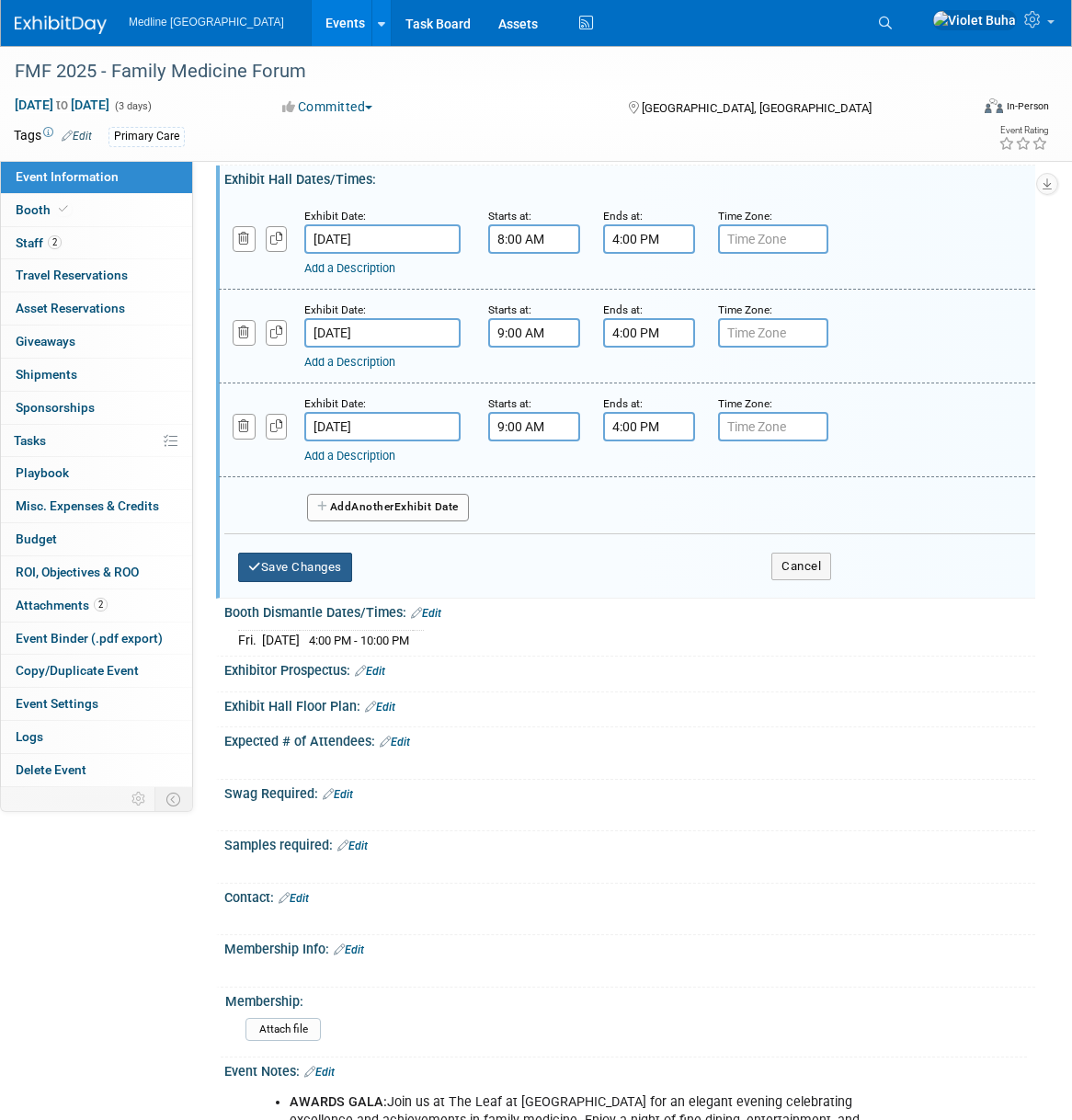 click on "Save Changes" at bounding box center (295, 567) 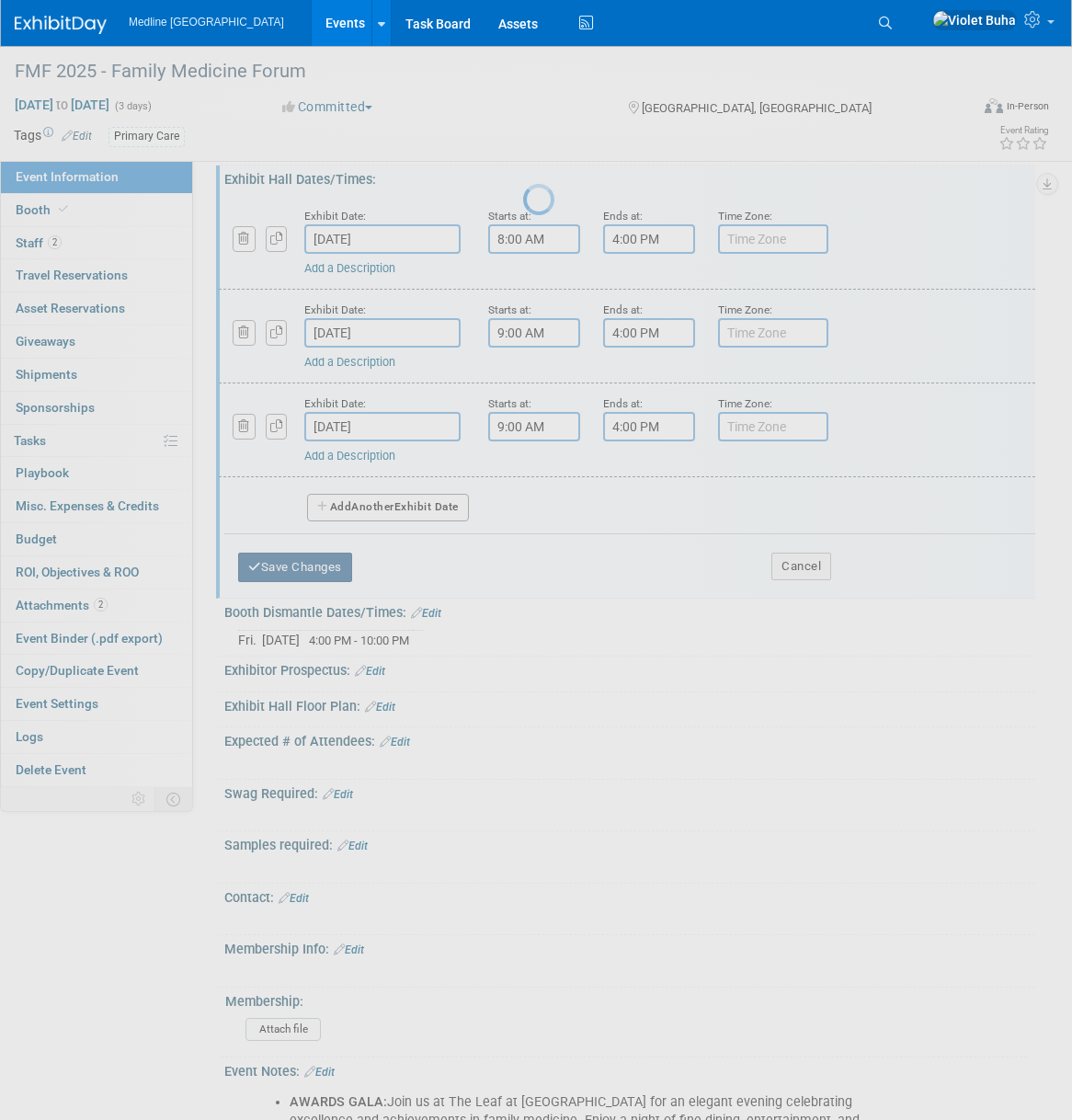 scroll, scrollTop: 446, scrollLeft: 0, axis: vertical 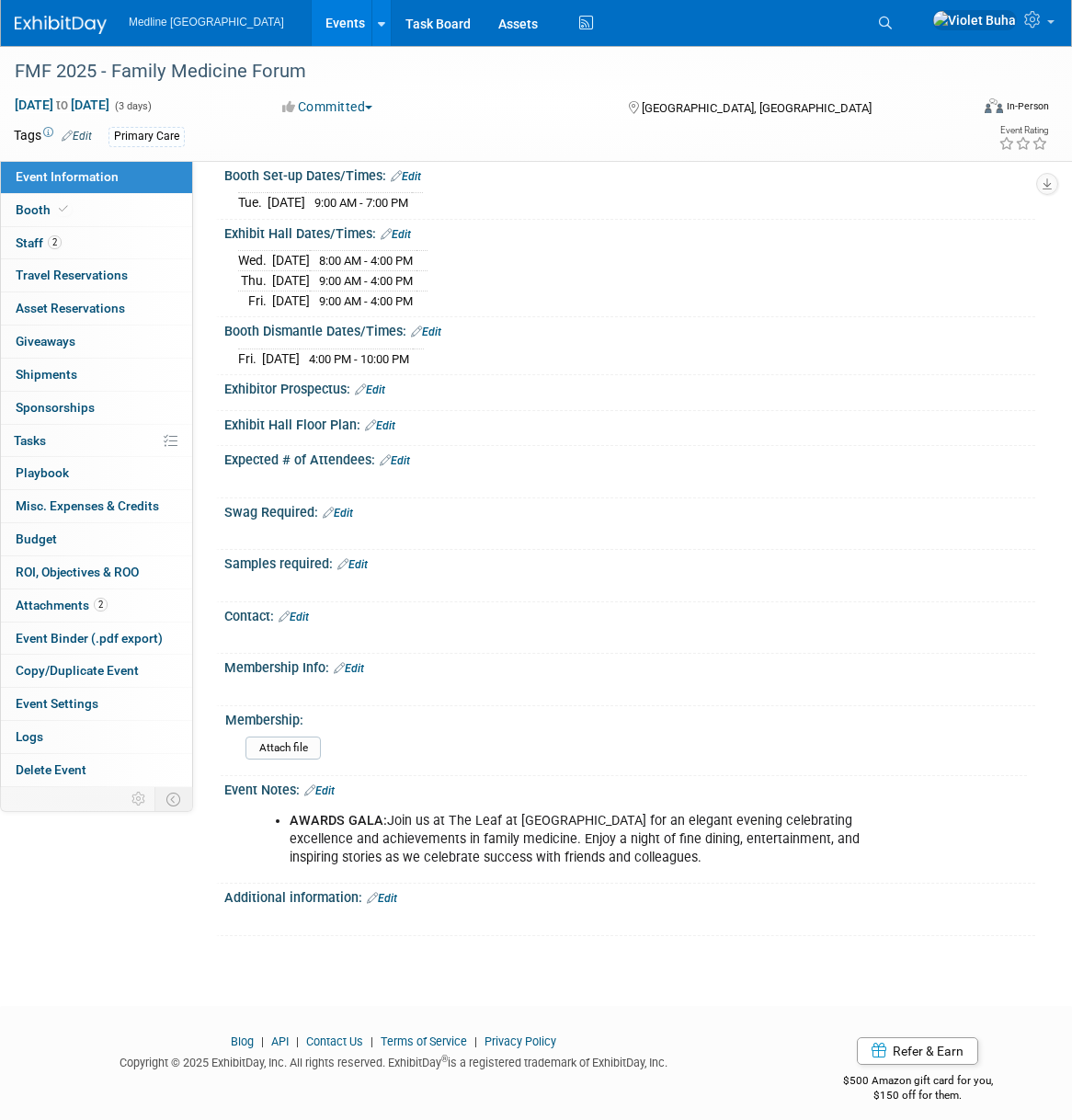 click on "Edit" at bounding box center (382, 898) 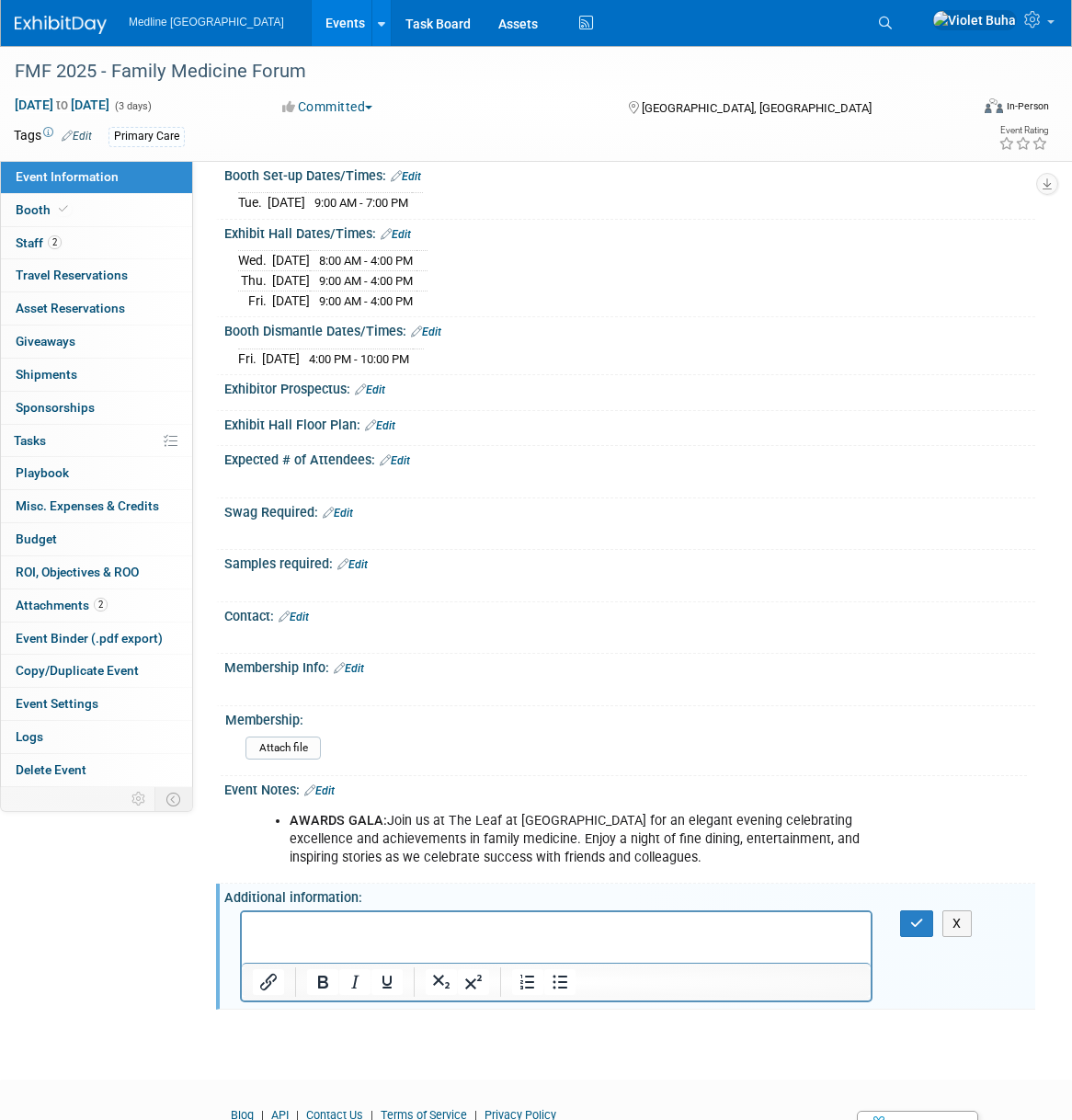 scroll, scrollTop: 0, scrollLeft: 0, axis: both 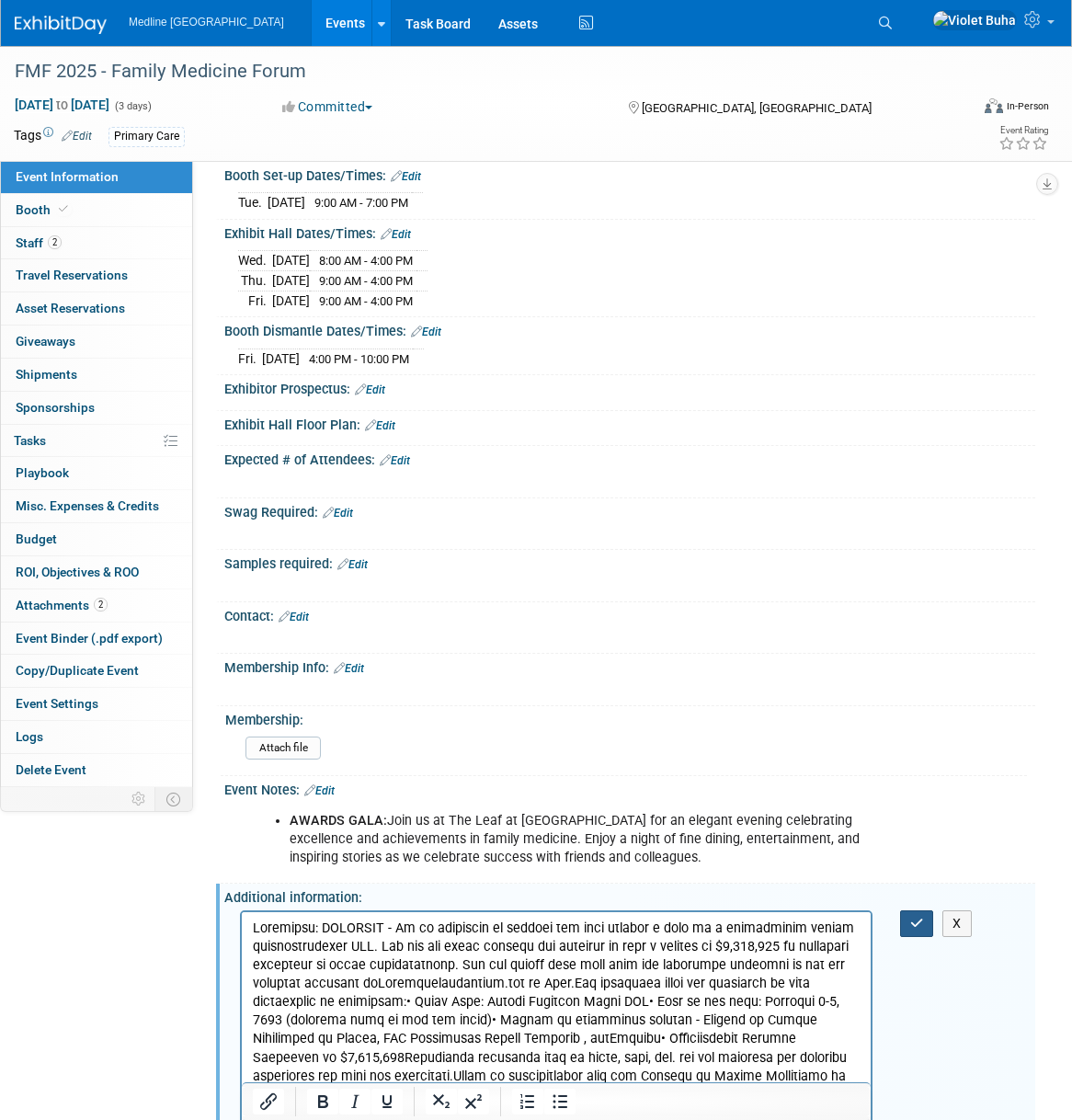 click at bounding box center [917, 923] 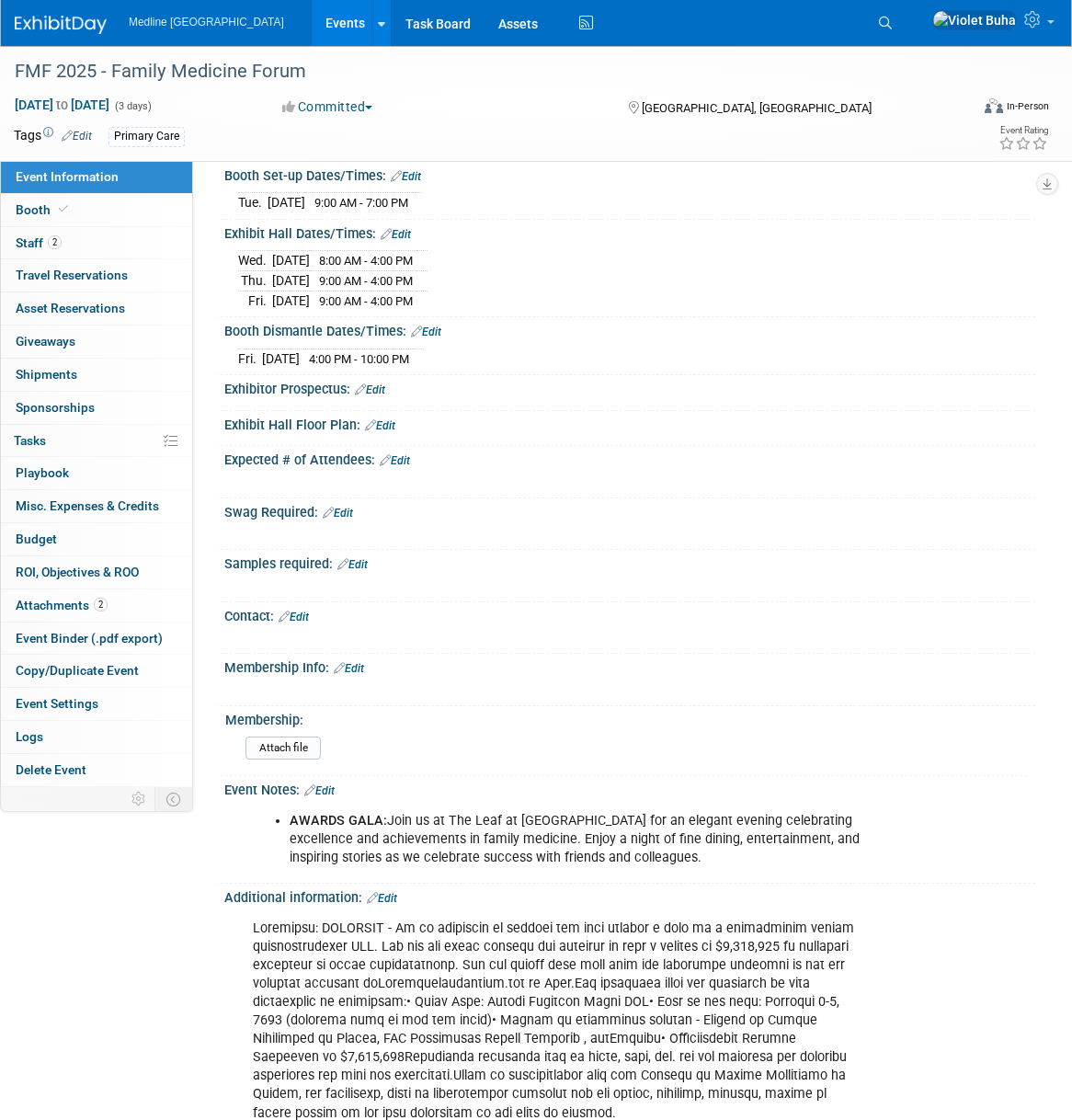 click on "Expected # of Attendees:
Edit" at bounding box center (630, 458) 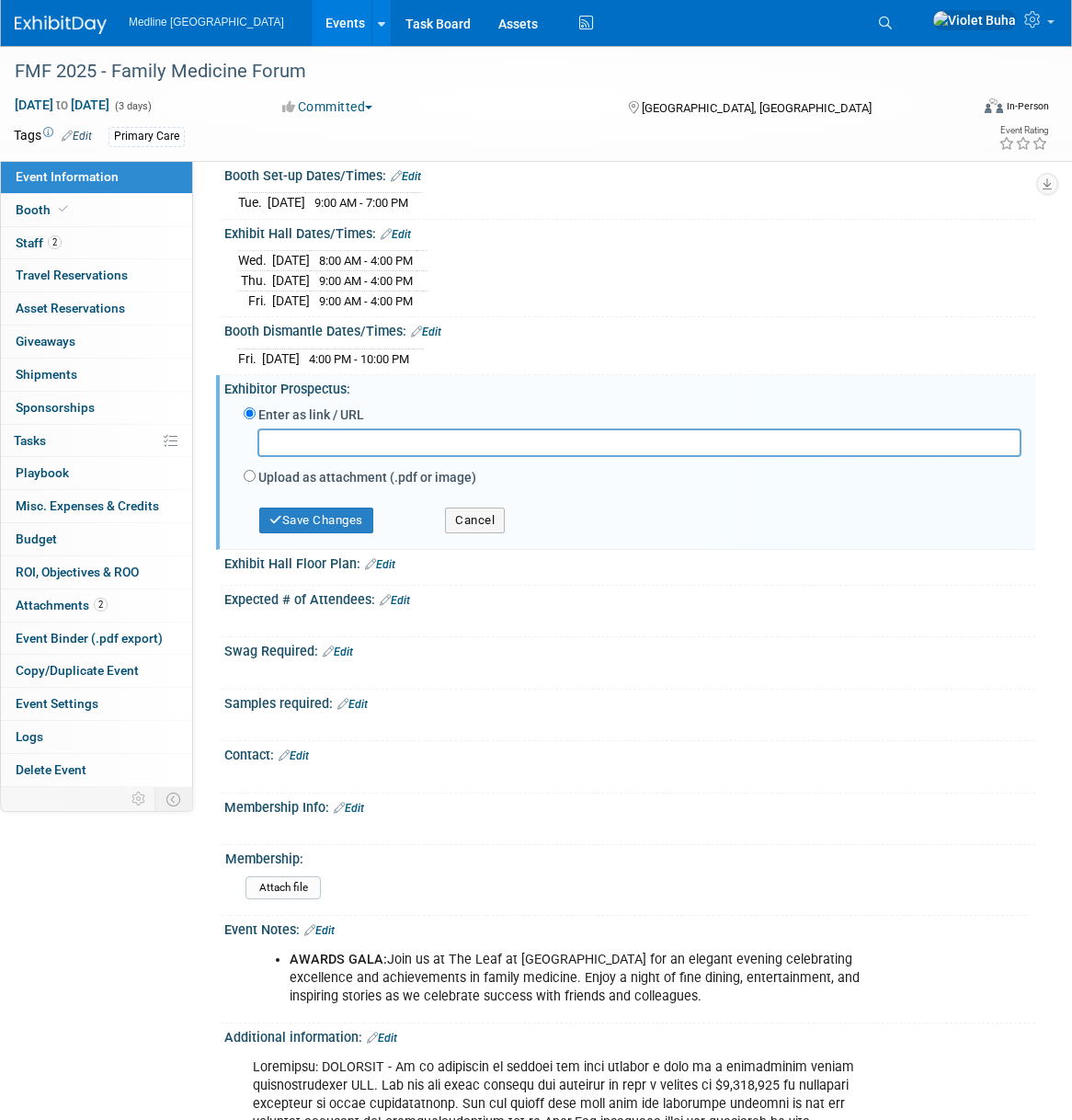 click on "Upload as attachment (.pdf or image)" at bounding box center (367, 477) 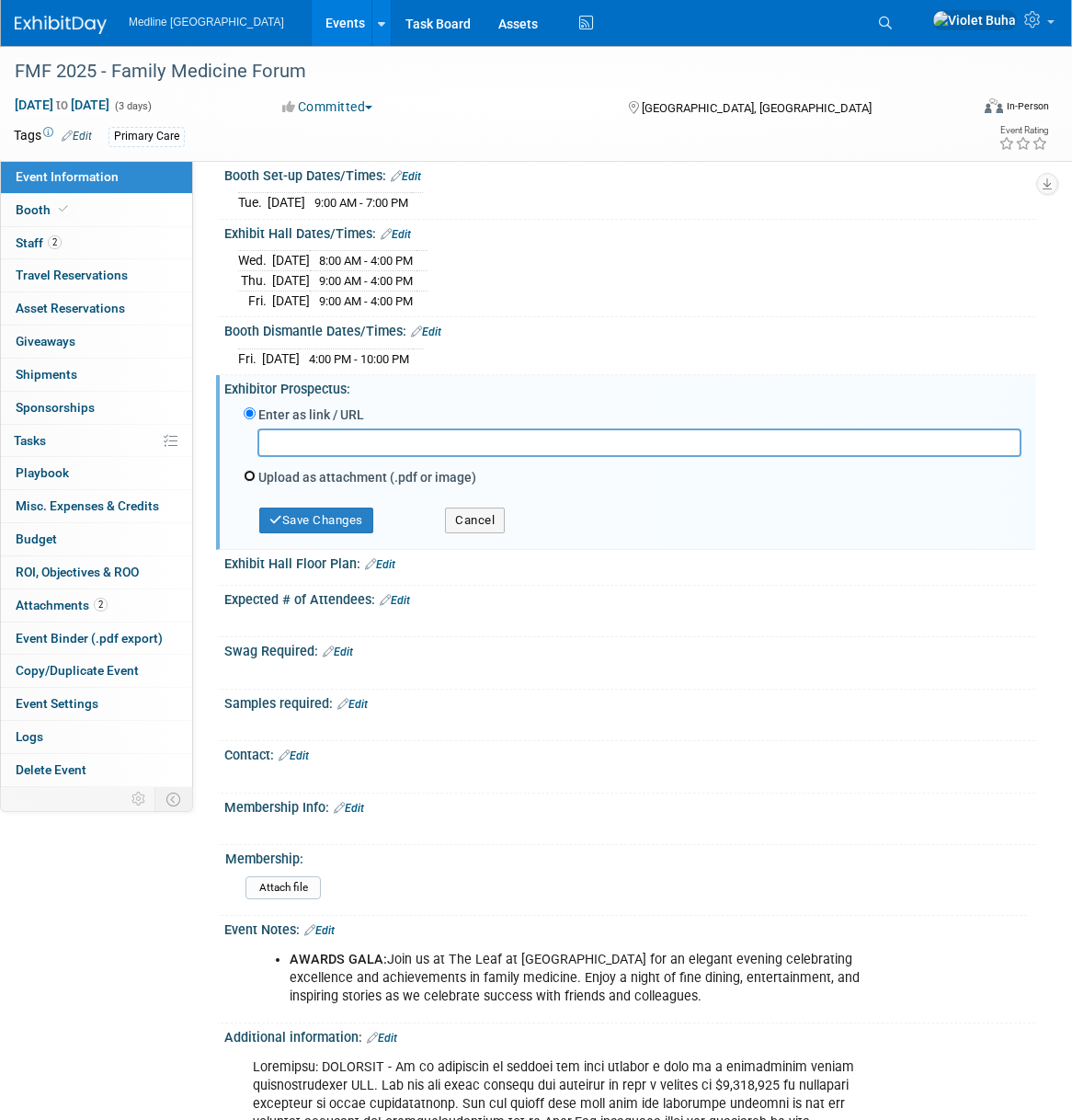 click on "Upload as attachment (.pdf or image)" at bounding box center [249, 475] 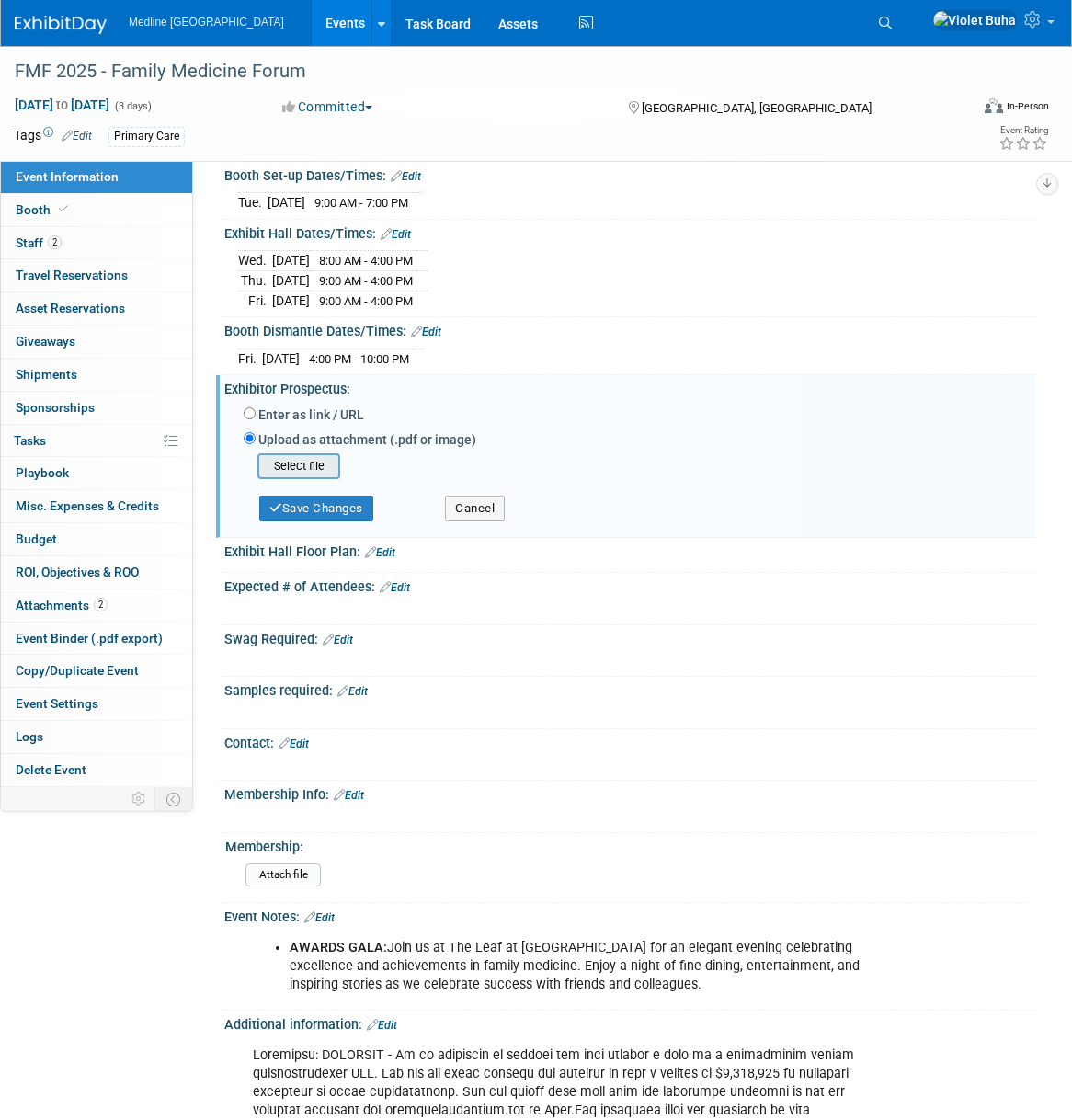 click at bounding box center (229, 466) 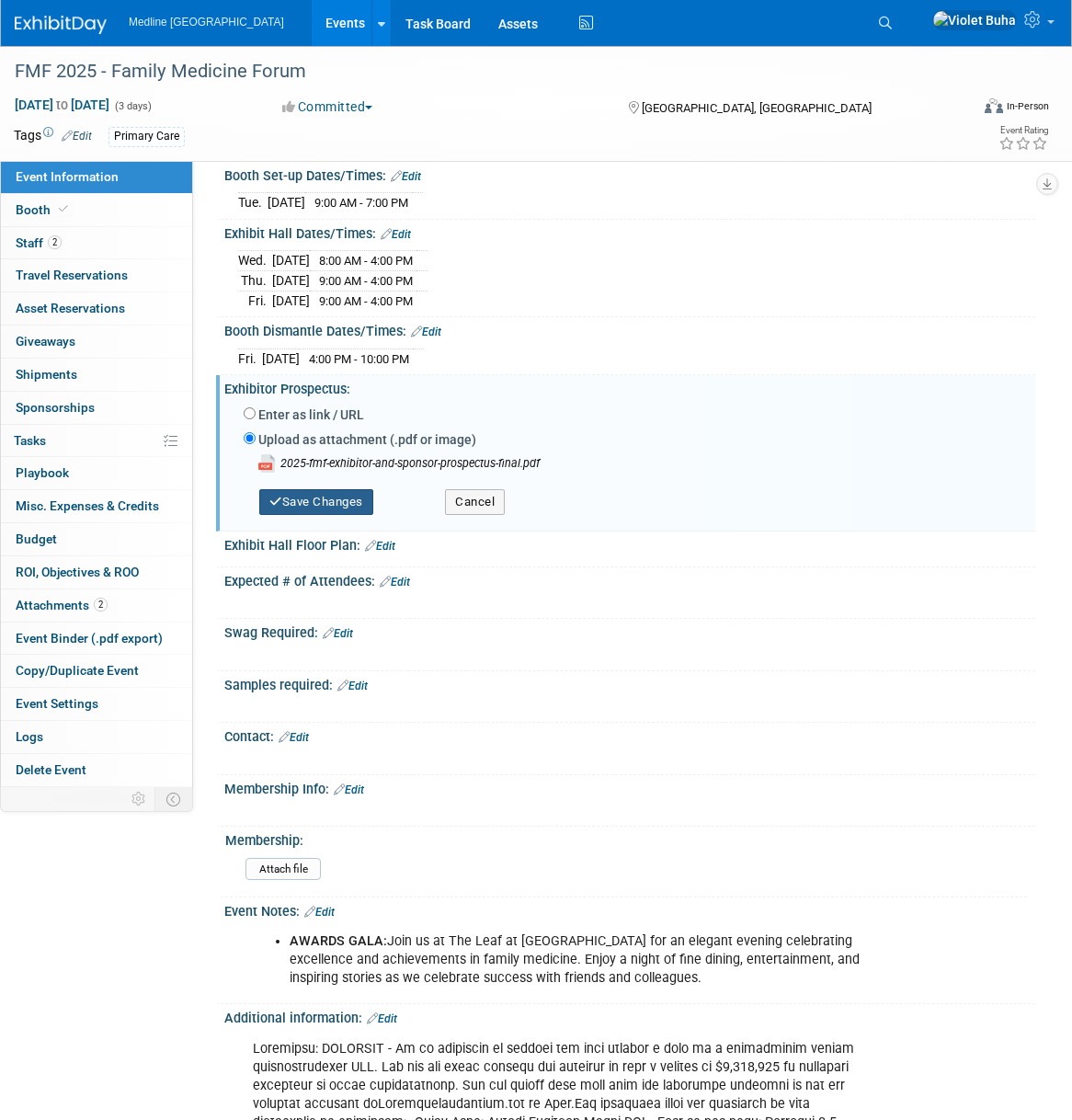 click on "Save Changes" at bounding box center [316, 502] 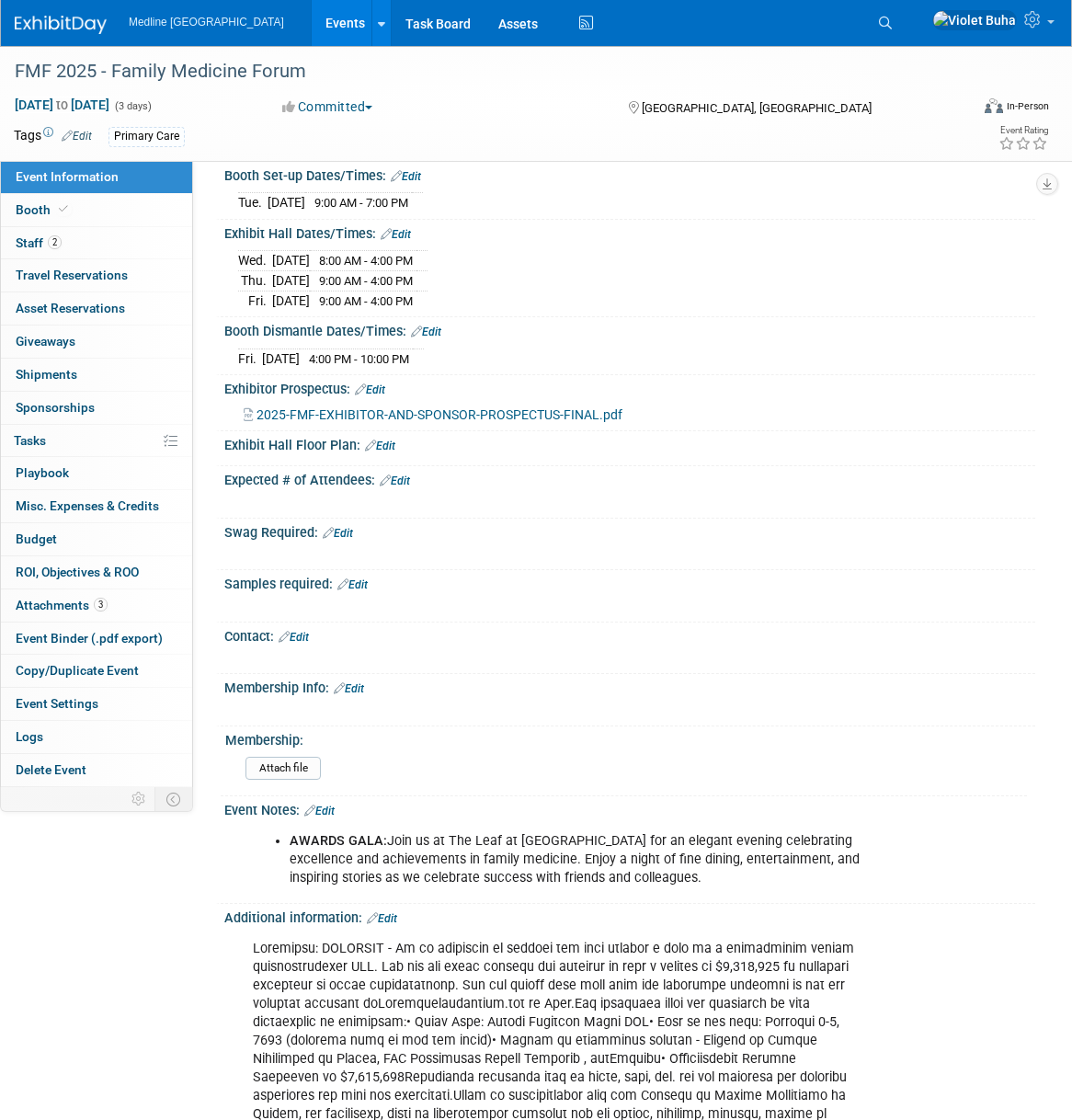 click on "Edit" at bounding box center (293, 637) 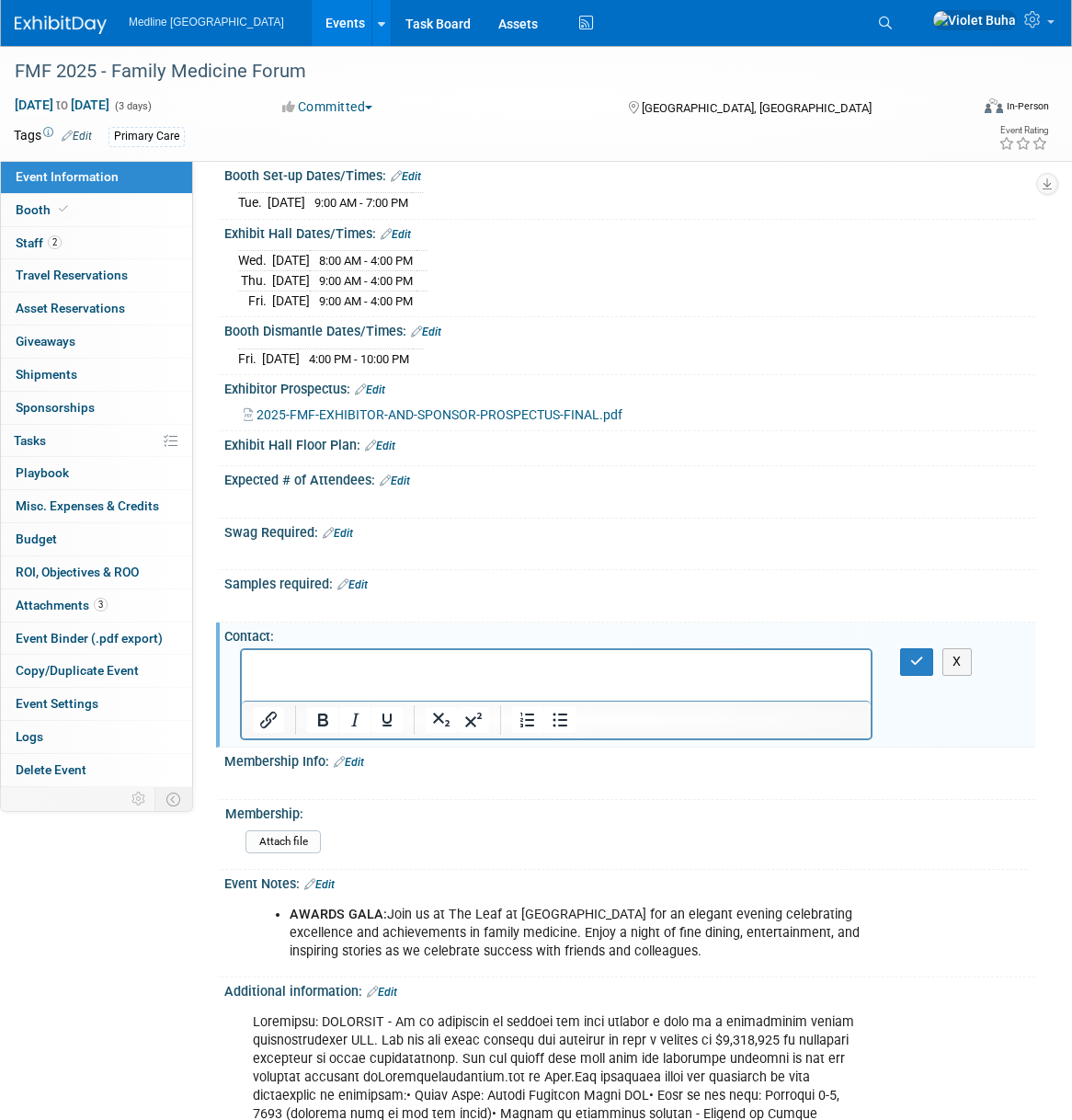 scroll, scrollTop: 0, scrollLeft: 0, axis: both 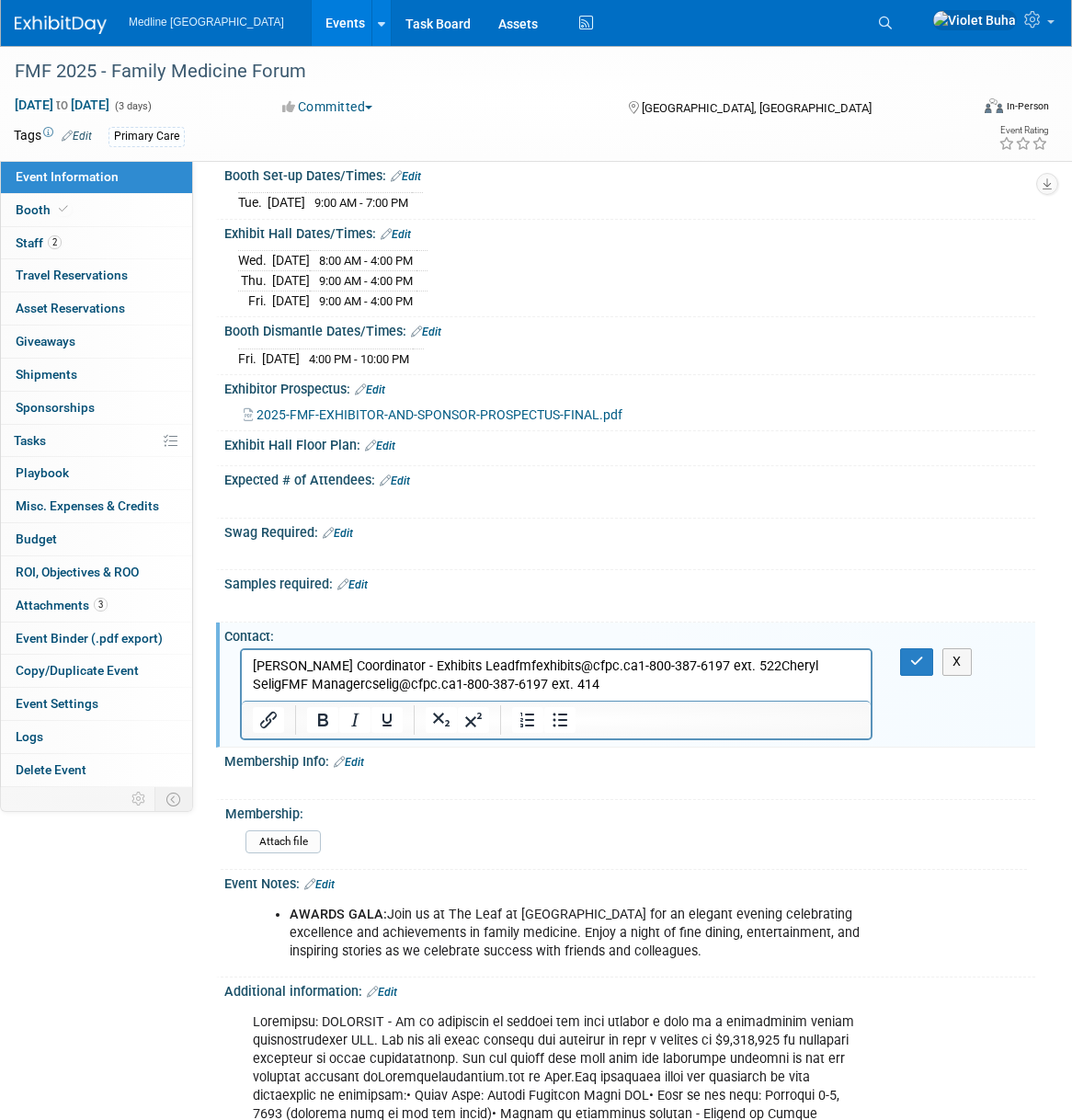 click on "Cara FerreiraFMF Coordinator - Exhibits Leadfmfexhibits@cfpc.ca1-800-387-6197 ext. 522Cheryl SeligFMF Managercselig@cfpc.ca1-800-387-6197 ext. 414" at bounding box center (556, 676) 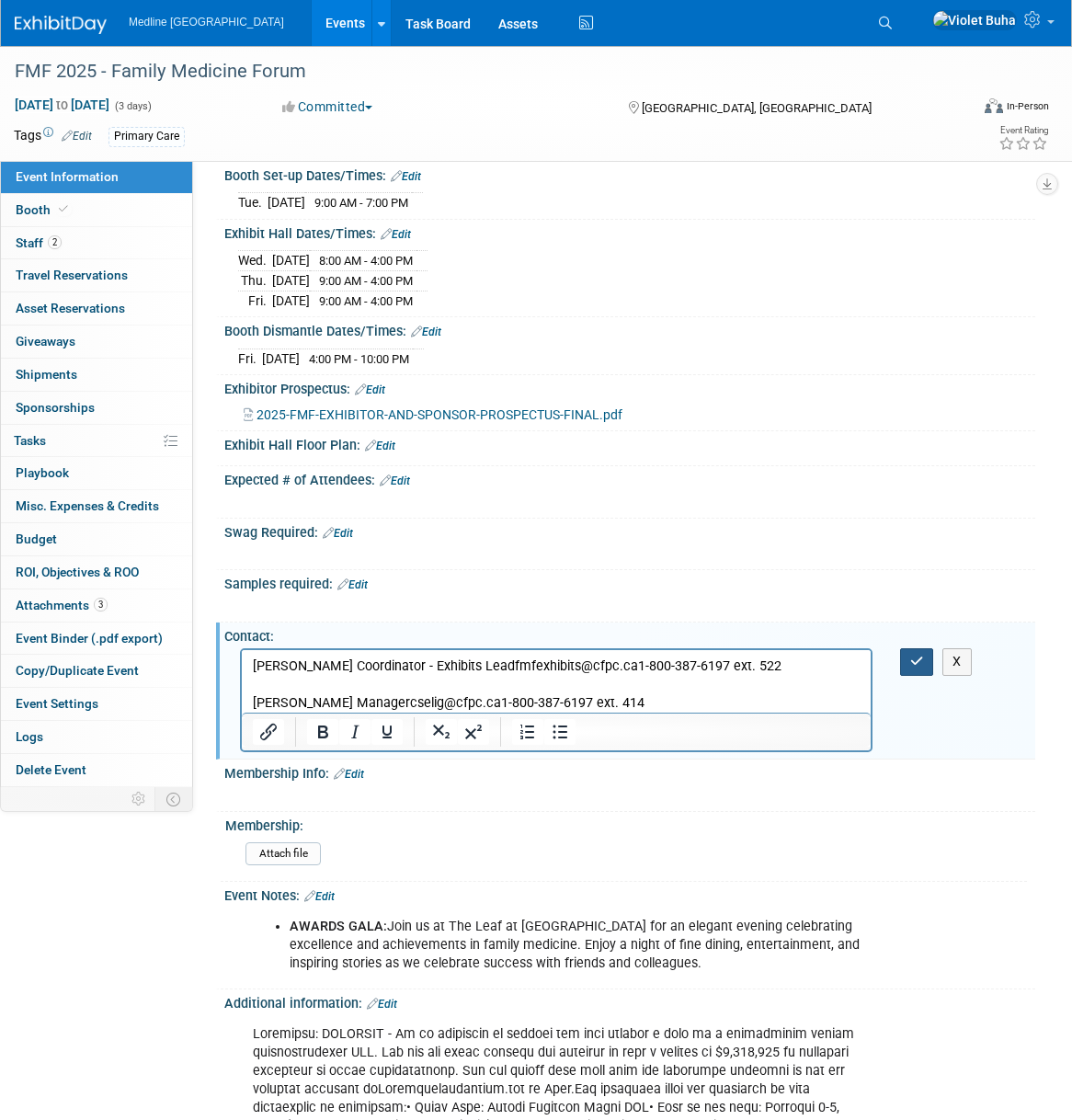 click at bounding box center (917, 661) 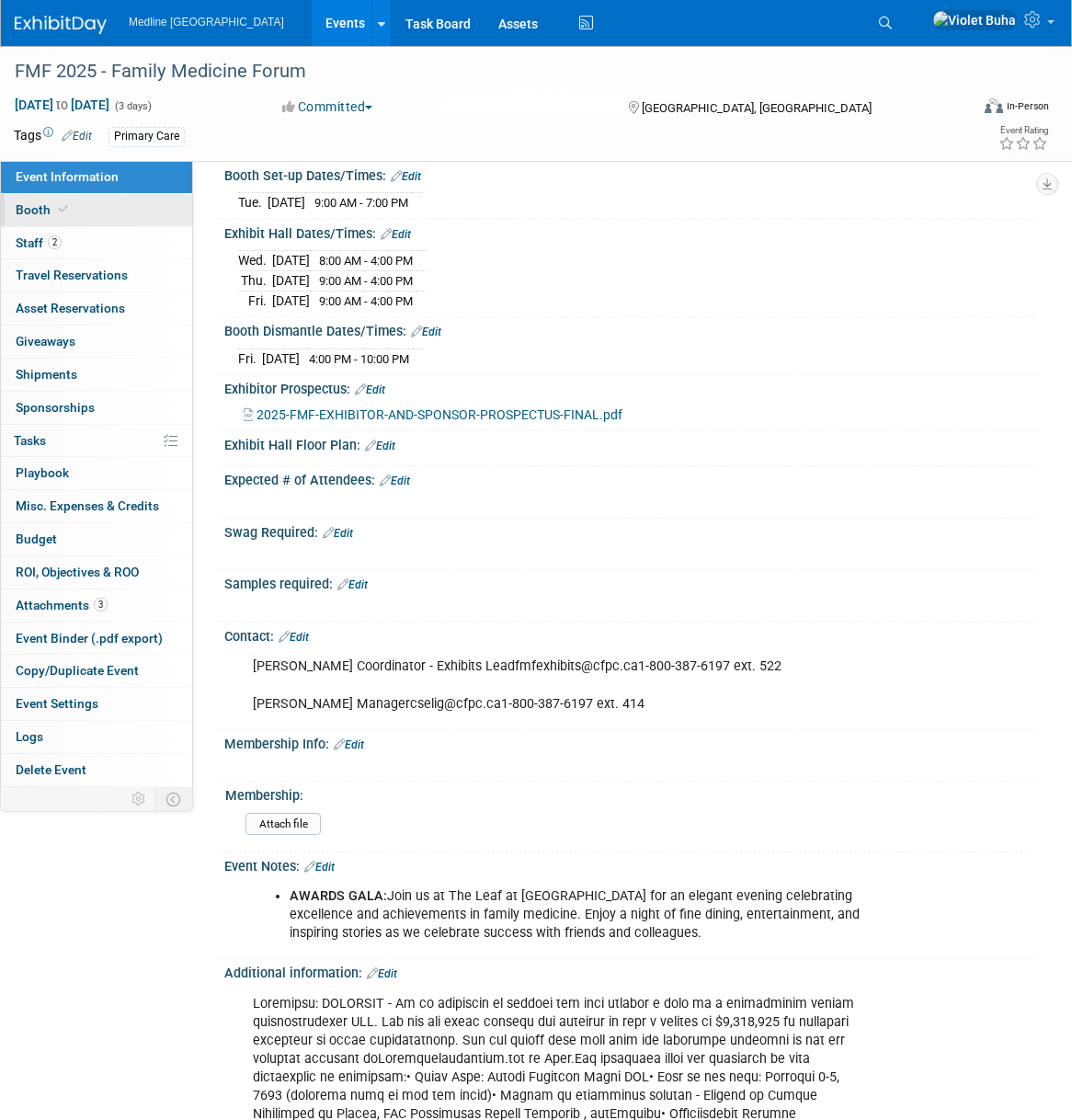 click on "Booth" at bounding box center [97, 210] 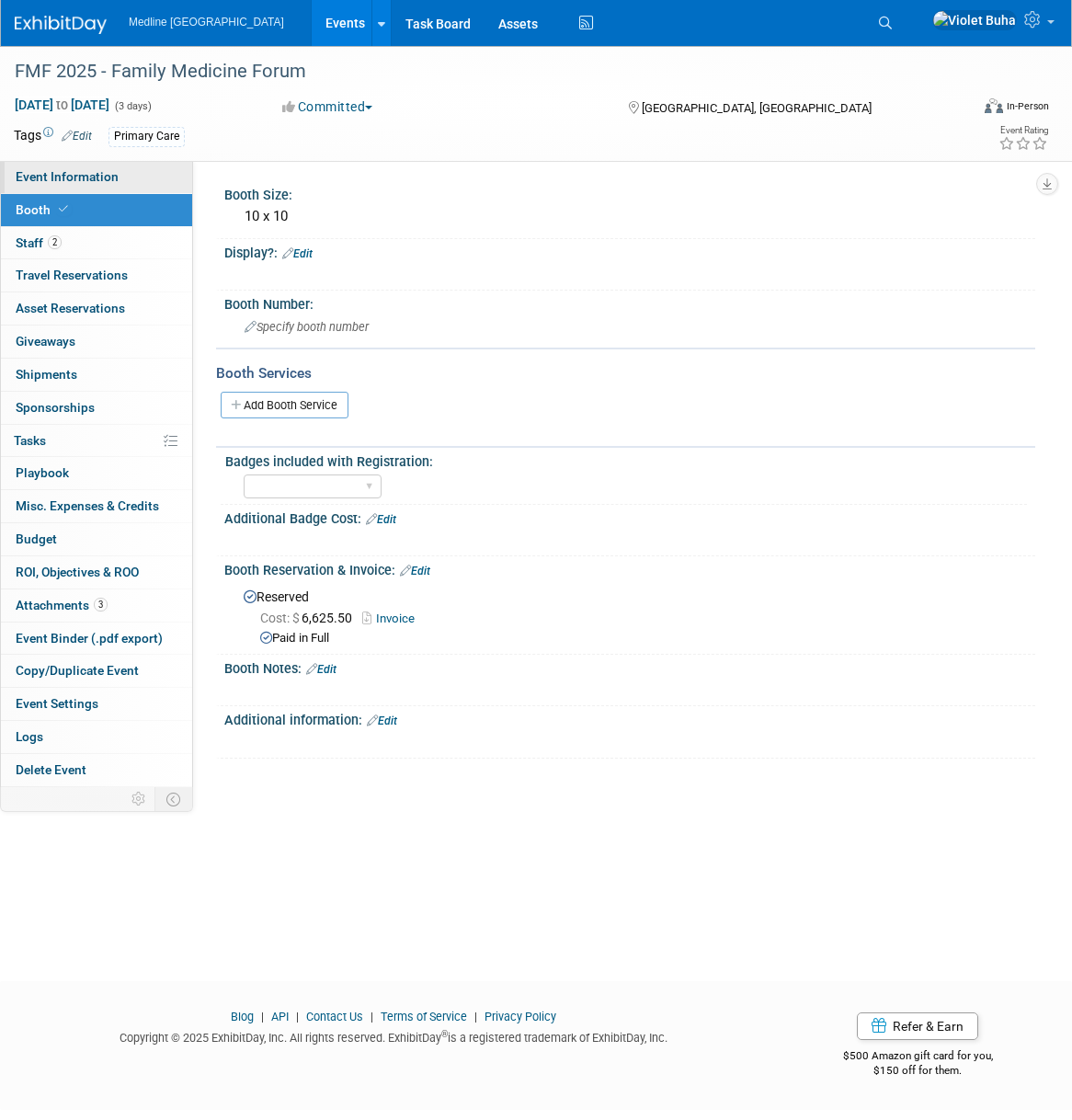 click on "Event Information" at bounding box center [67, 177] 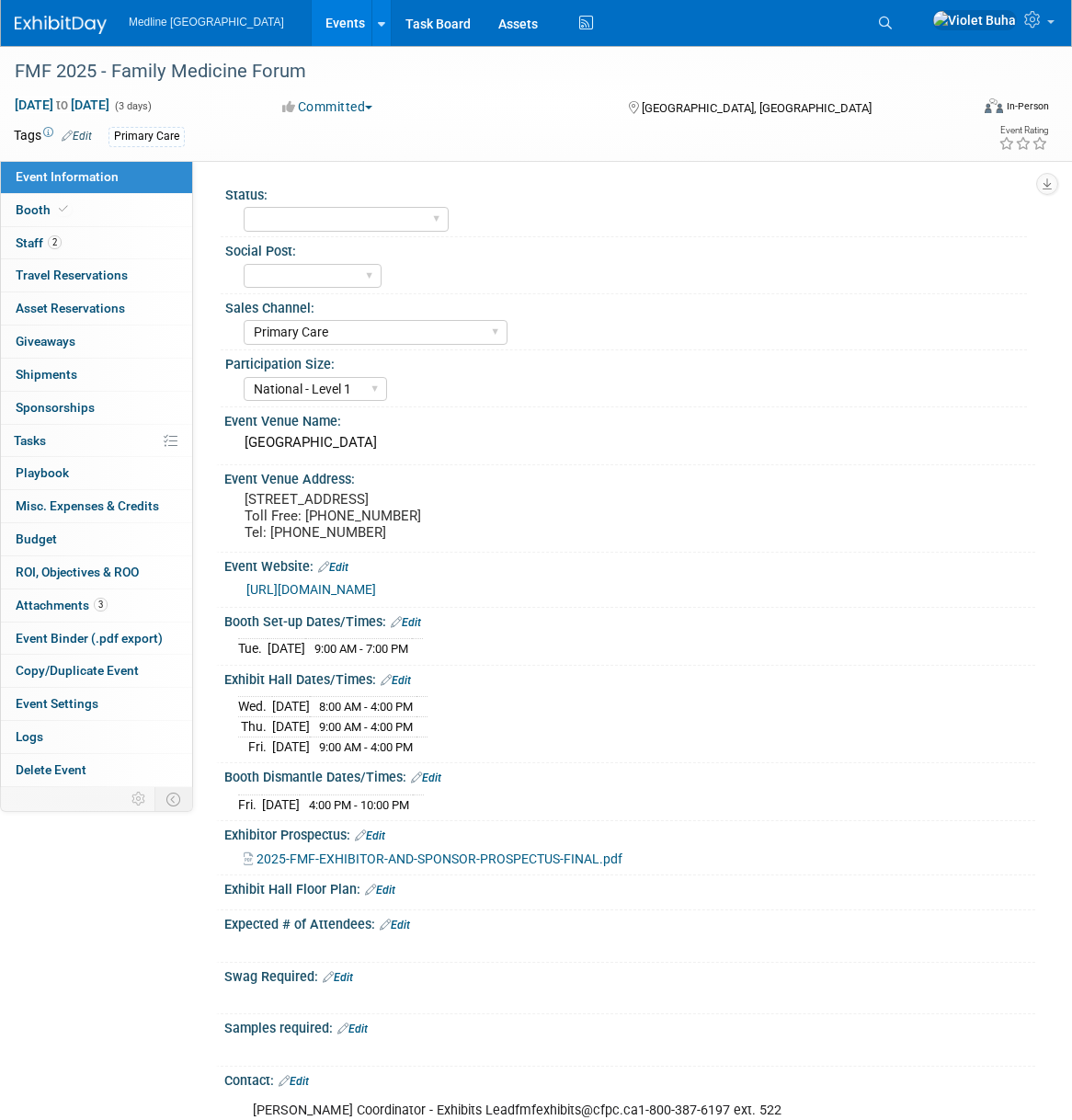 click on "Edit" at bounding box center [395, 680] 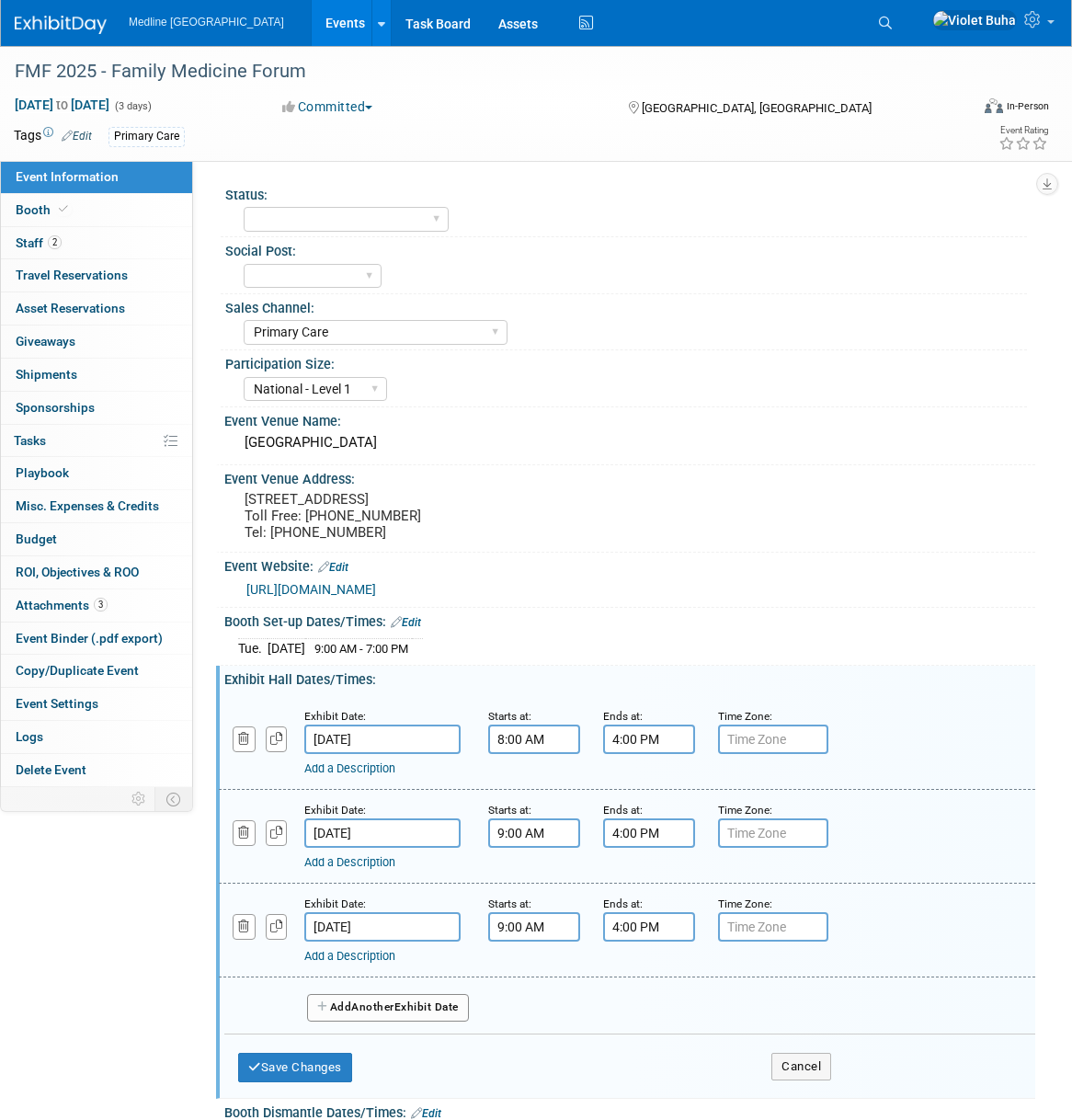 click on "Add  Another  Exhibit Date" at bounding box center (388, 1008) 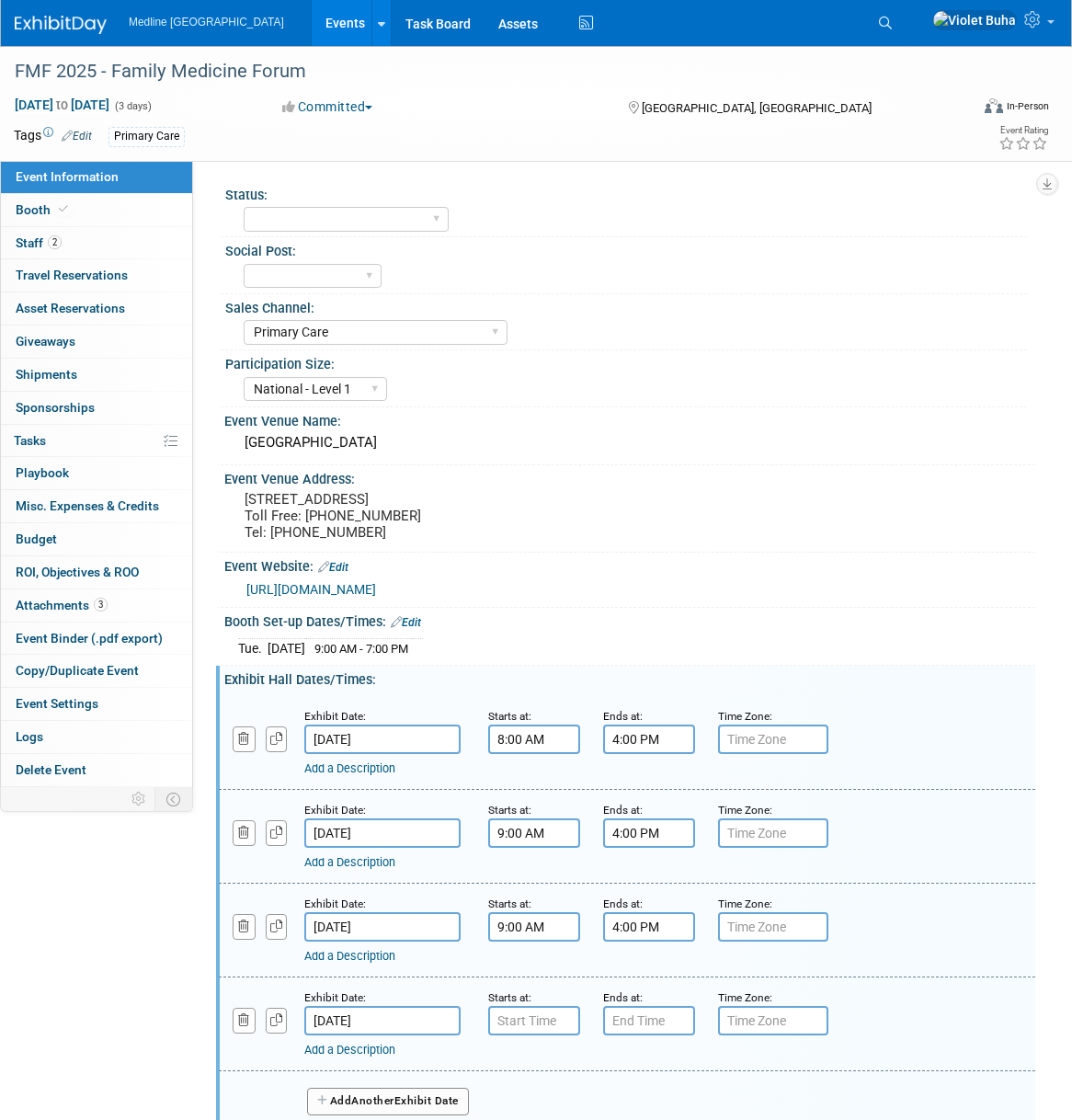 click on "Nov 8, 2025" at bounding box center [382, 1021] 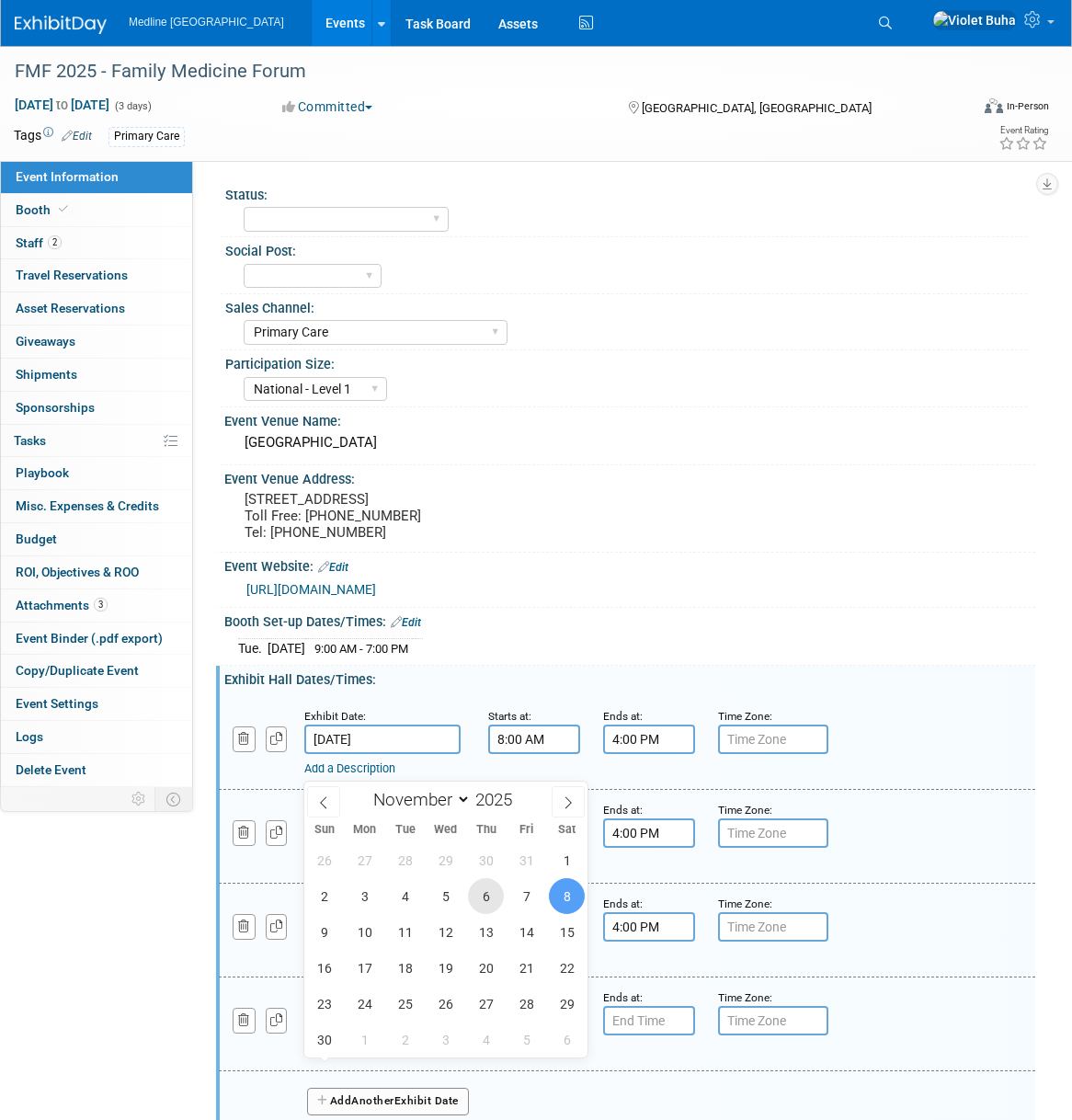 click on "6" at bounding box center (485, 896) 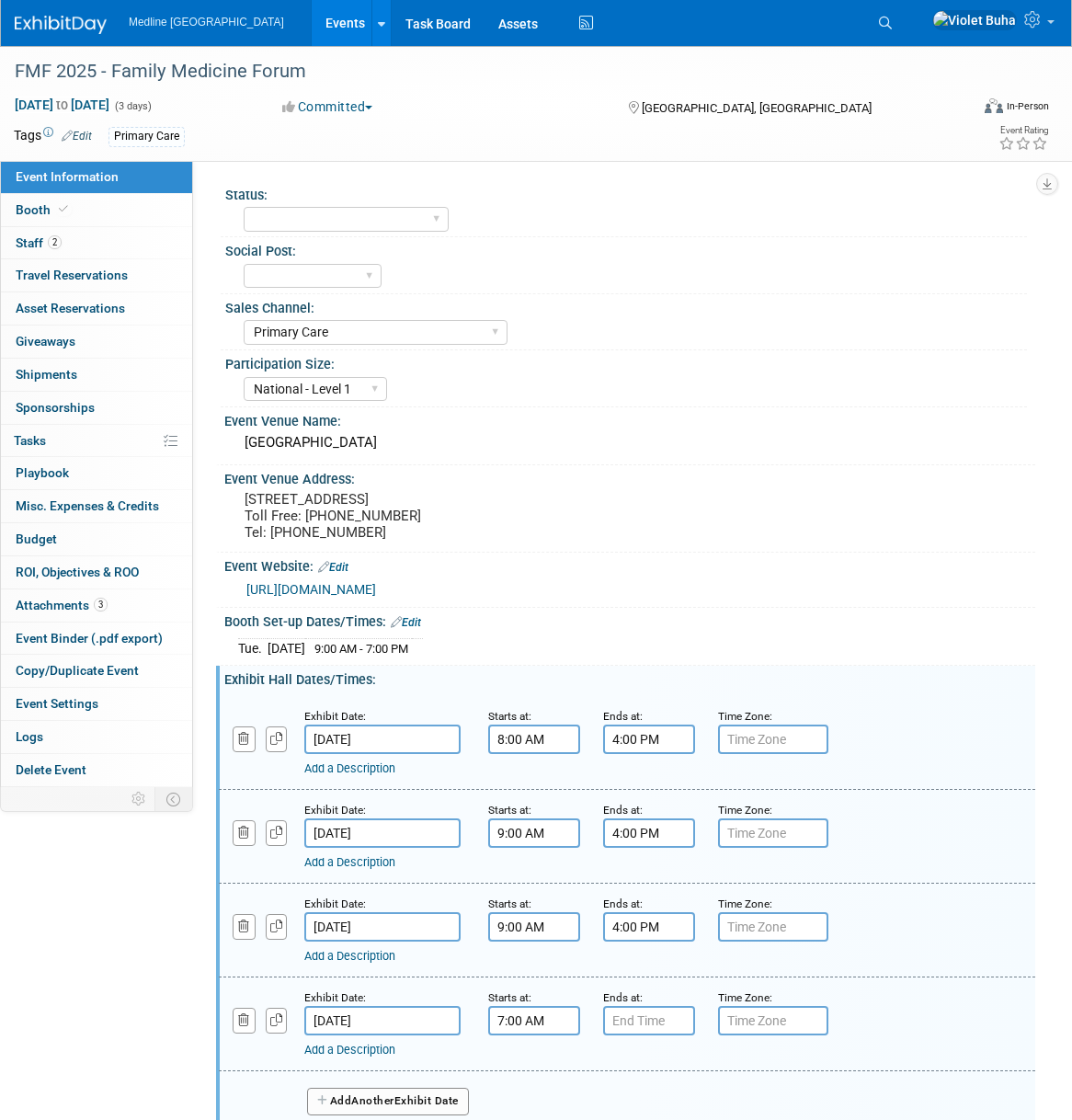 click on "7:00 AM" at bounding box center [534, 1021] 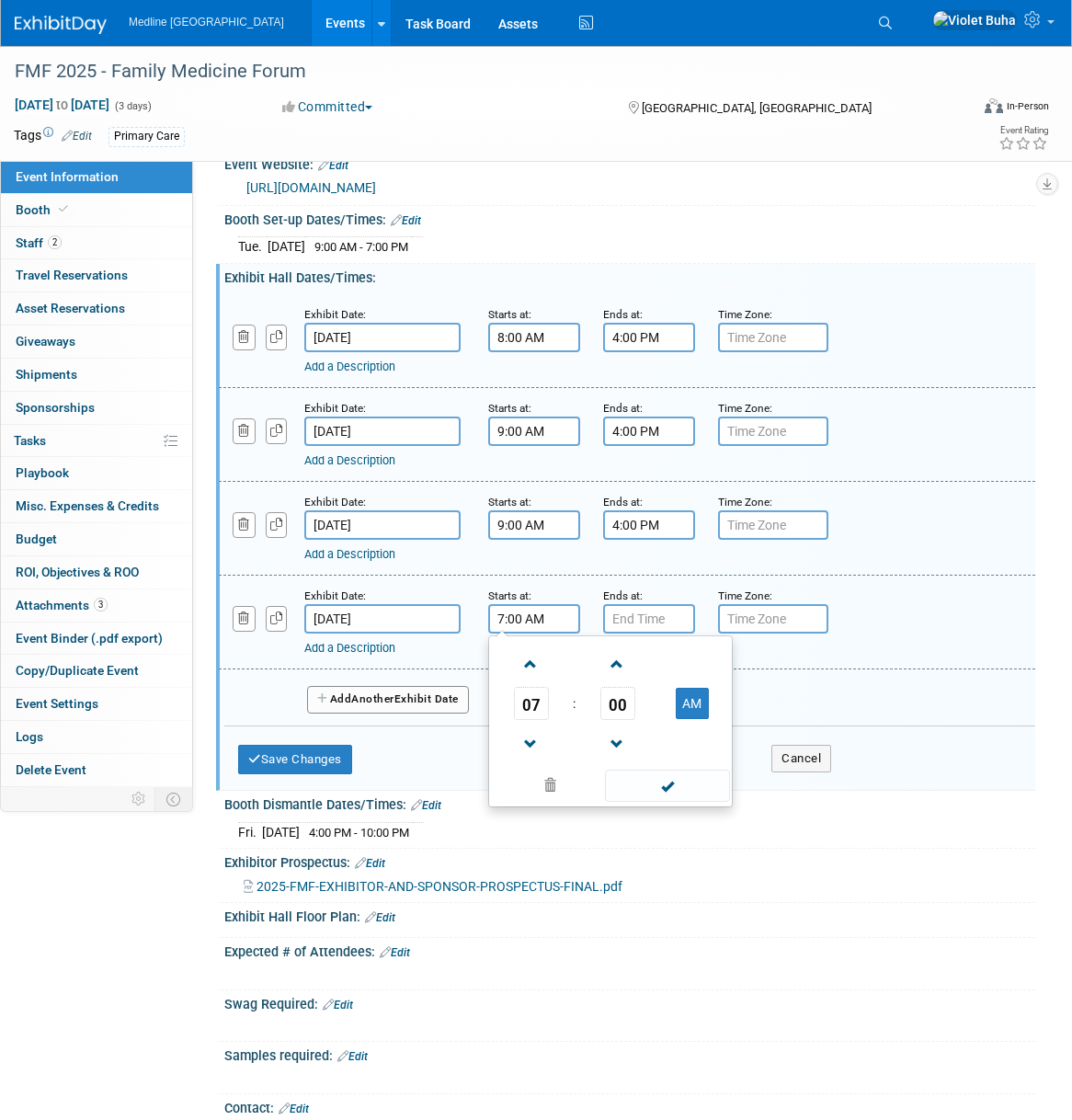 scroll, scrollTop: 408, scrollLeft: 0, axis: vertical 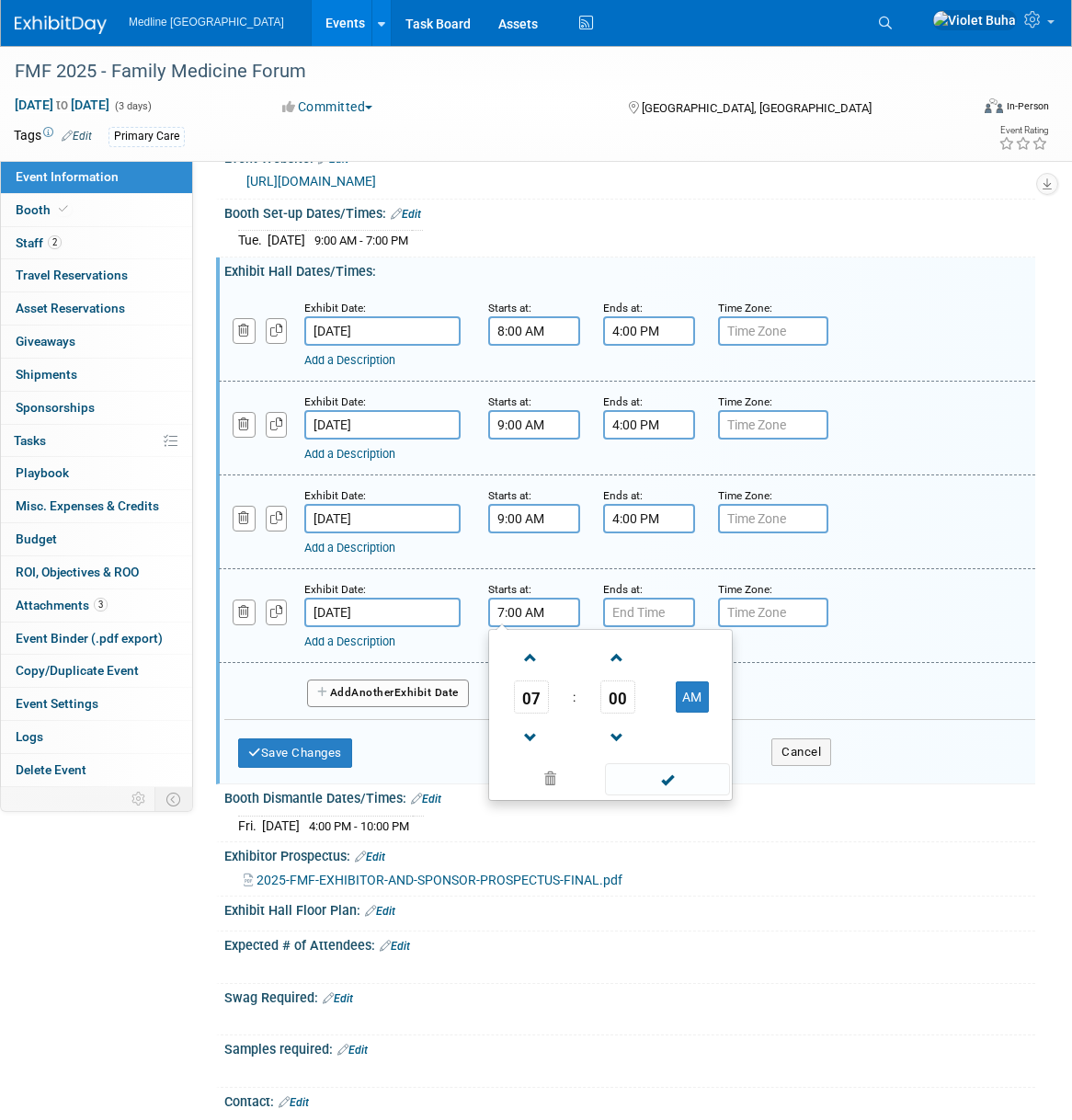 click on "07" at bounding box center (531, 697) 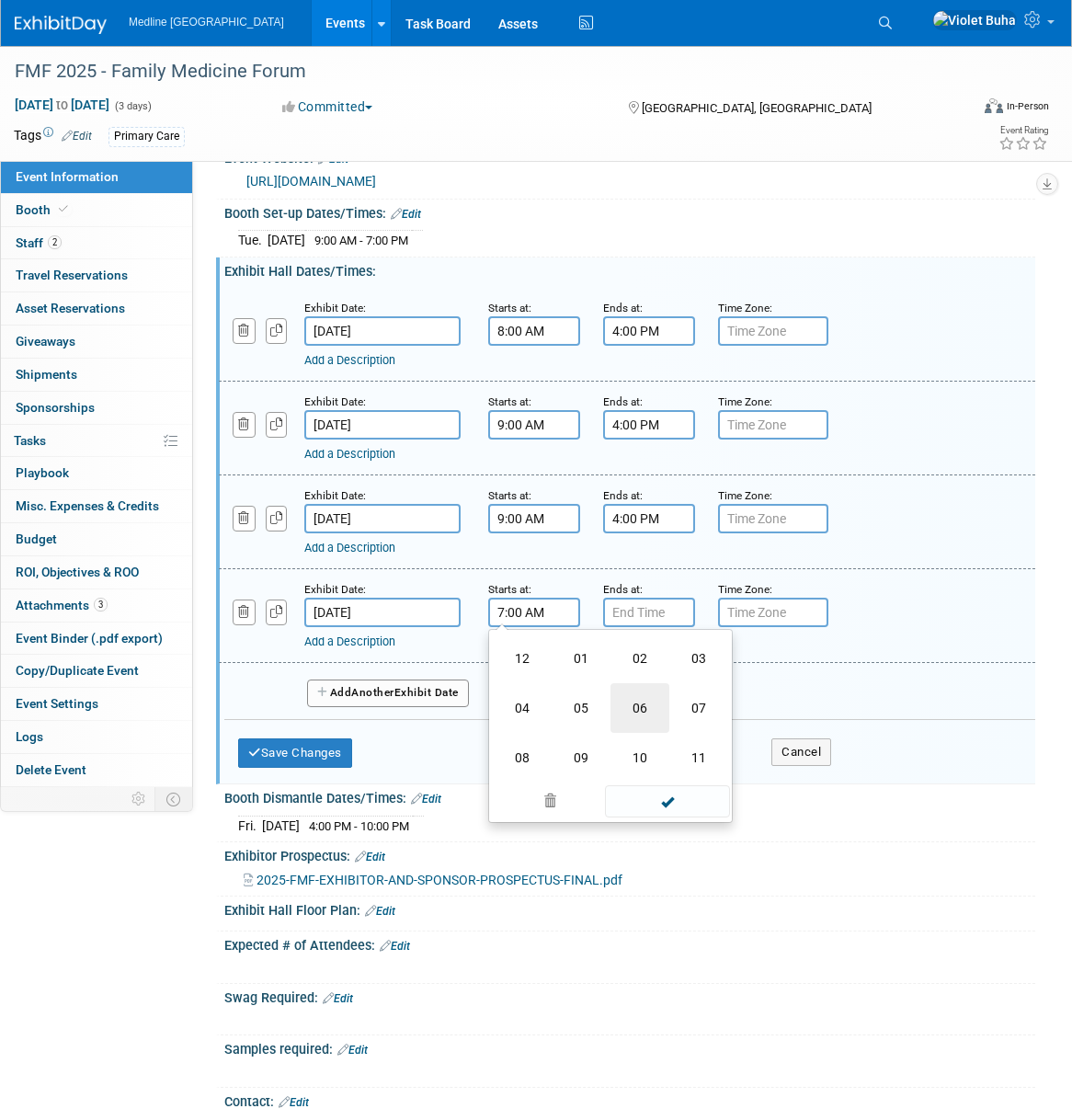 click on "06" at bounding box center (640, 708) 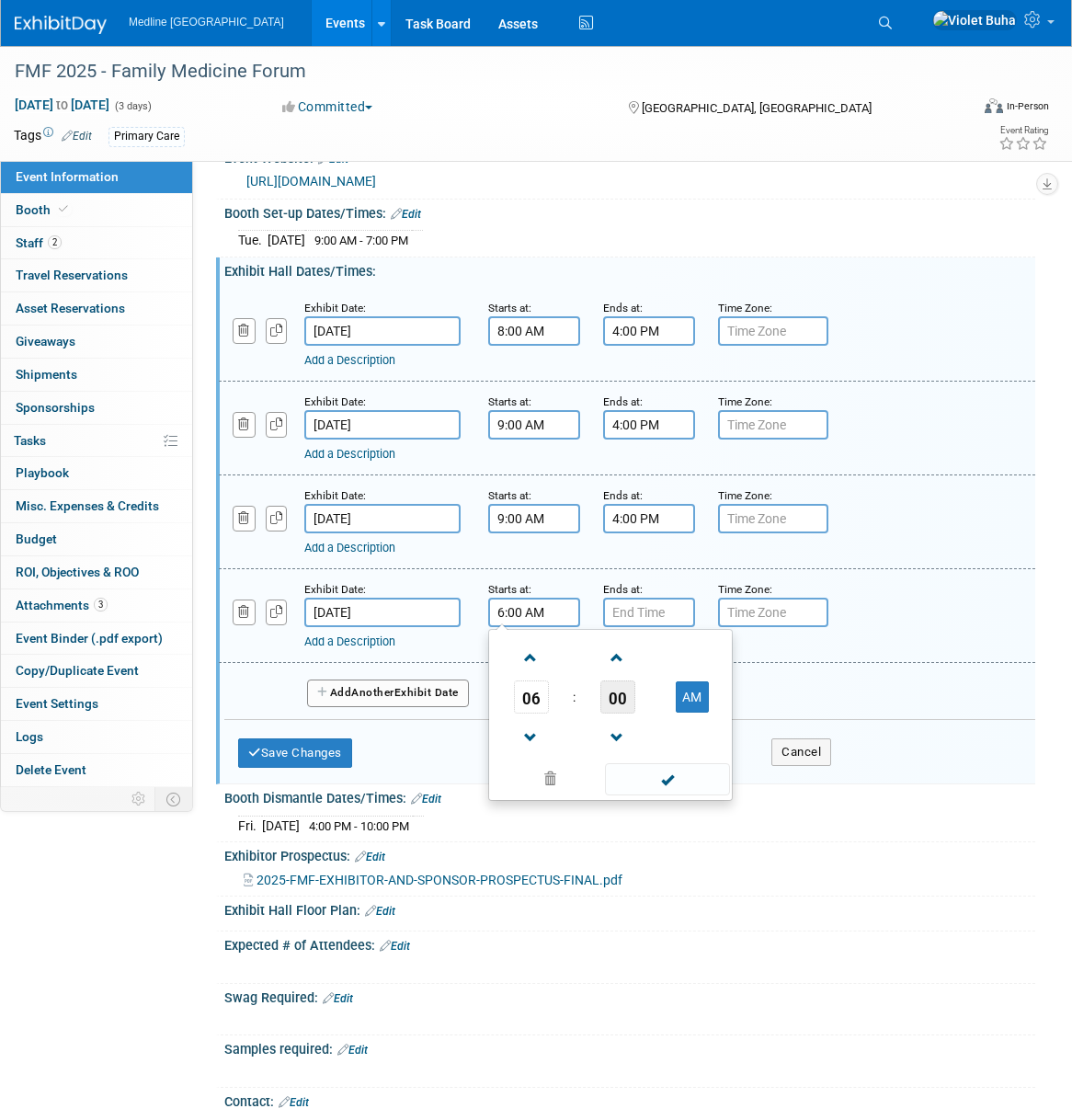 click on "00" at bounding box center (618, 697) 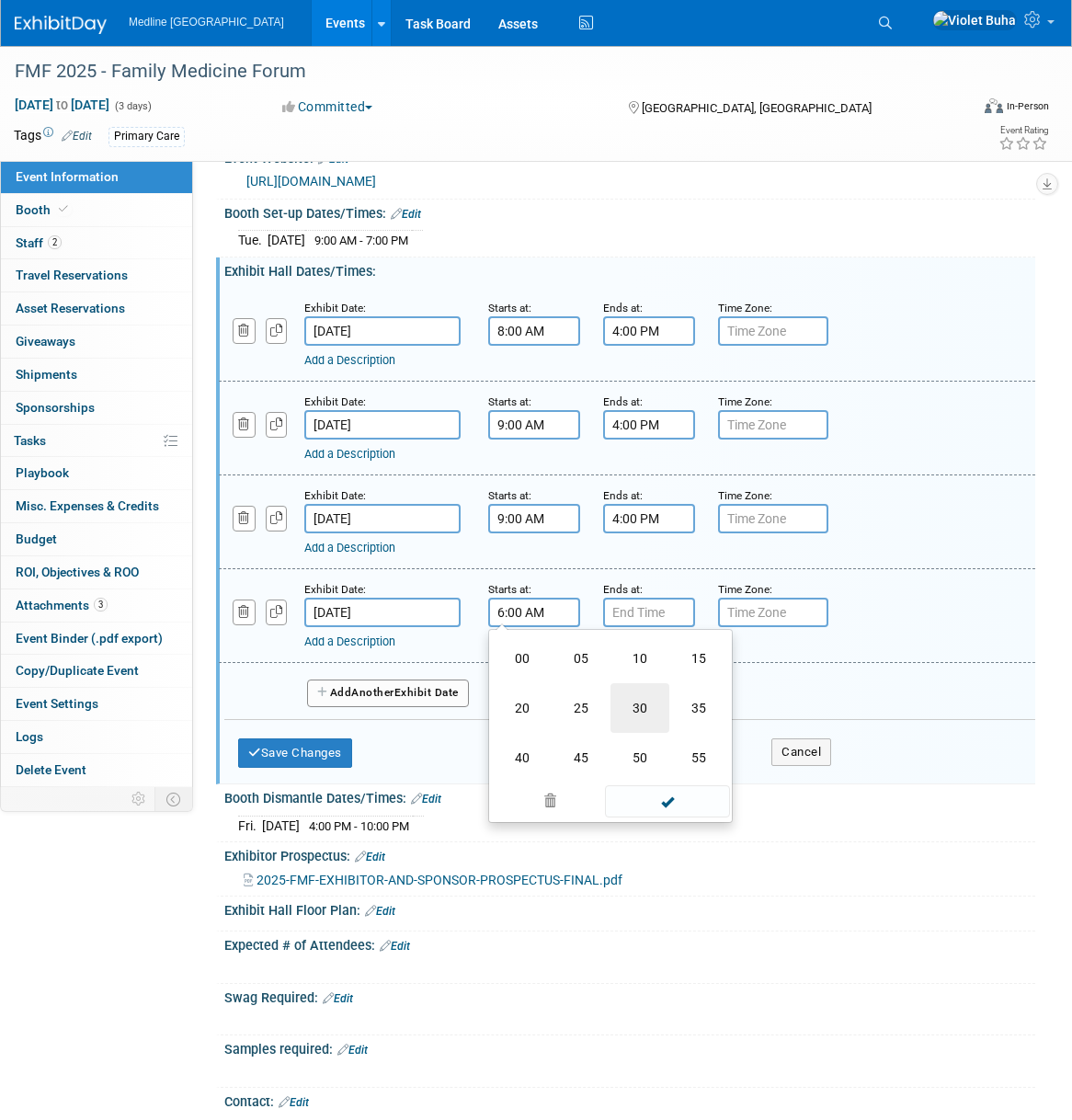 click on "30" at bounding box center (640, 708) 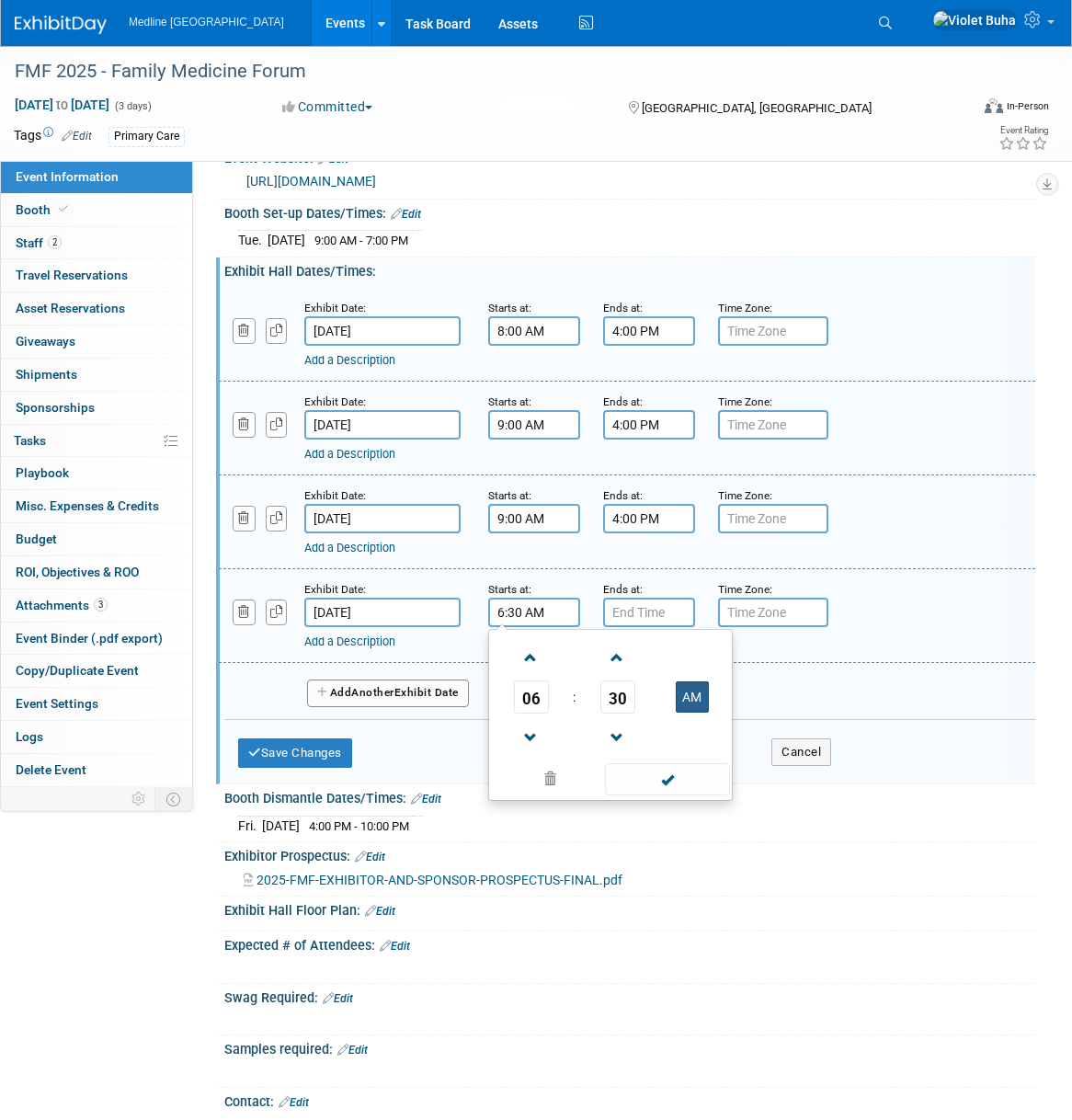 click on "AM" at bounding box center [692, 697] 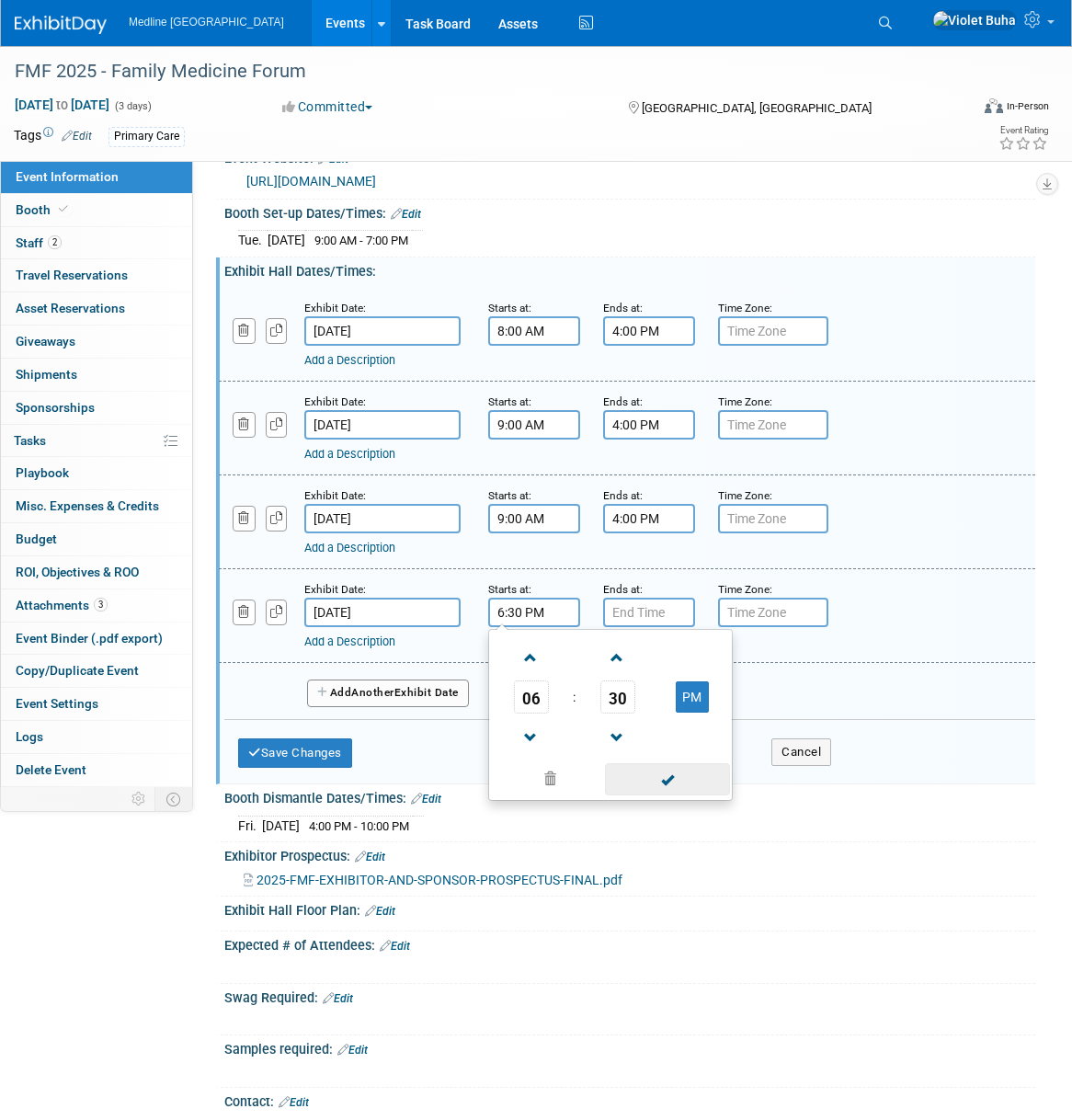 click at bounding box center (667, 779) 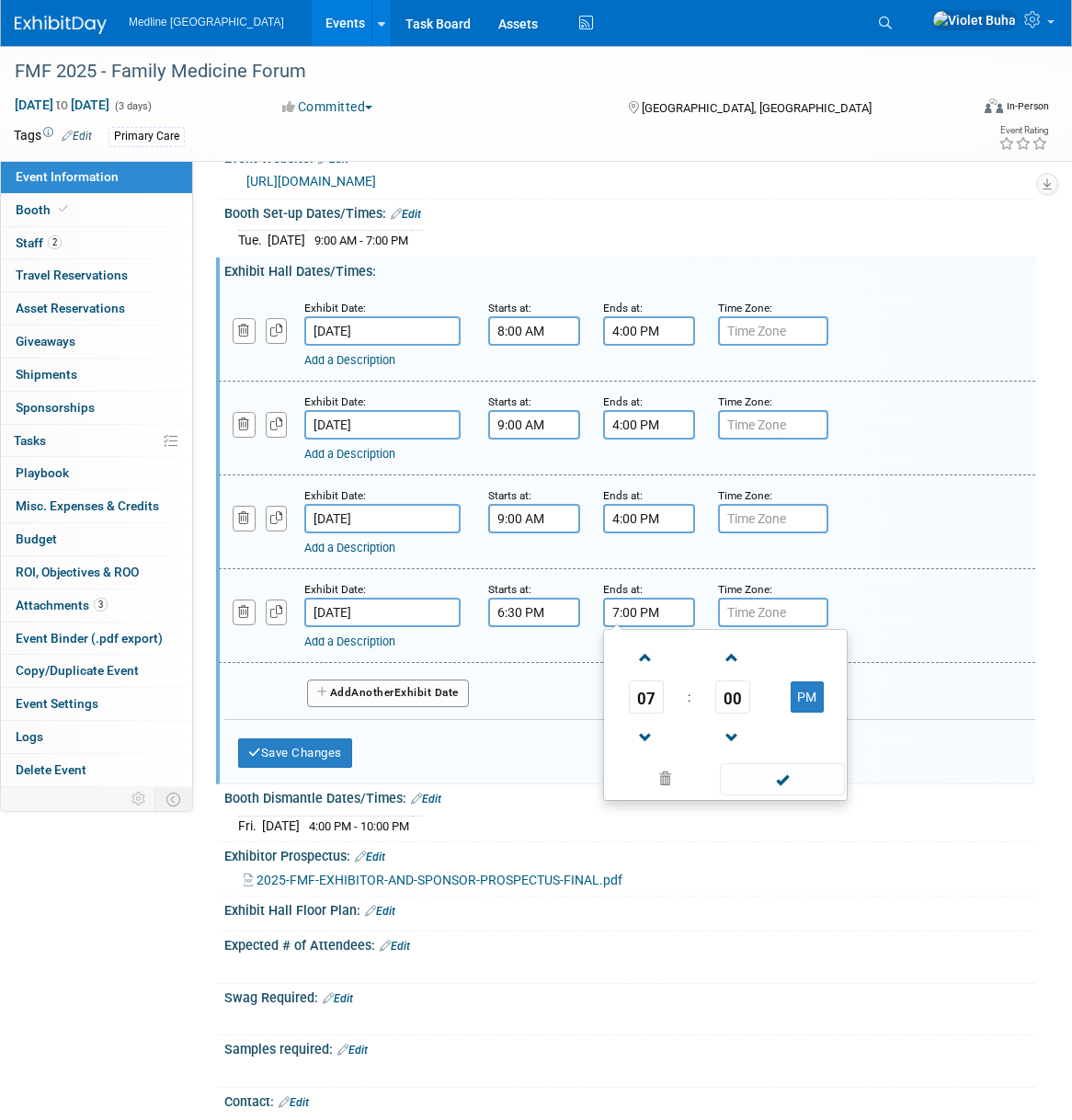 click on "7:00 PM" at bounding box center [649, 612] 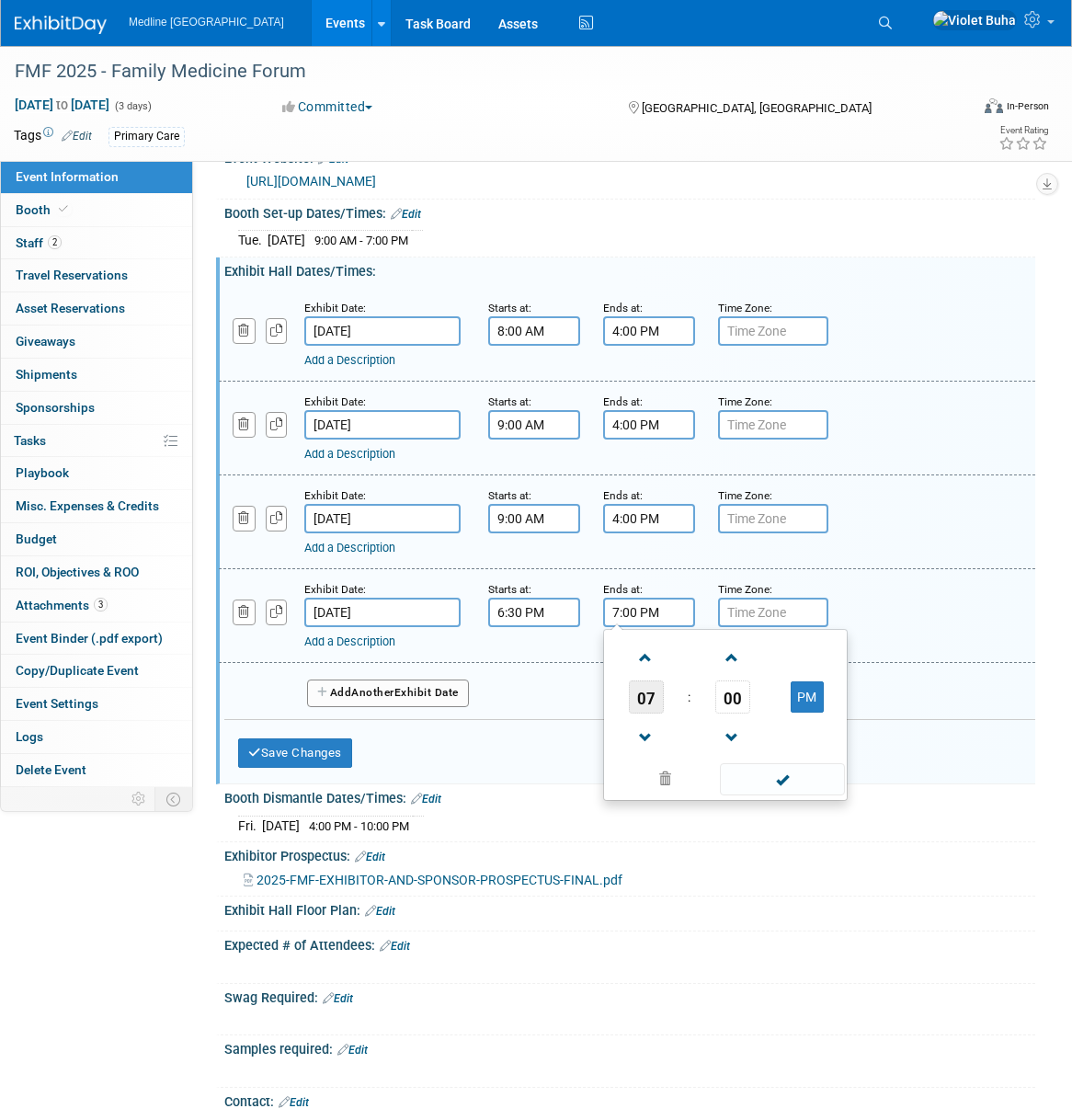 click on "07" at bounding box center (646, 697) 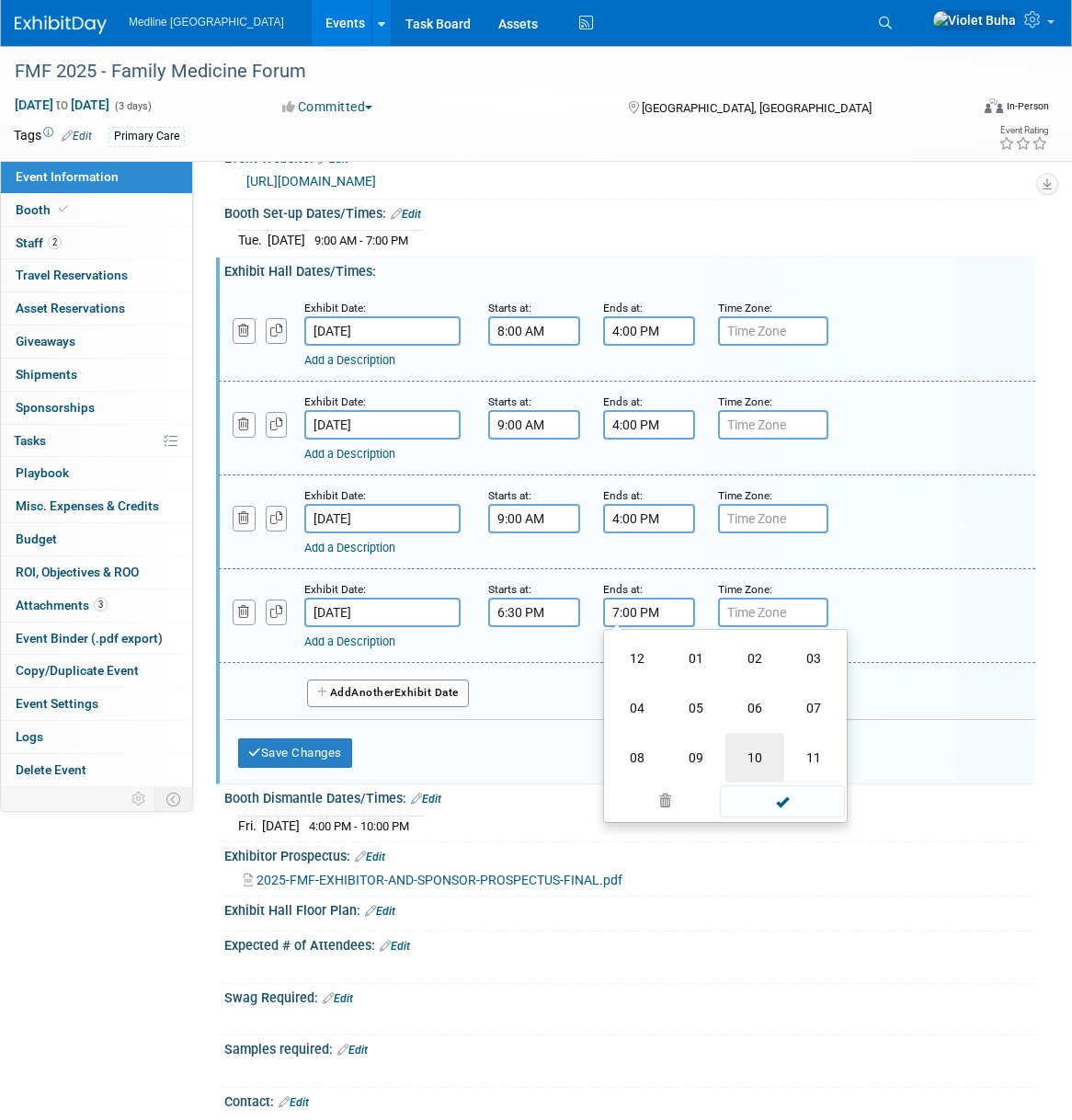 click on "10" at bounding box center [755, 758] 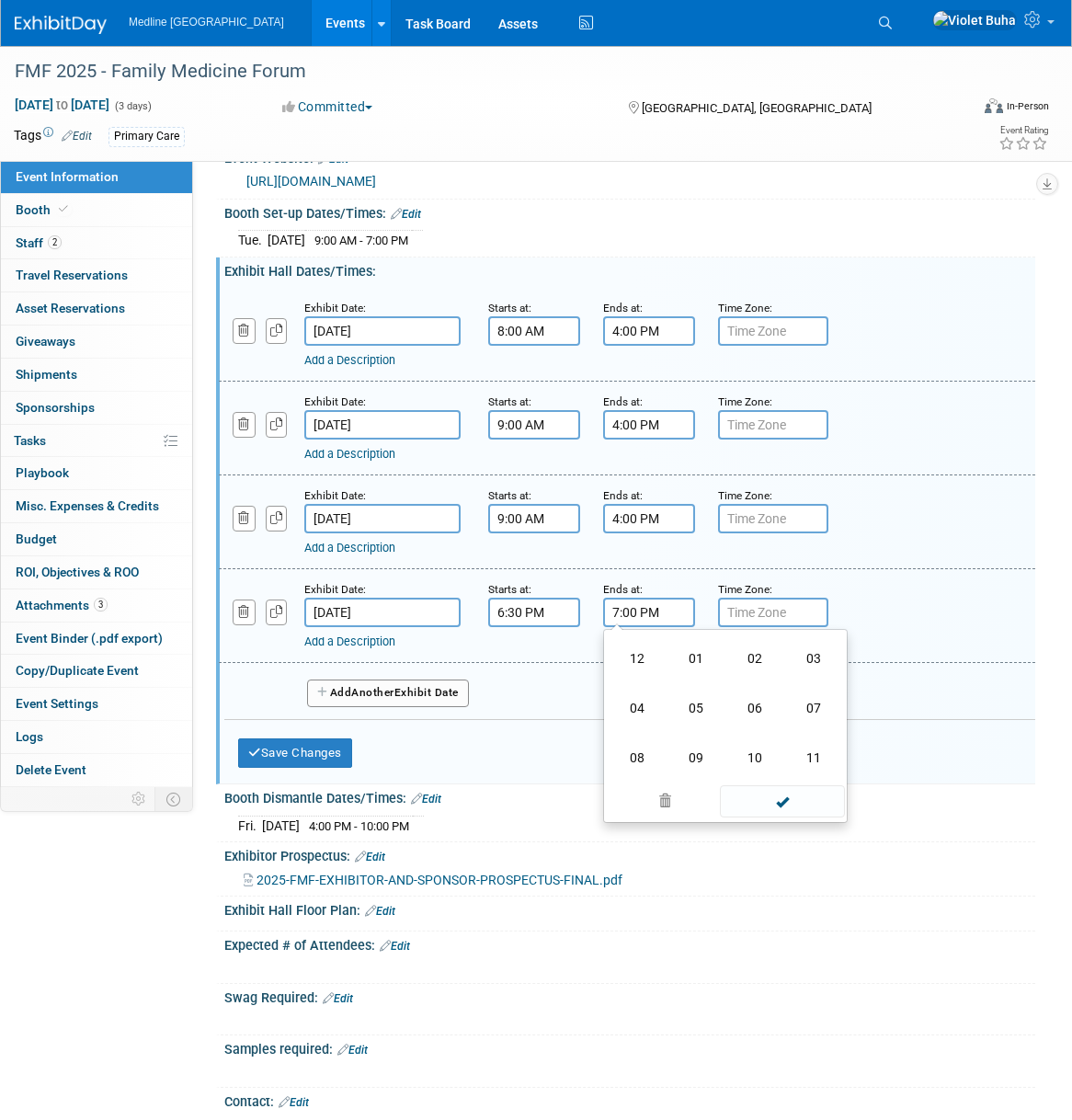 type on "10:00 PM" 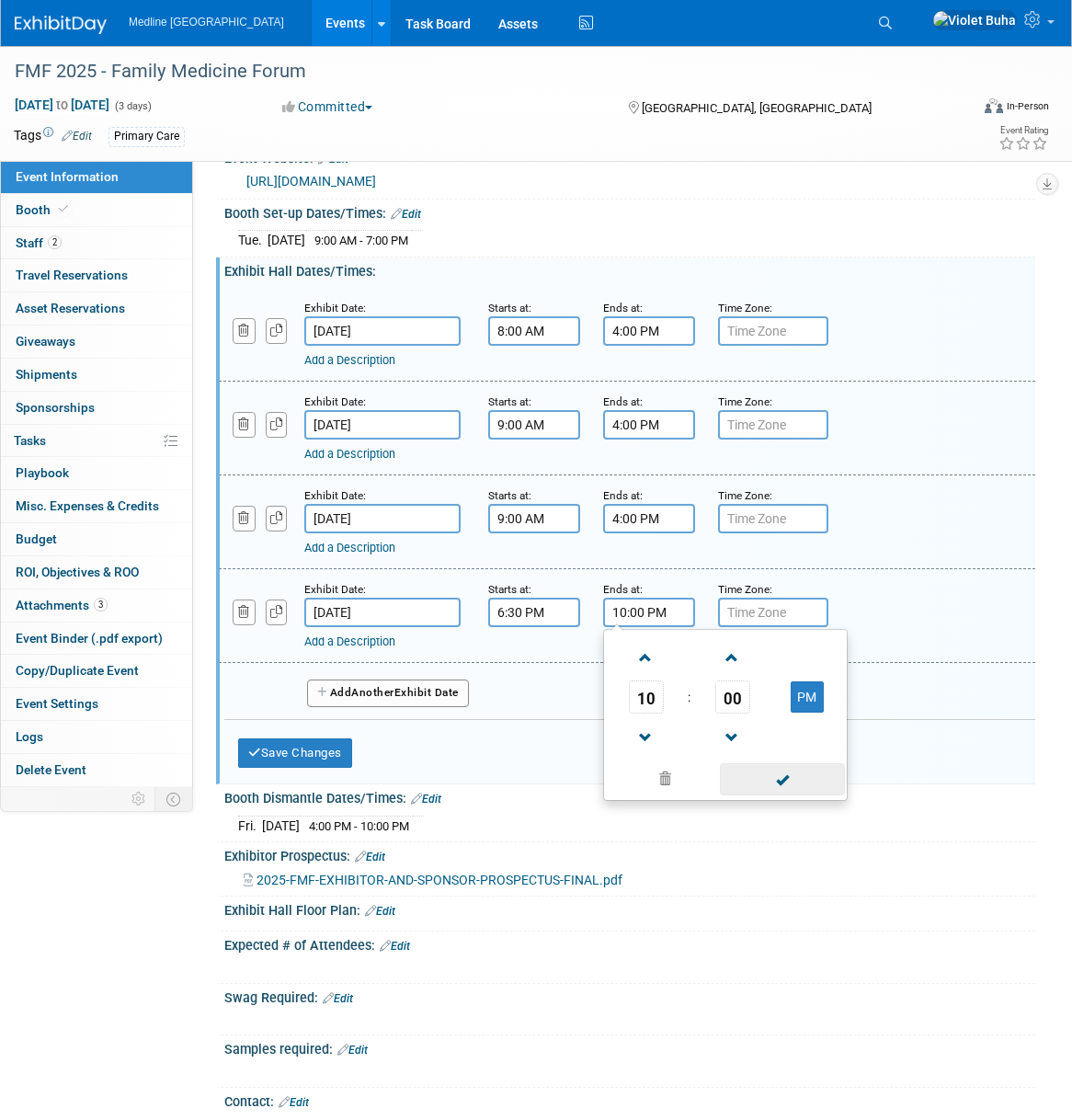 click at bounding box center (781, 779) 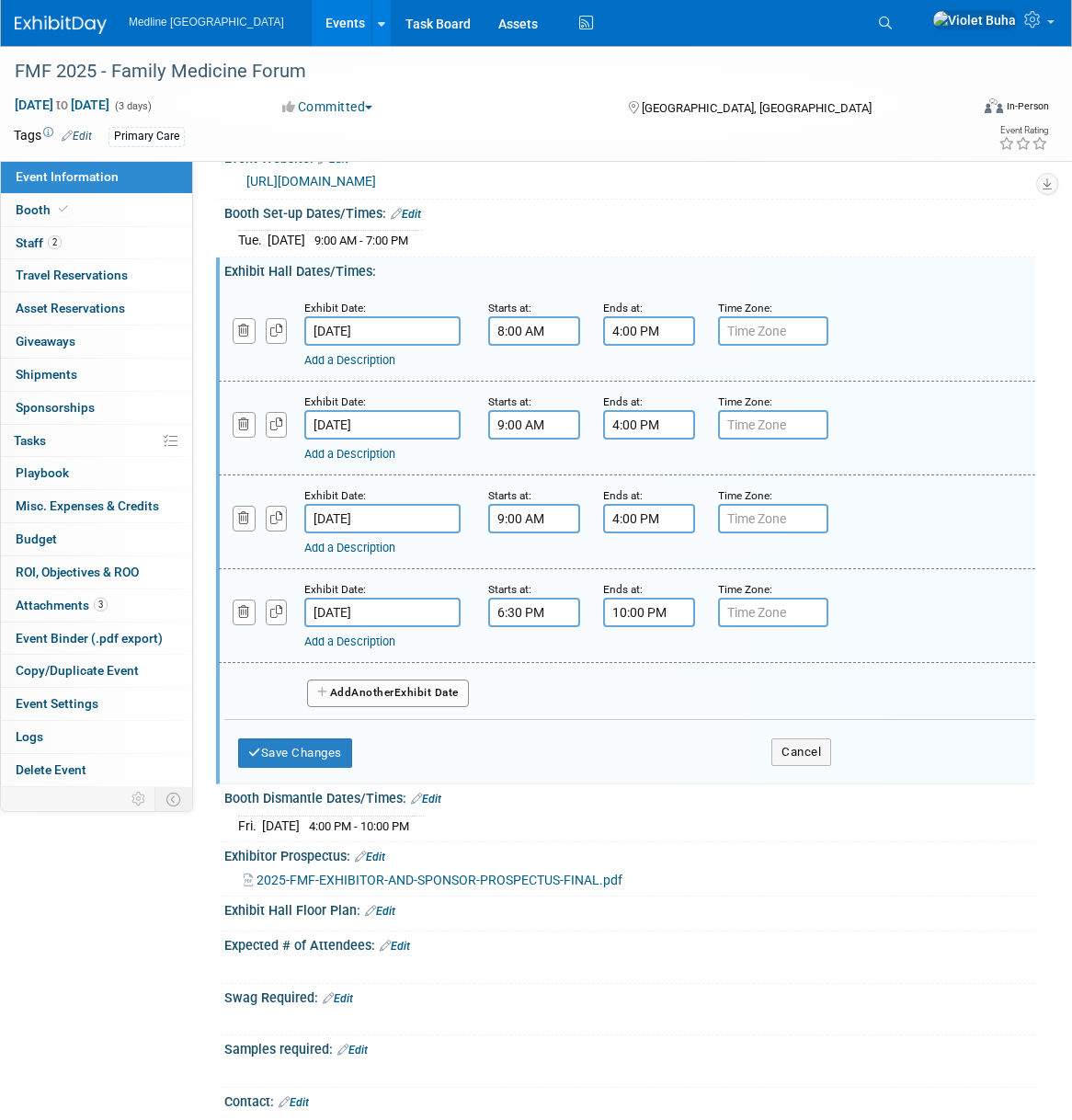 click on "Add a Description" at bounding box center (349, 641) 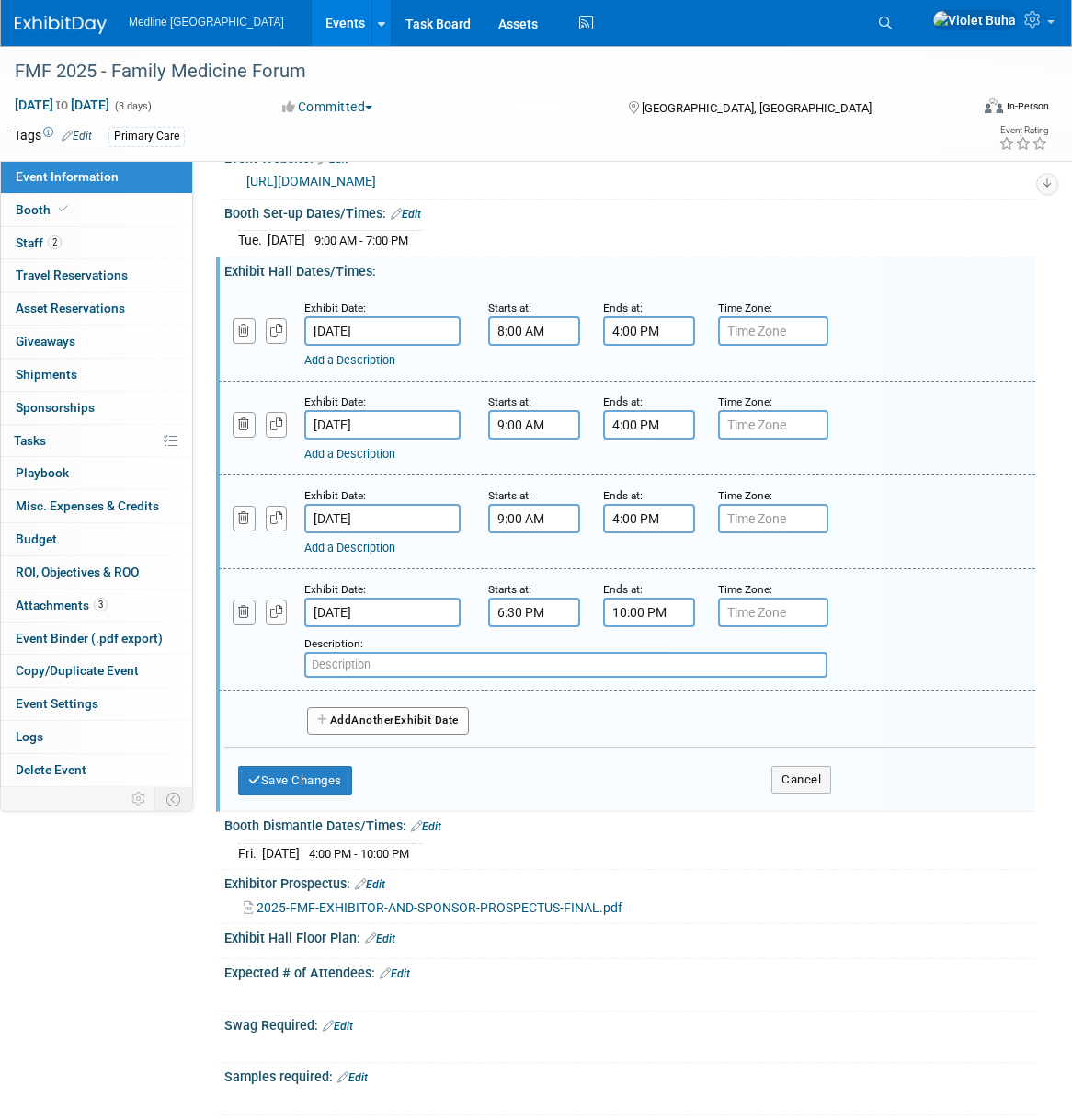 click at bounding box center (244, 611) 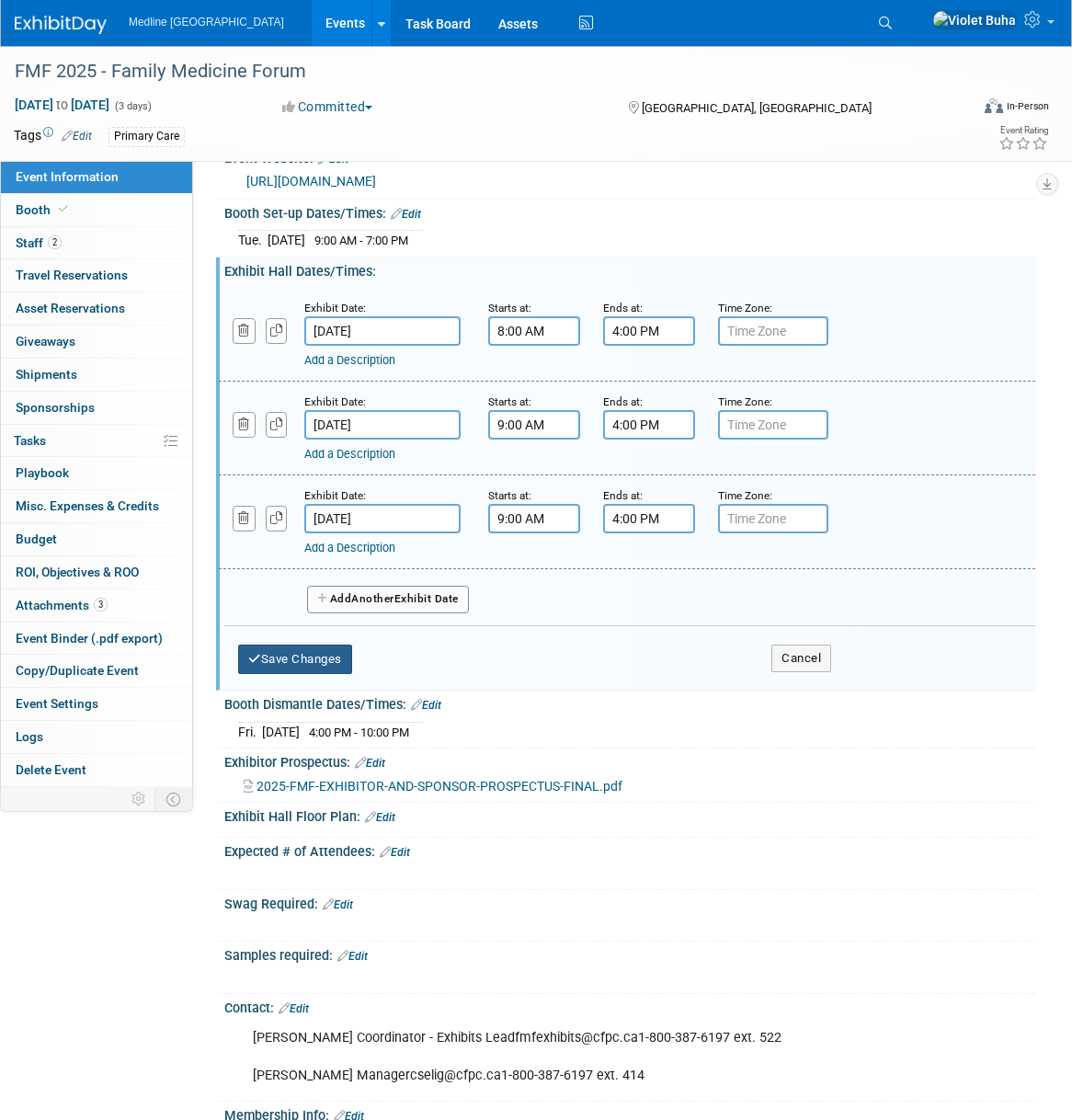click on "Save Changes" at bounding box center (295, 659) 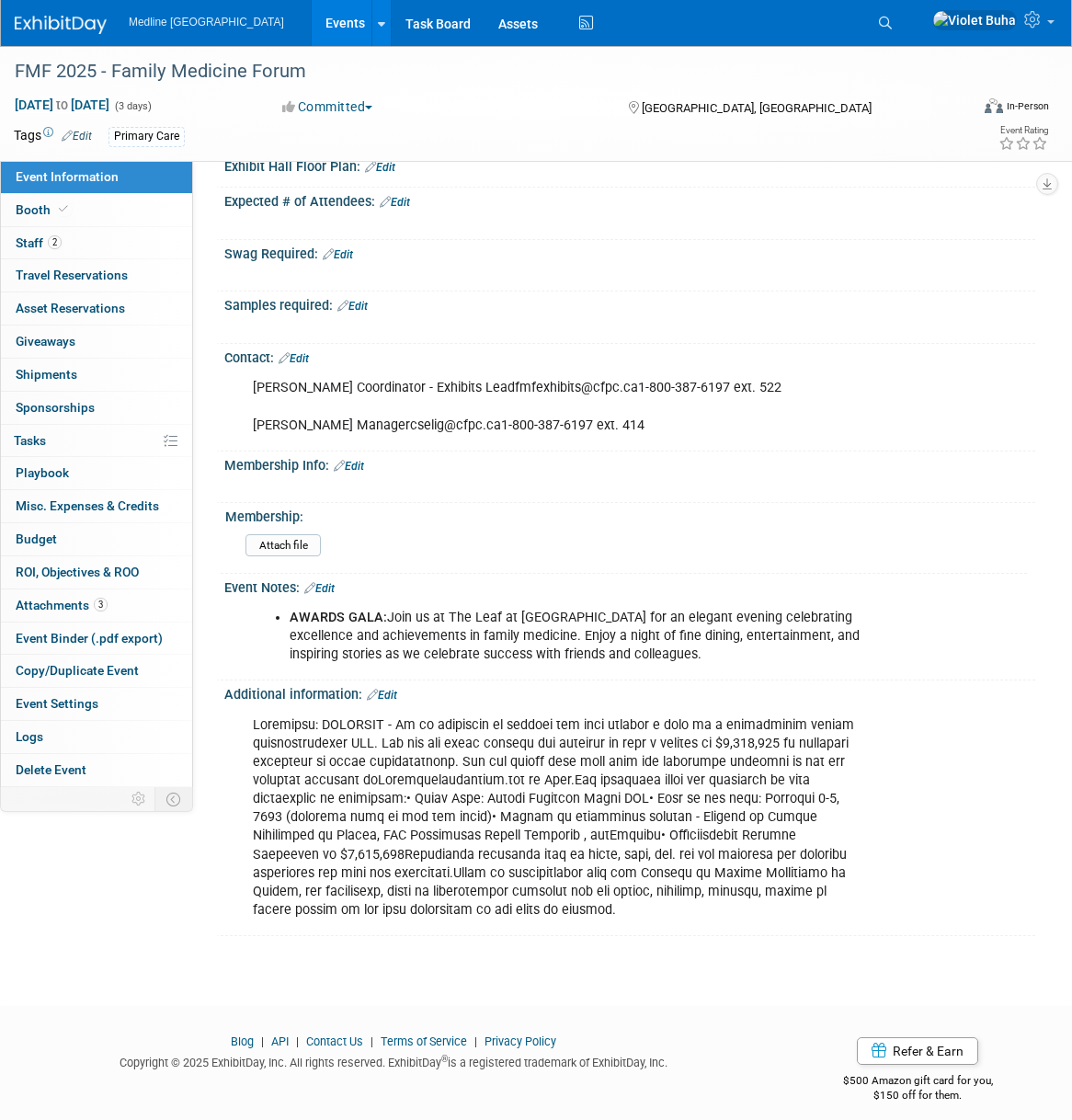 scroll, scrollTop: 726, scrollLeft: 0, axis: vertical 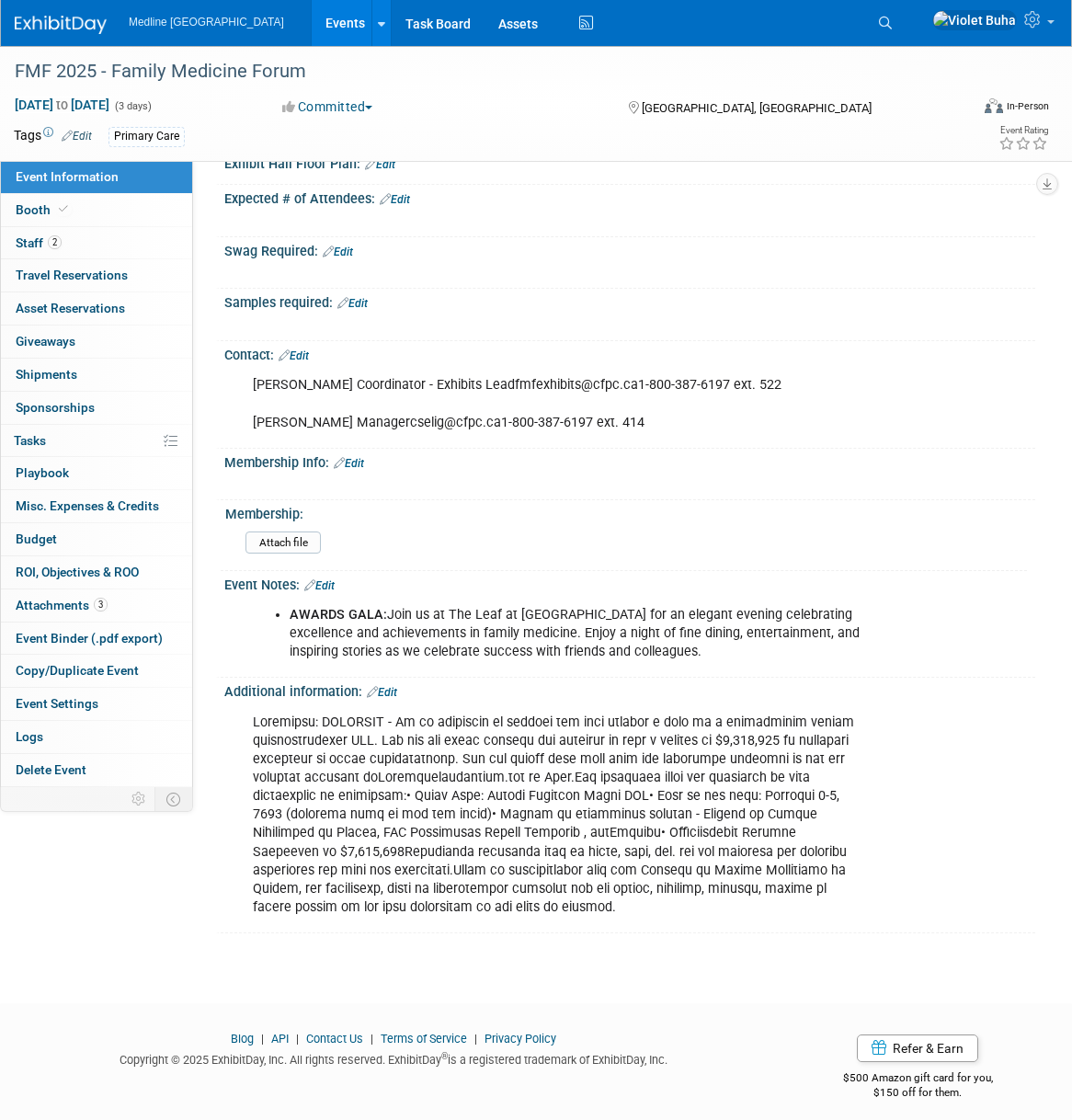 drag, startPoint x: 401, startPoint y: 976, endPoint x: 321, endPoint y: 967, distance: 80.50466 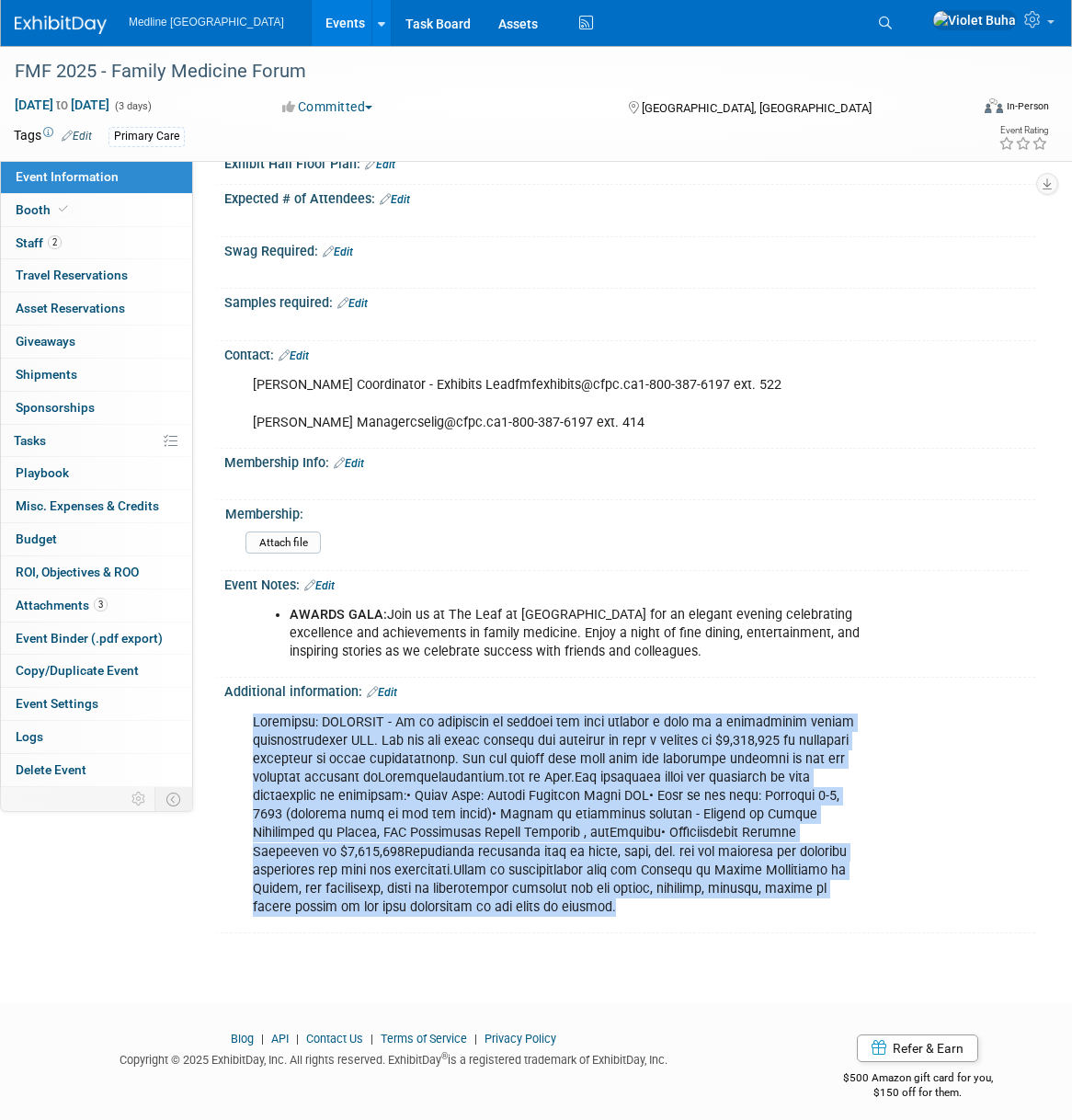drag, startPoint x: 295, startPoint y: 958, endPoint x: 240, endPoint y: 770, distance: 195.8801 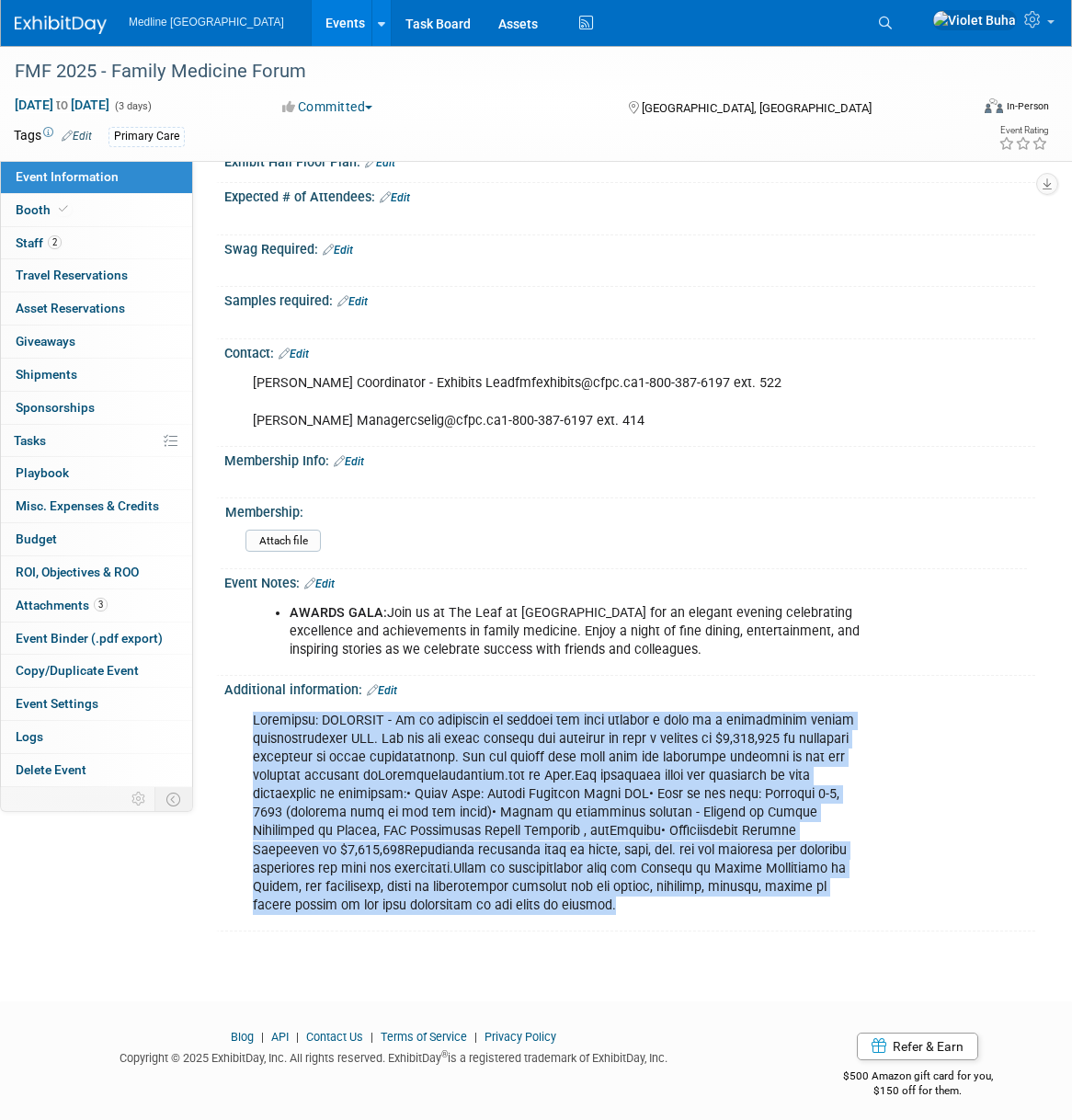 scroll, scrollTop: 730, scrollLeft: 0, axis: vertical 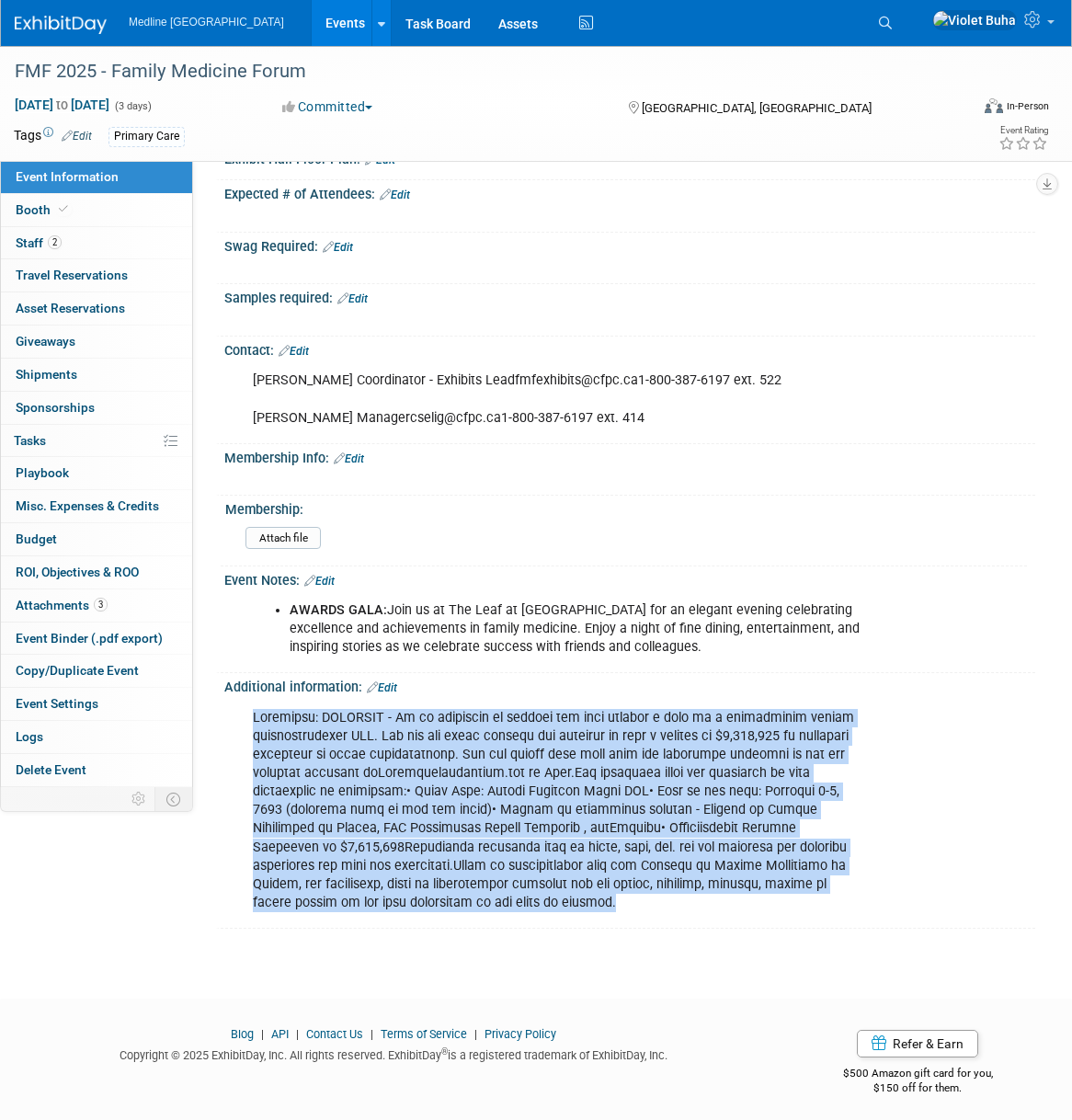 copy on "Insurance: REQUIRED - As an exhibitor or sponsor you must provide a copy of a certificate issued specificallyfor FMF. You and any third parties are required to have a minimum of $2,000,000 in liability insurance in order toparticipate. You may obtain this from your own insurance provider or via our official supplier atExhibitorinsurance.com in June.The following items are mandatory on your certificate of insurance:• Event Name: Family Medicine Forum FMF• Date of the show: November 3-8, 2025 (includes move in and out dates)• Listed as additional insured - College of Family Physicians of Canada, RBC Convention Centre Winnipeg , andFreeman• Comprehensive General Liability of $2,000,000Additional insurance such as theft, fire, etc. are not required but strongly encouraged for your own protection.Under no circumstances will the College of Family Physicians of Canada, its affiliates, staff or subsidiaries beliable for any losses, injuries, damages, bodily or mental injury of any kind regardless of the cause or c..." 